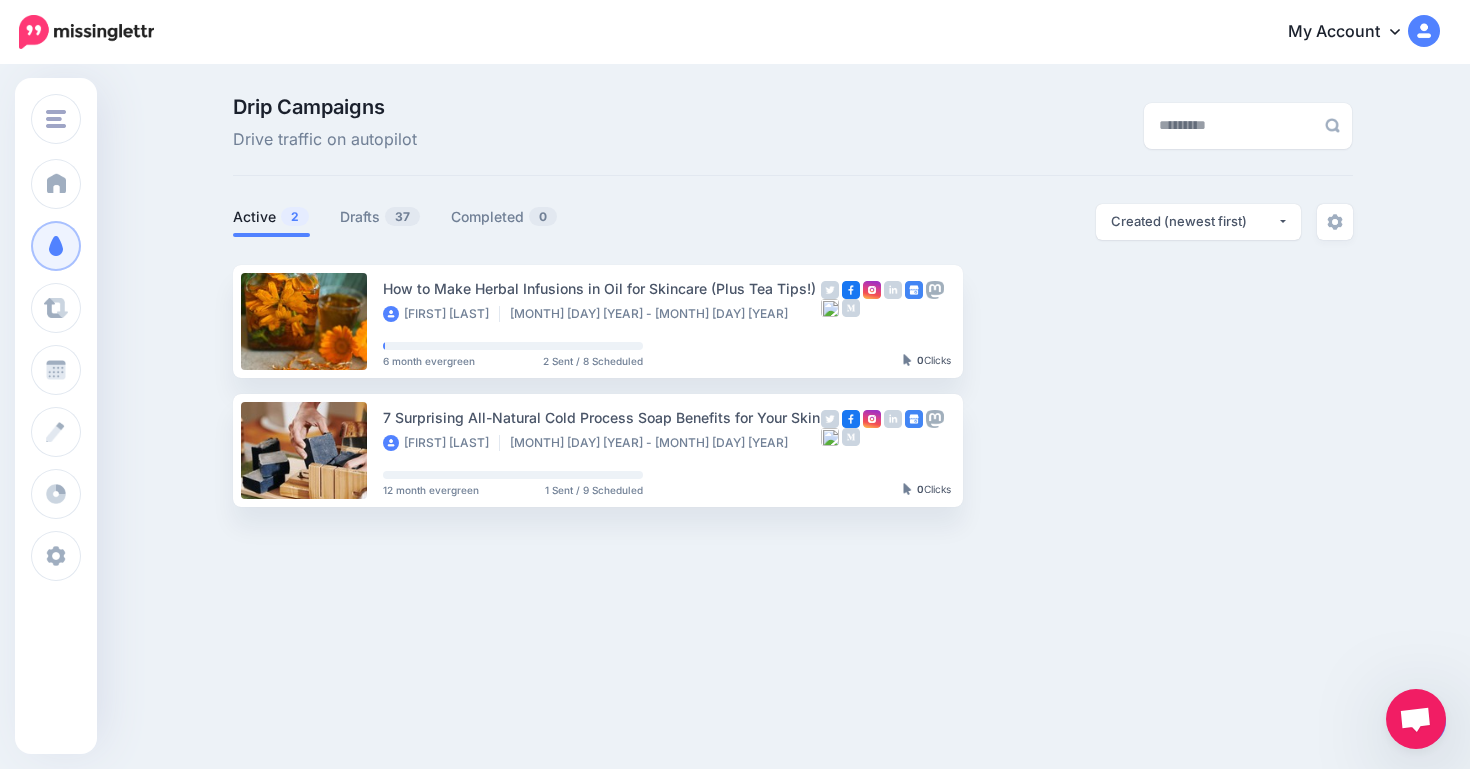 scroll, scrollTop: 0, scrollLeft: 0, axis: both 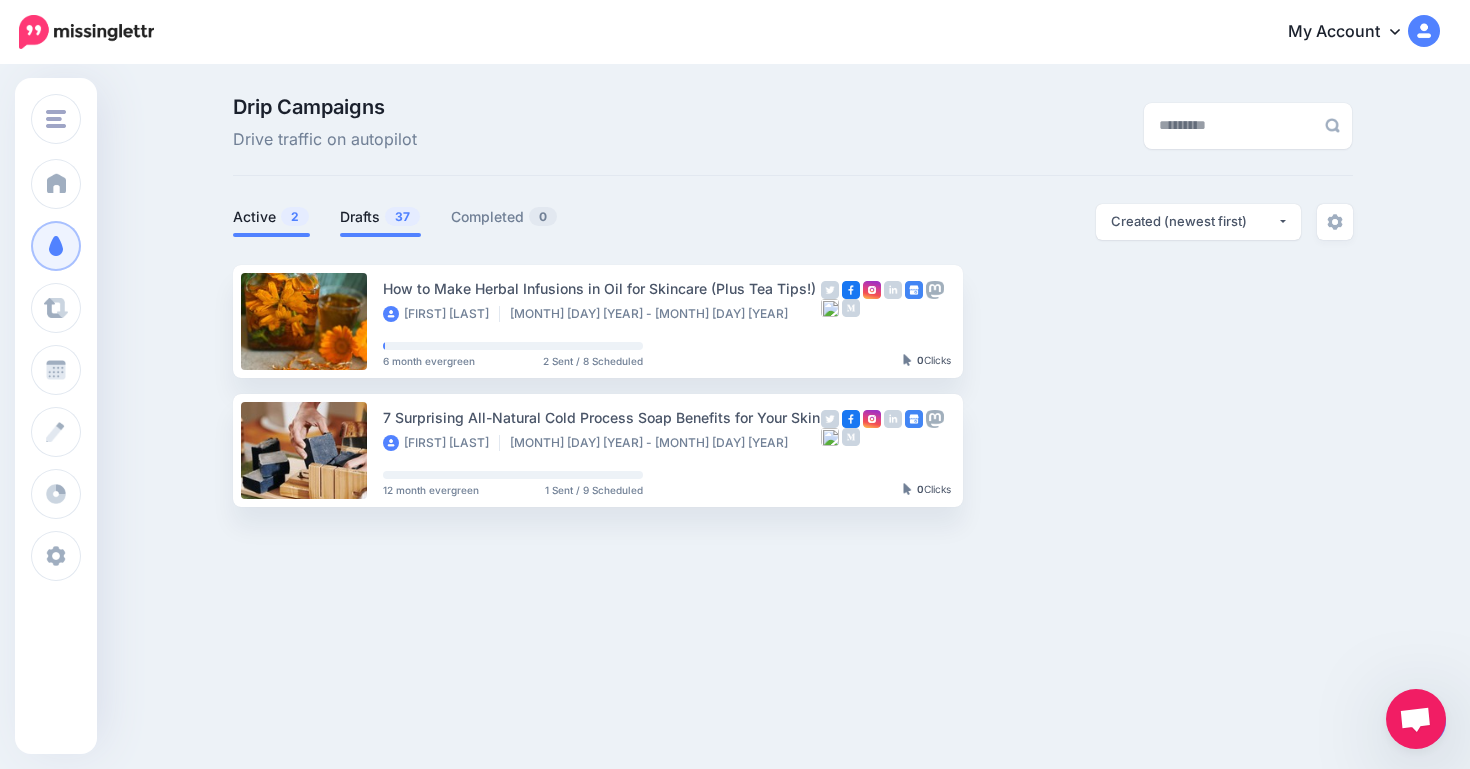 click on "Drafts  37" at bounding box center (380, 217) 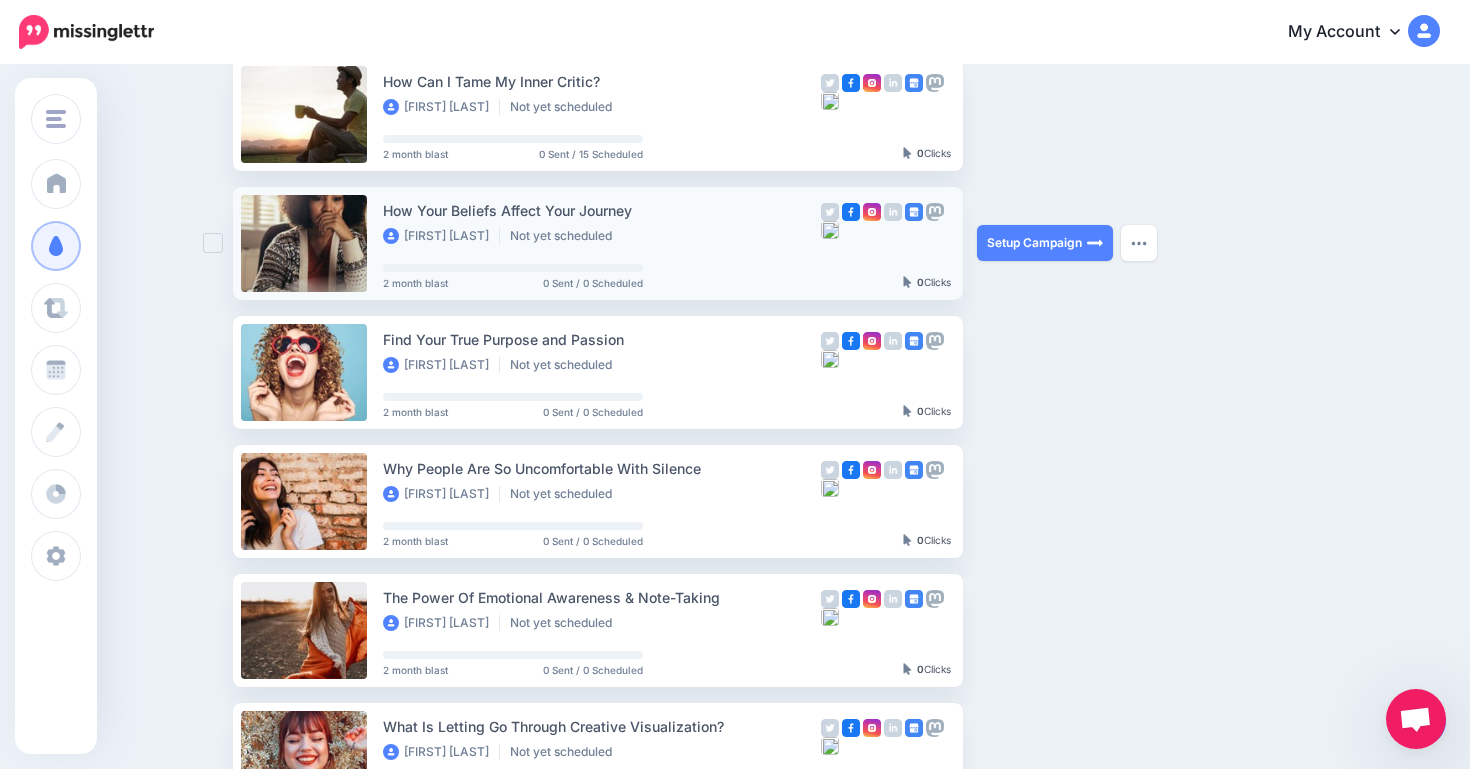 scroll, scrollTop: 466, scrollLeft: 0, axis: vertical 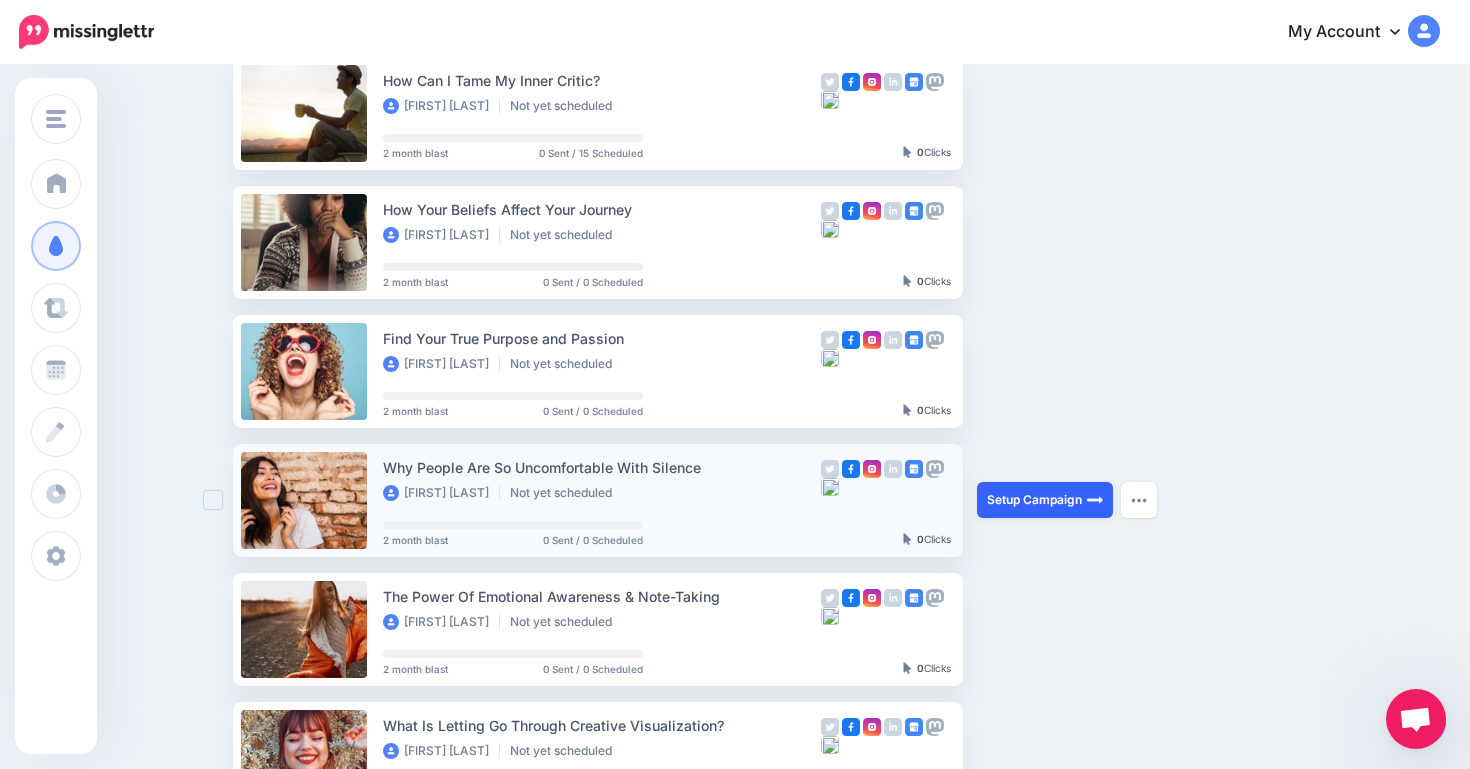 click on "Setup Campaign" at bounding box center (1045, 500) 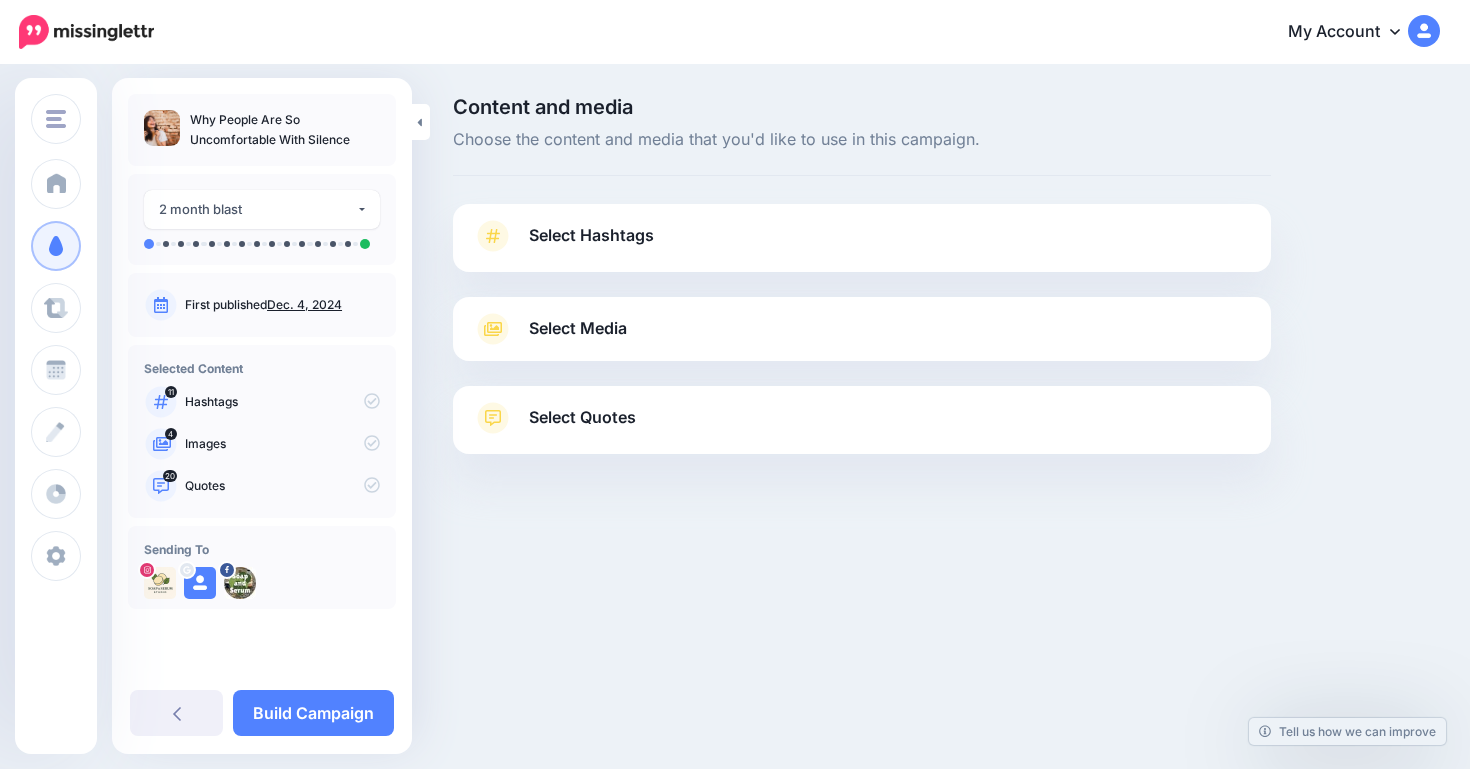 scroll, scrollTop: 0, scrollLeft: 0, axis: both 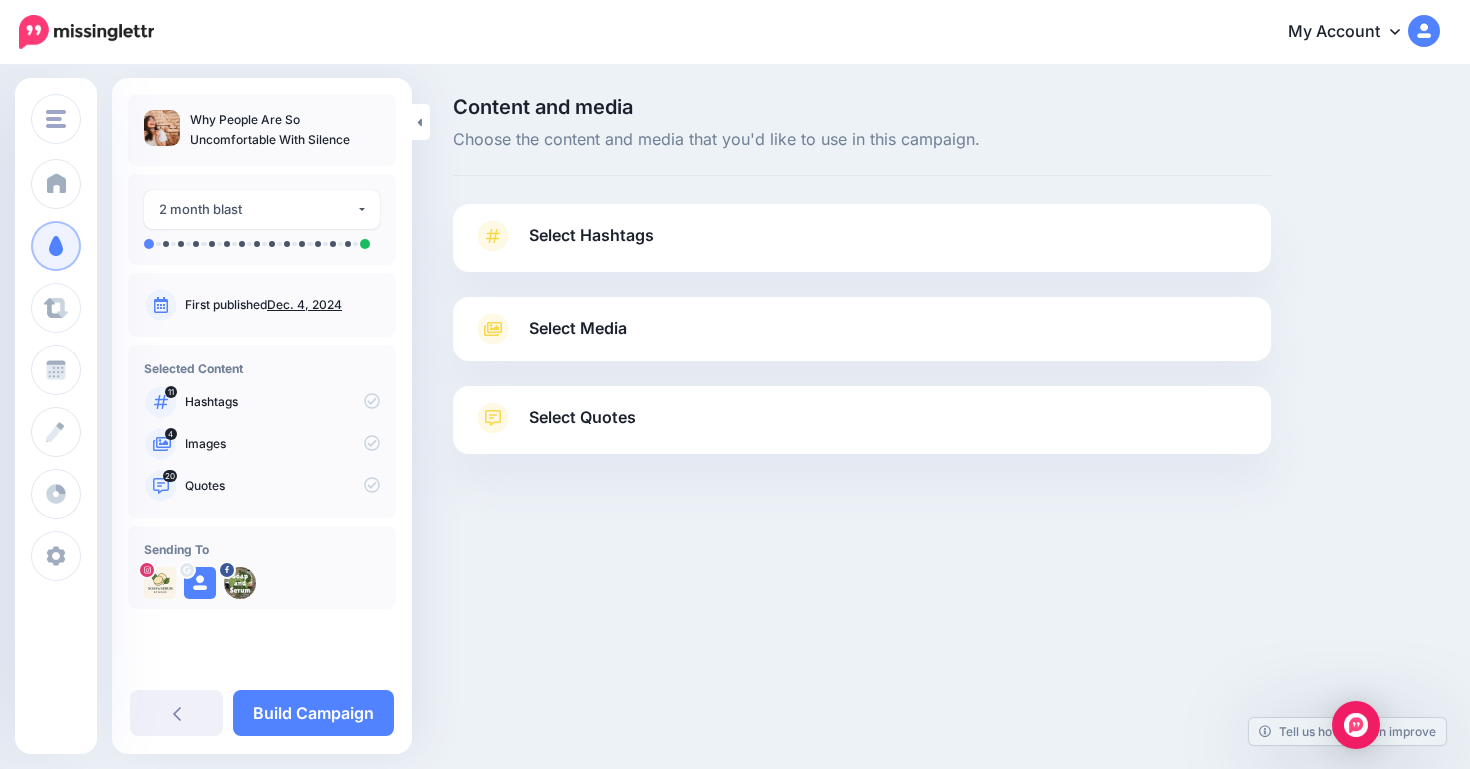 click on "Select Hashtags" at bounding box center (862, 246) 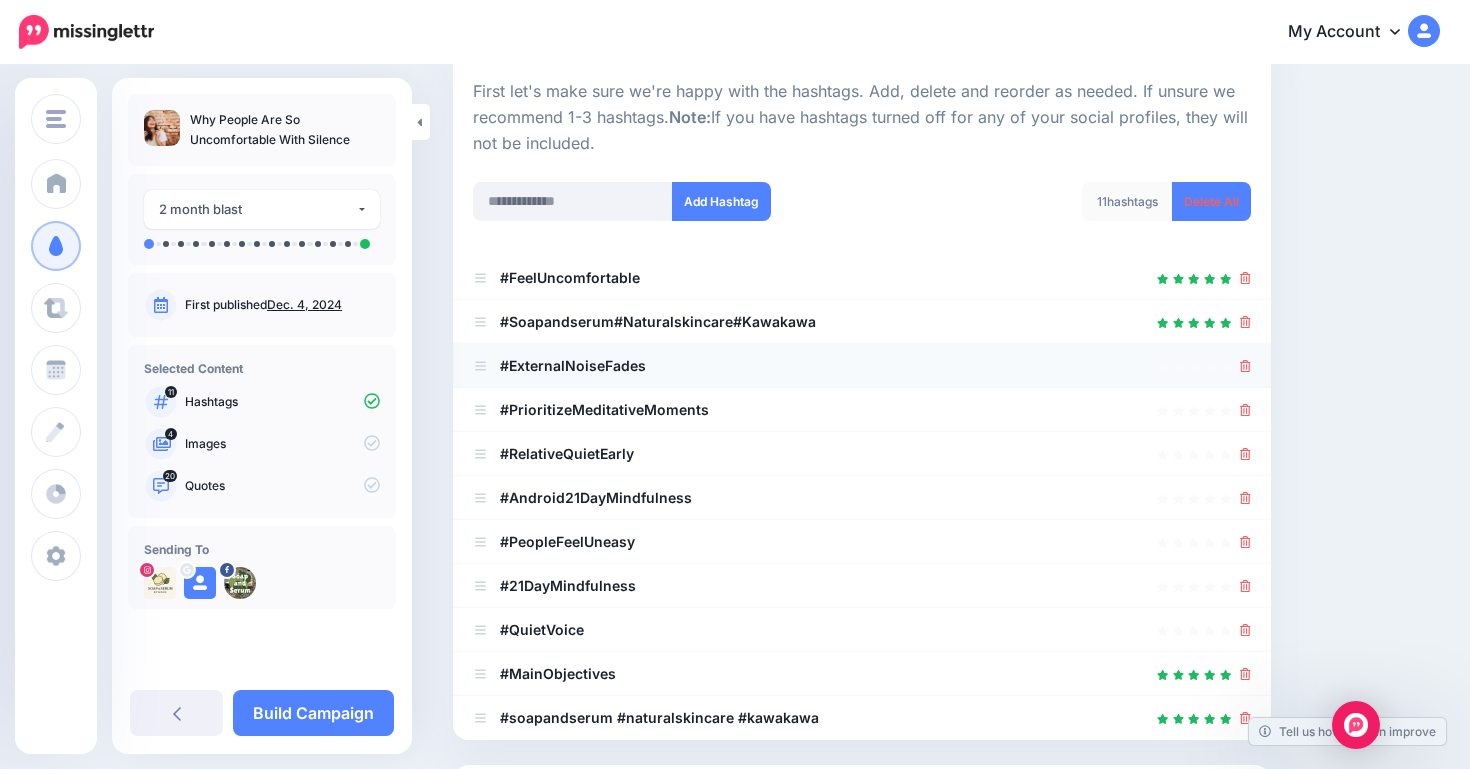 scroll, scrollTop: 194, scrollLeft: 0, axis: vertical 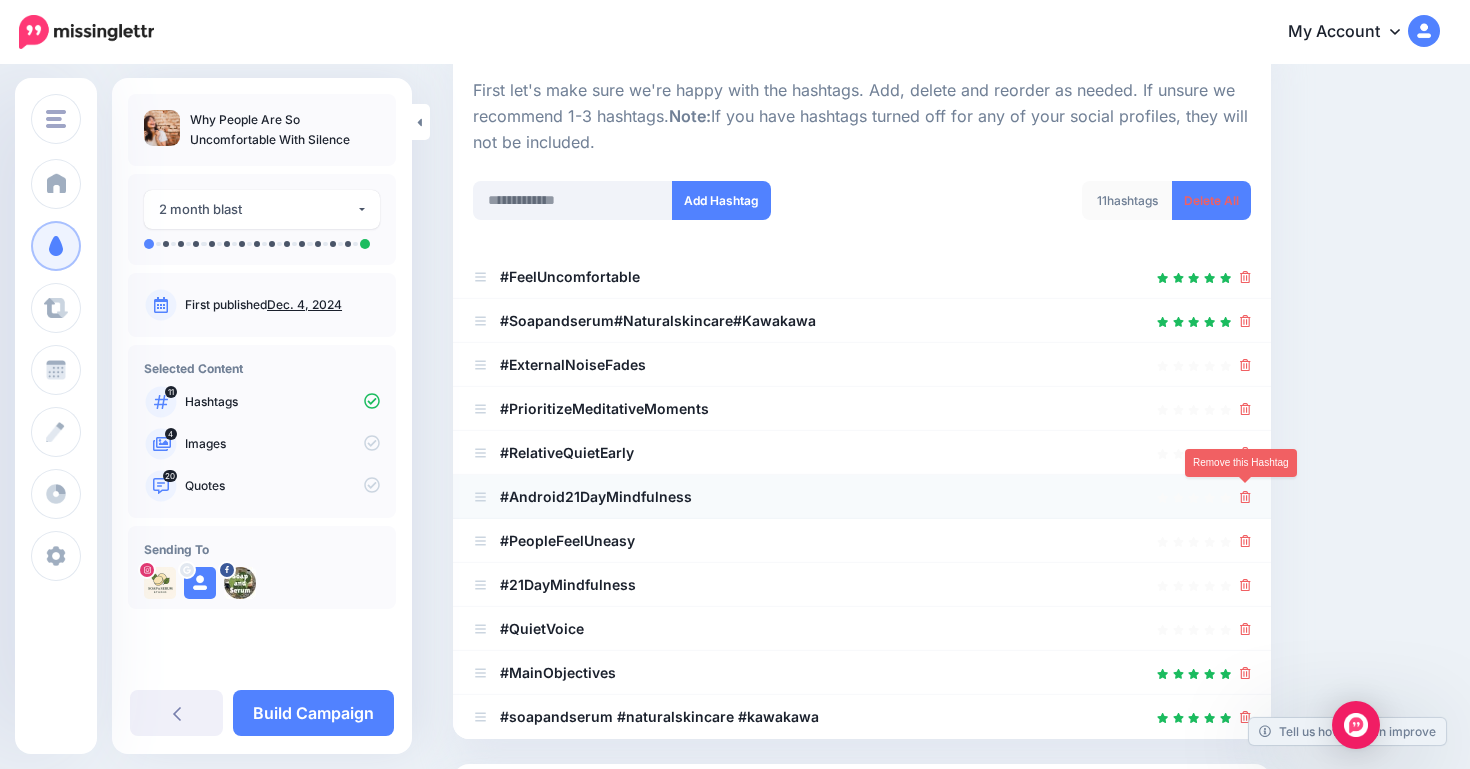 click 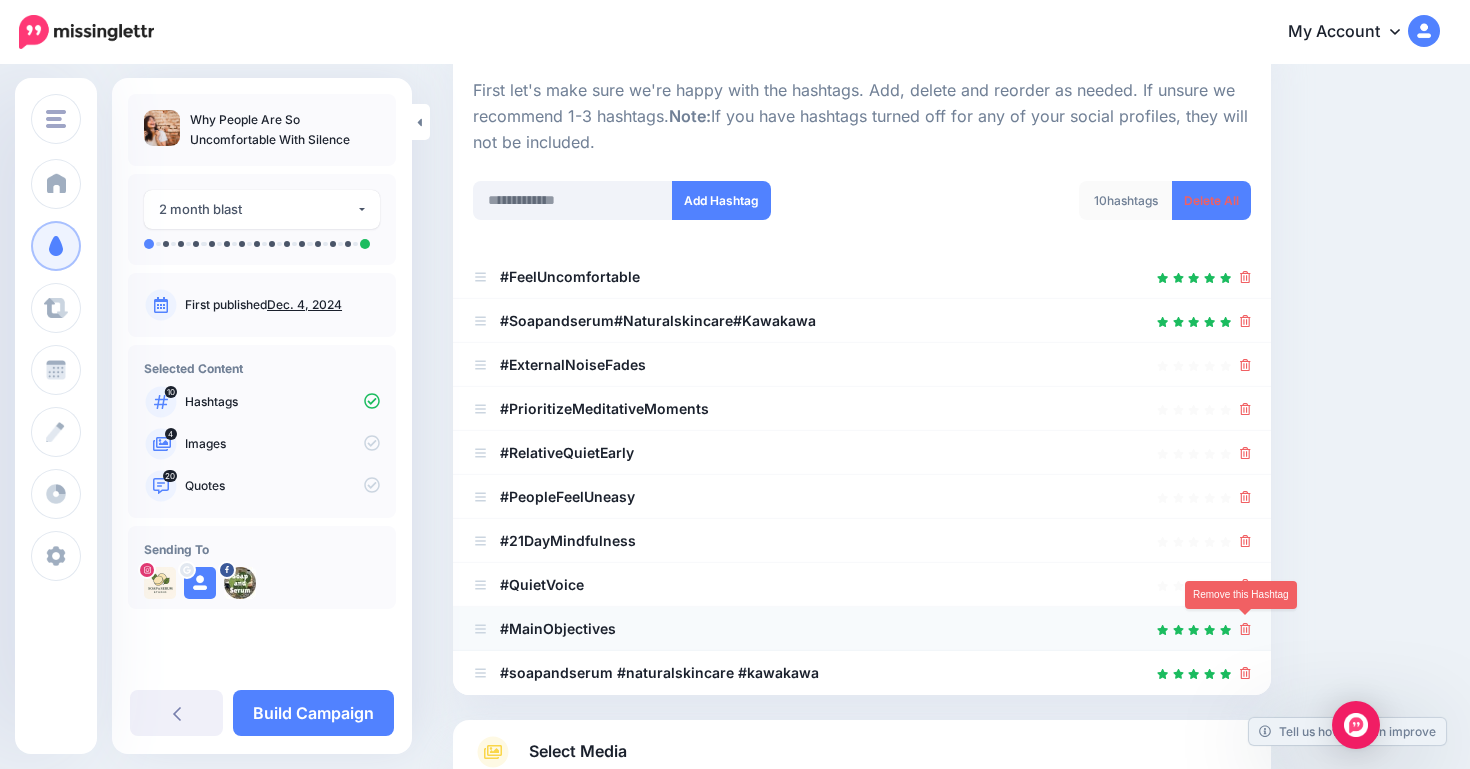 click 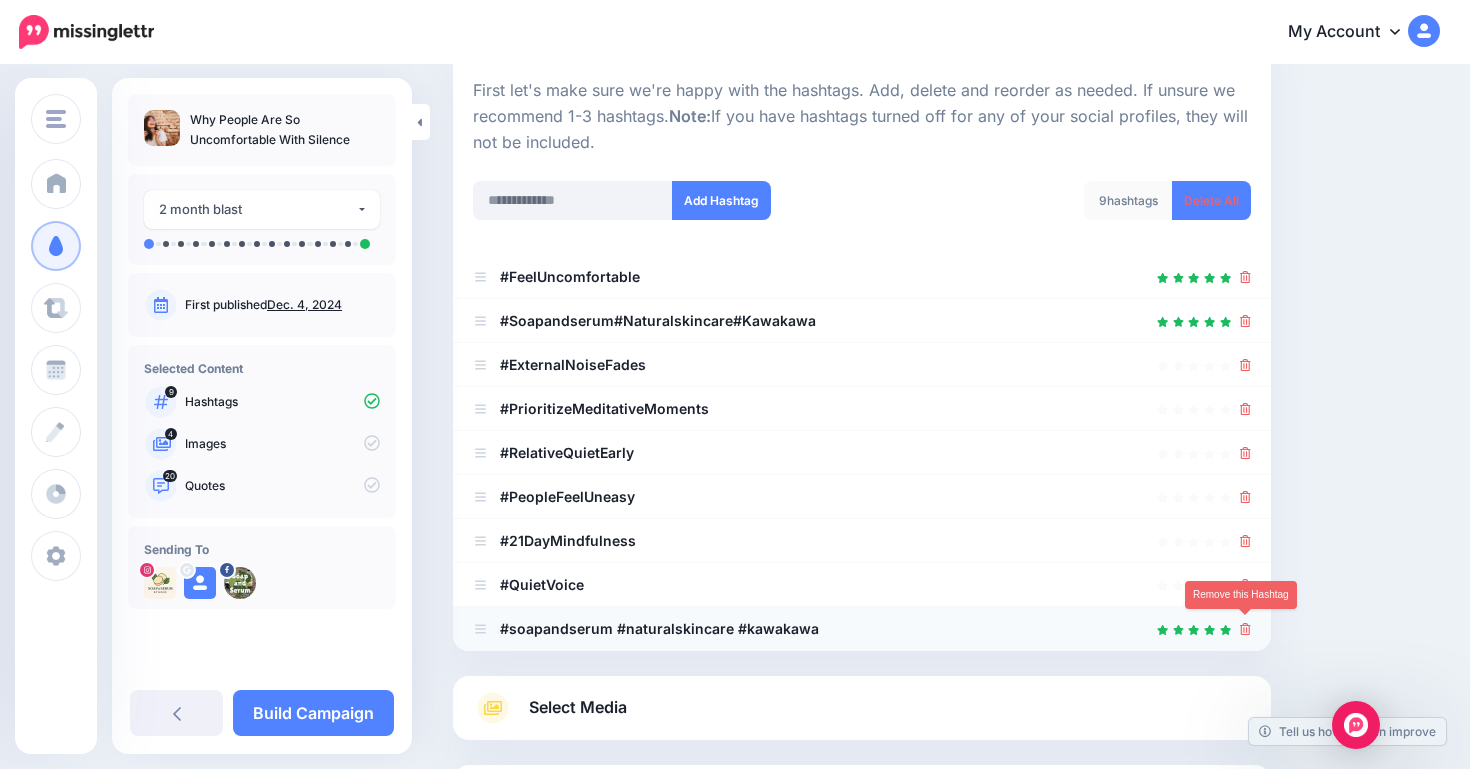 click 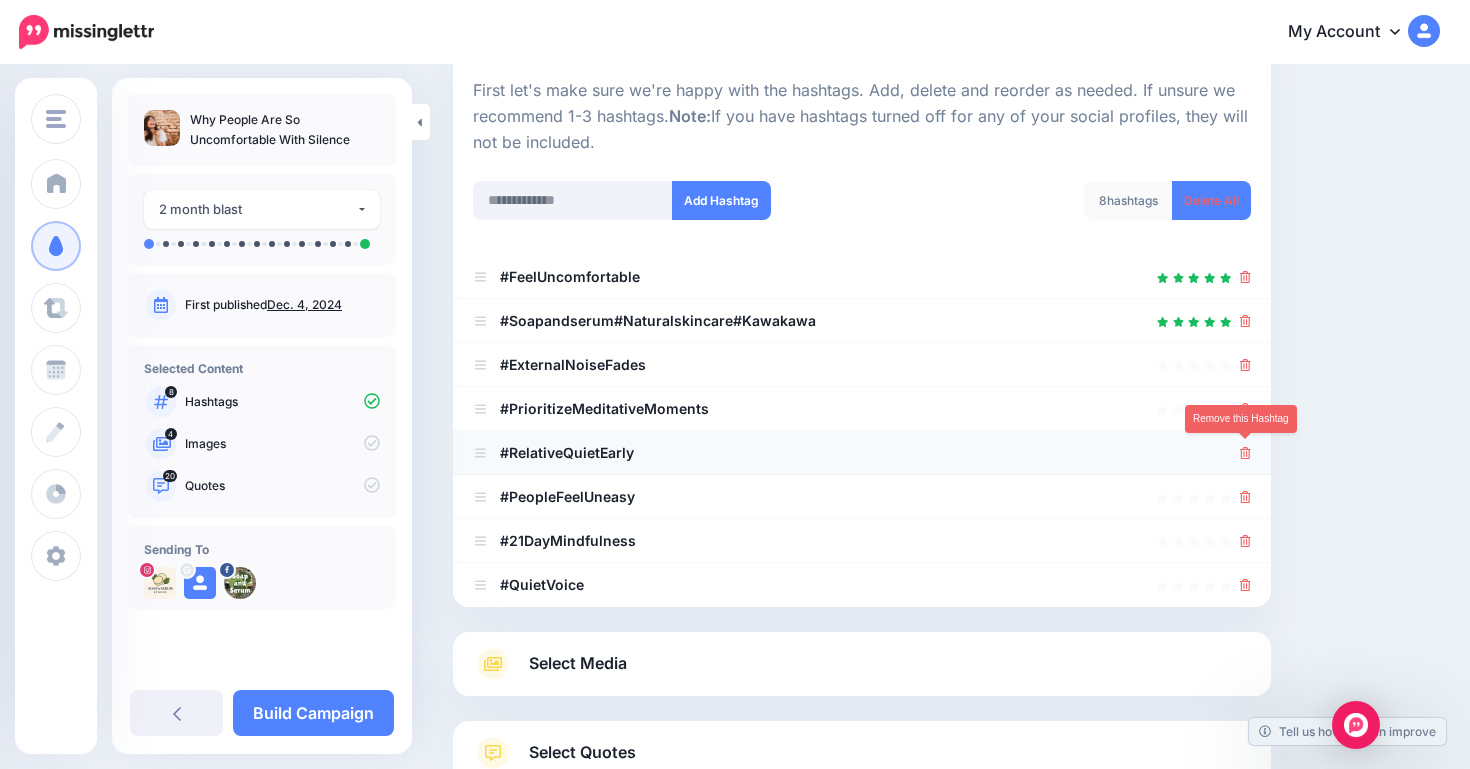 click 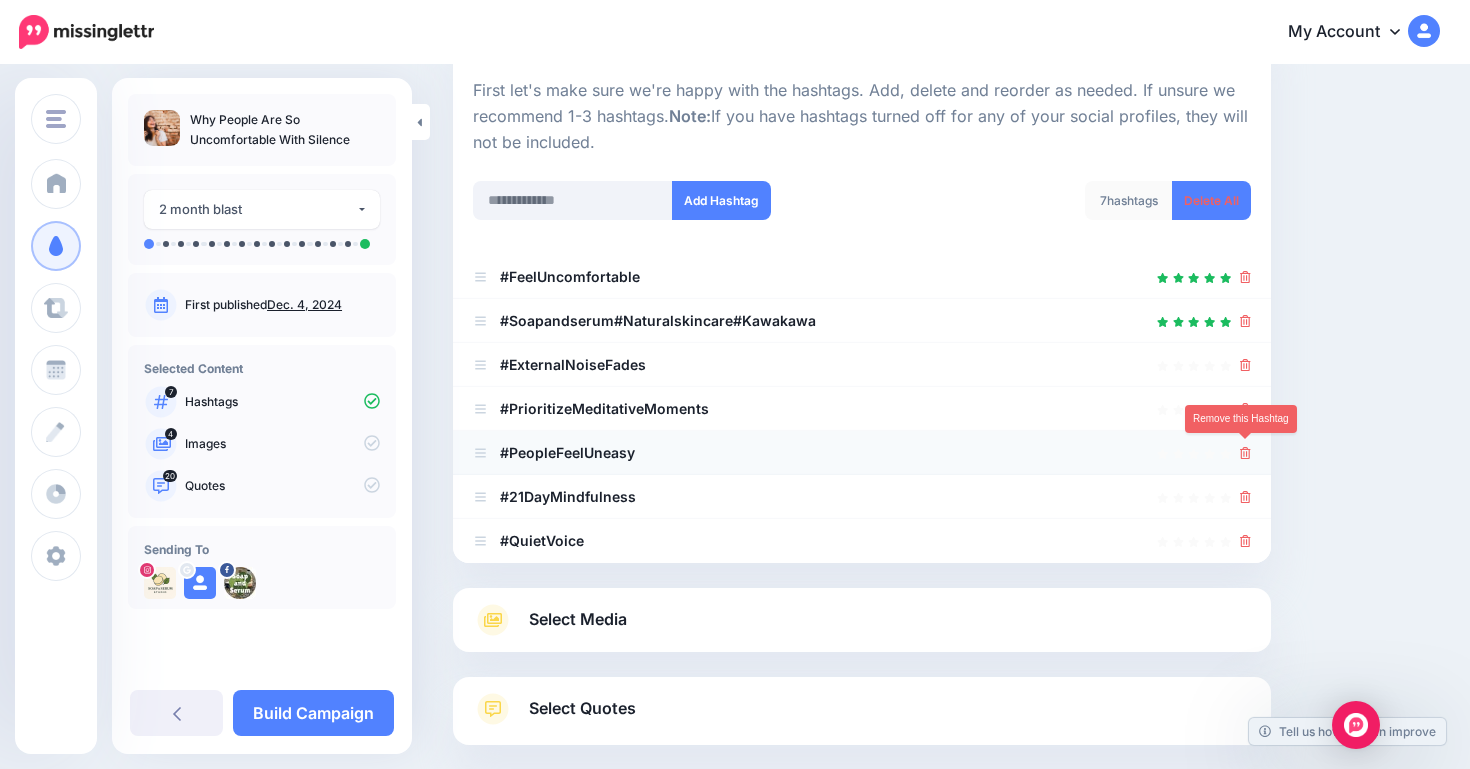 click 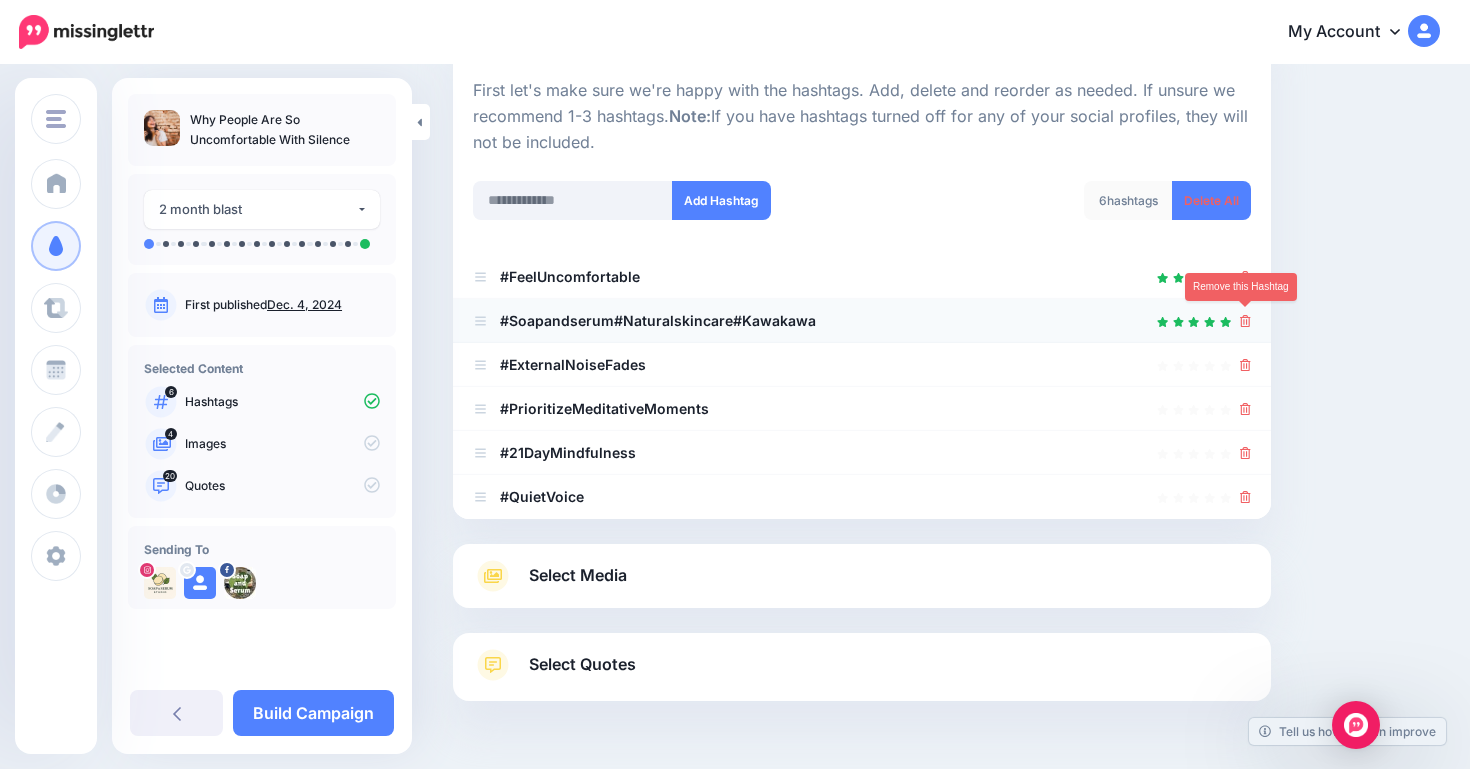 click 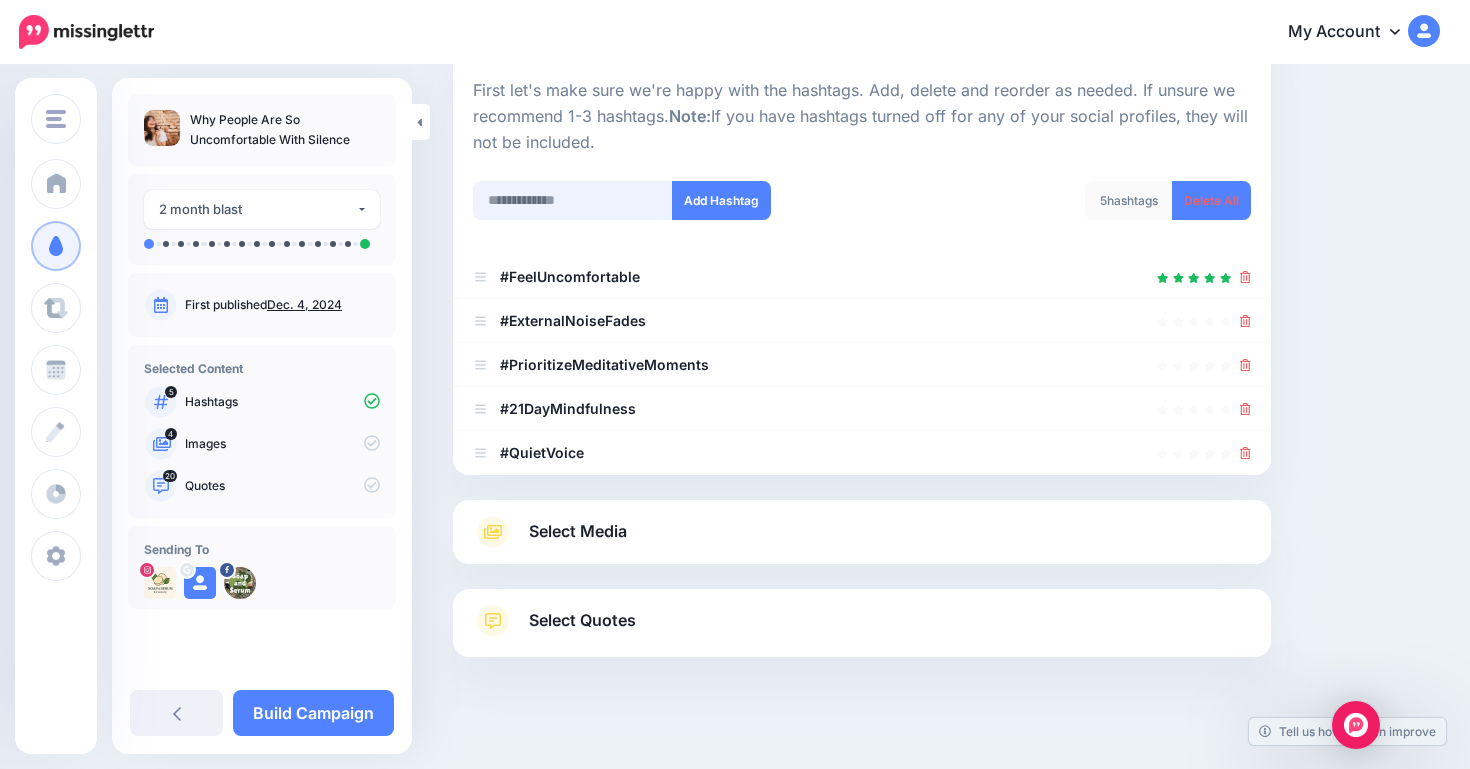 click at bounding box center (573, 200) 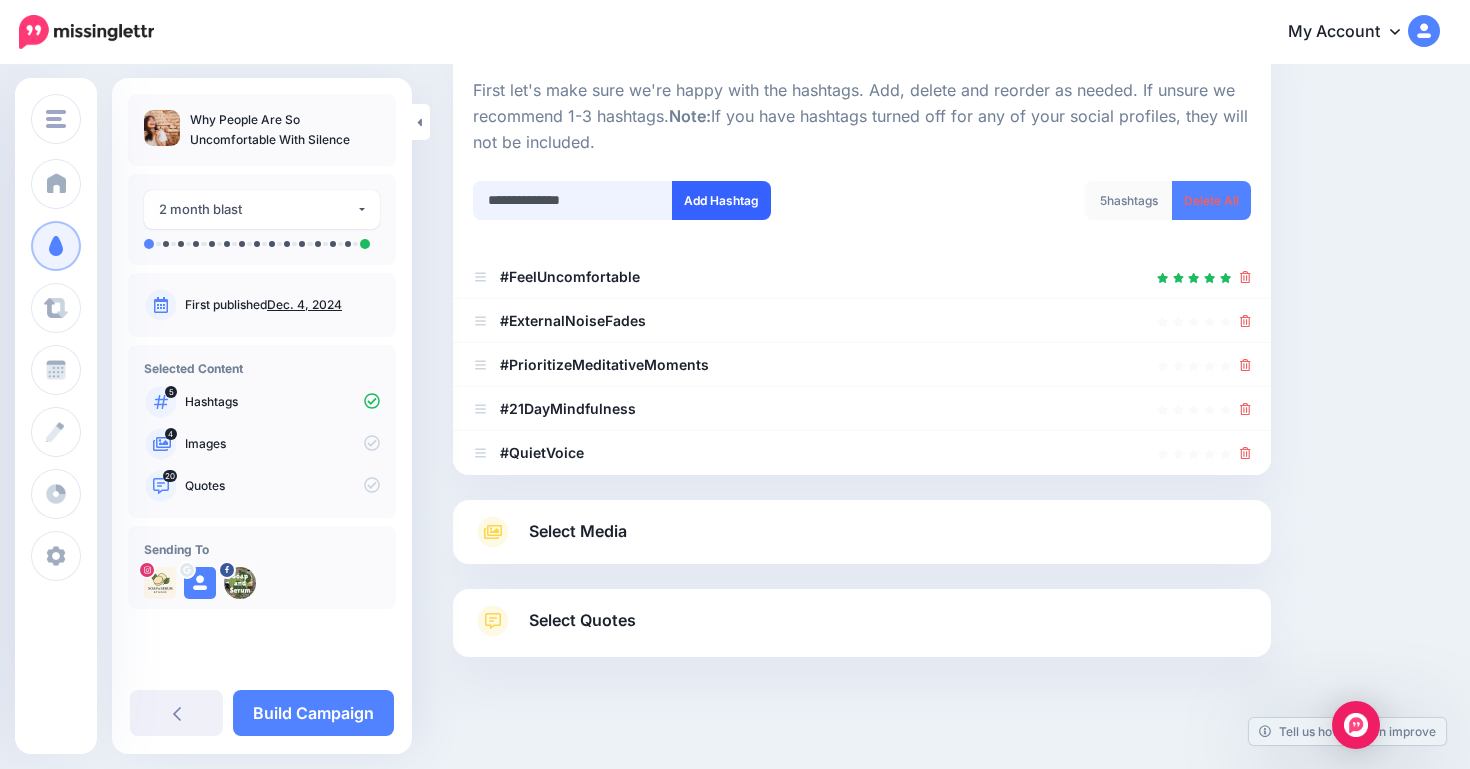 type on "**********" 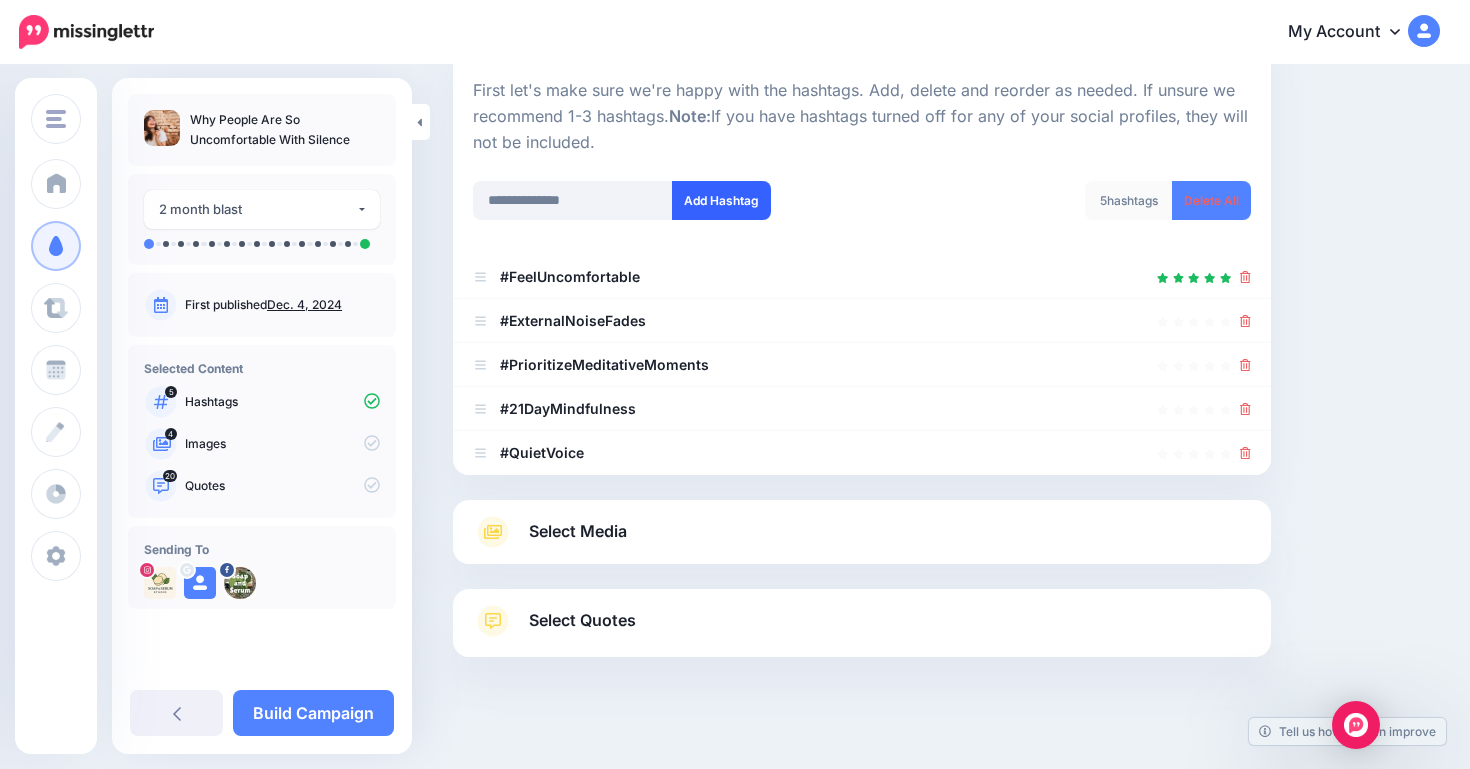 click on "Add Hashtag" at bounding box center (721, 200) 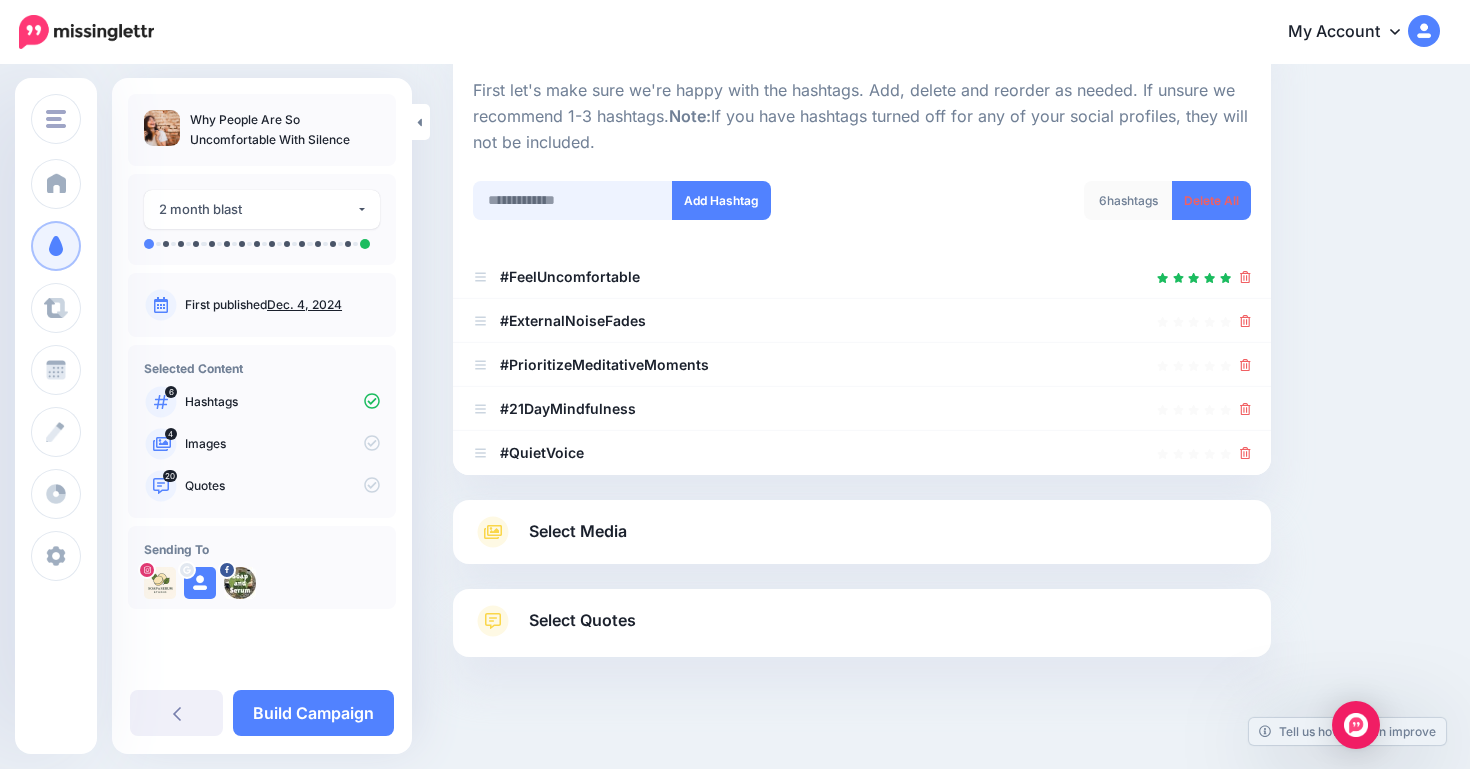 click at bounding box center [573, 200] 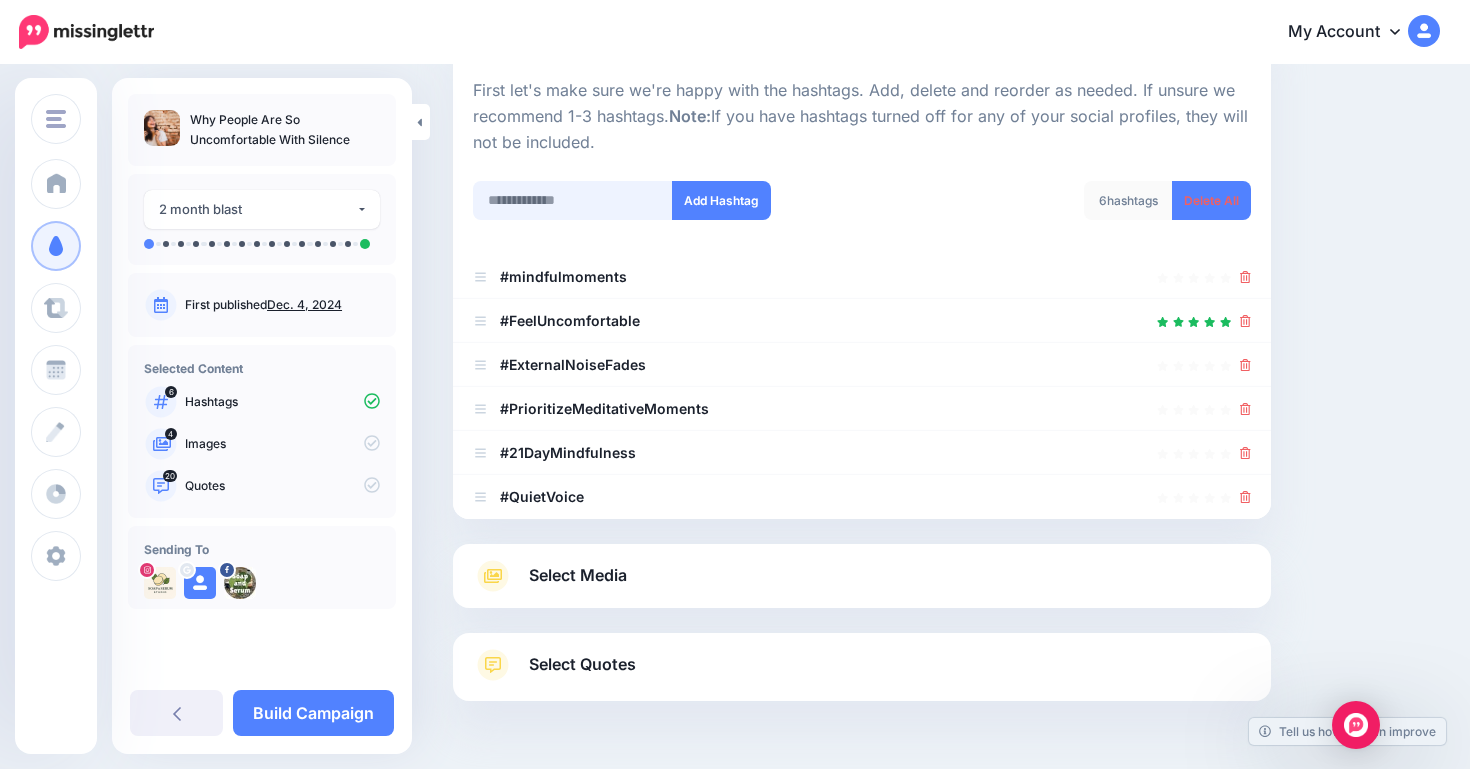 scroll, scrollTop: 252, scrollLeft: 0, axis: vertical 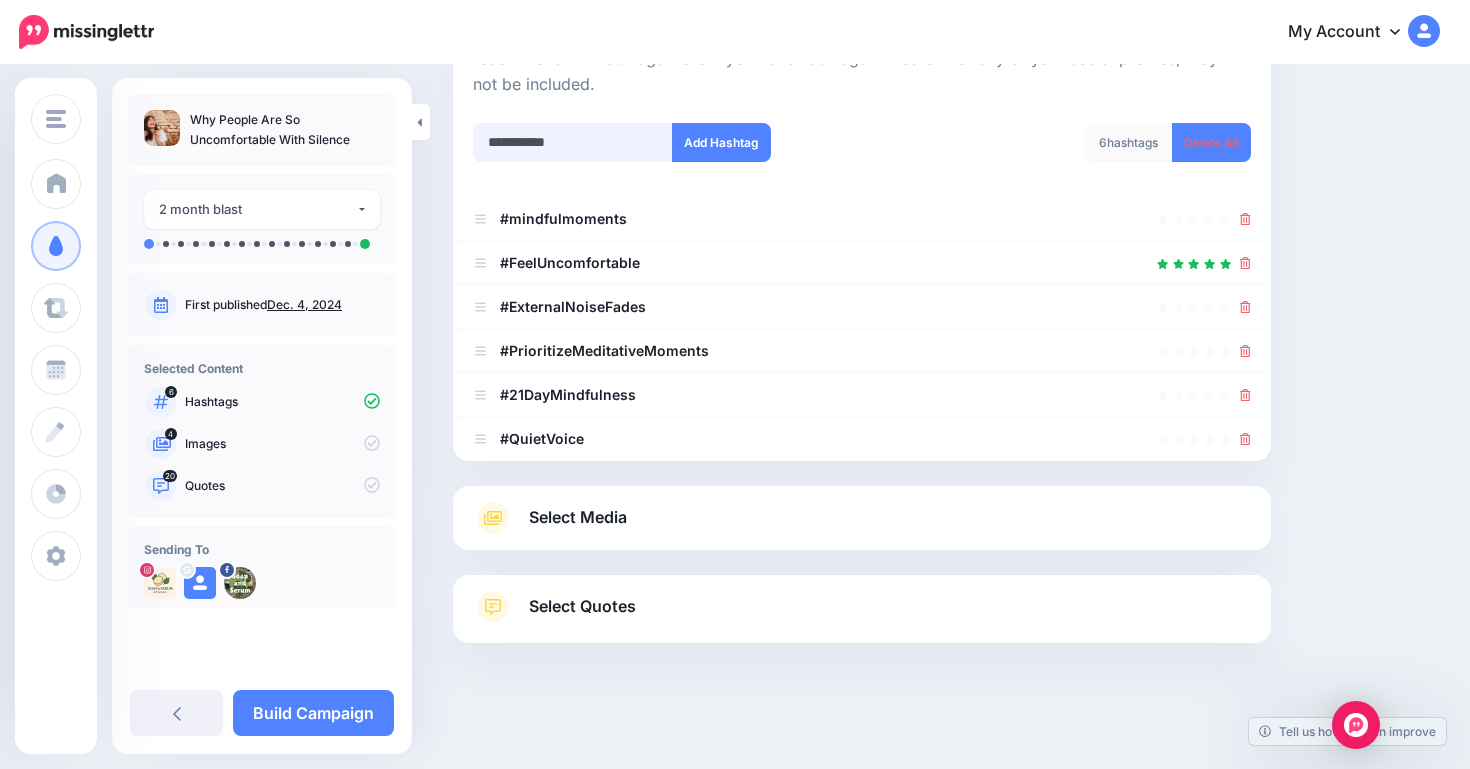 type on "**********" 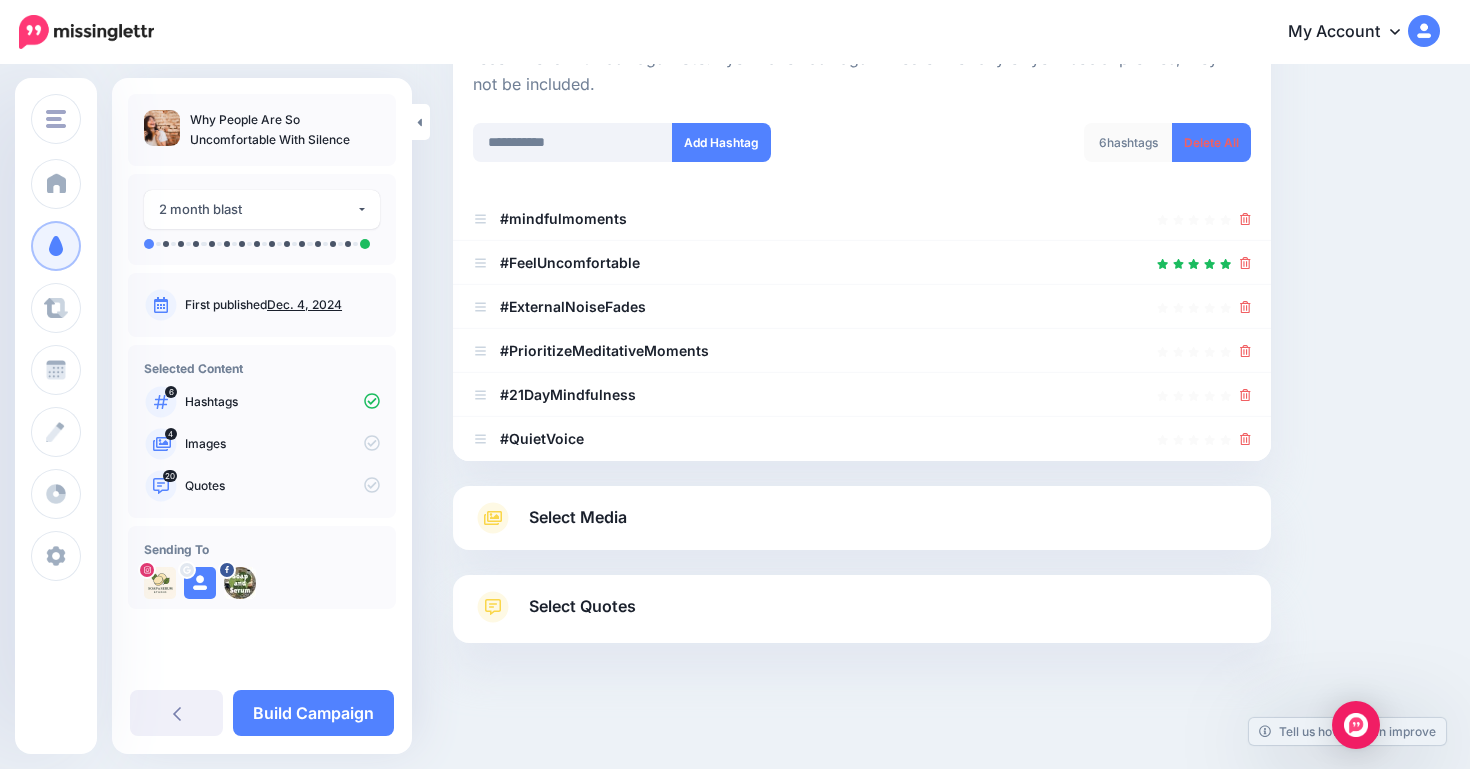 click on "**********" at bounding box center (660, 155) 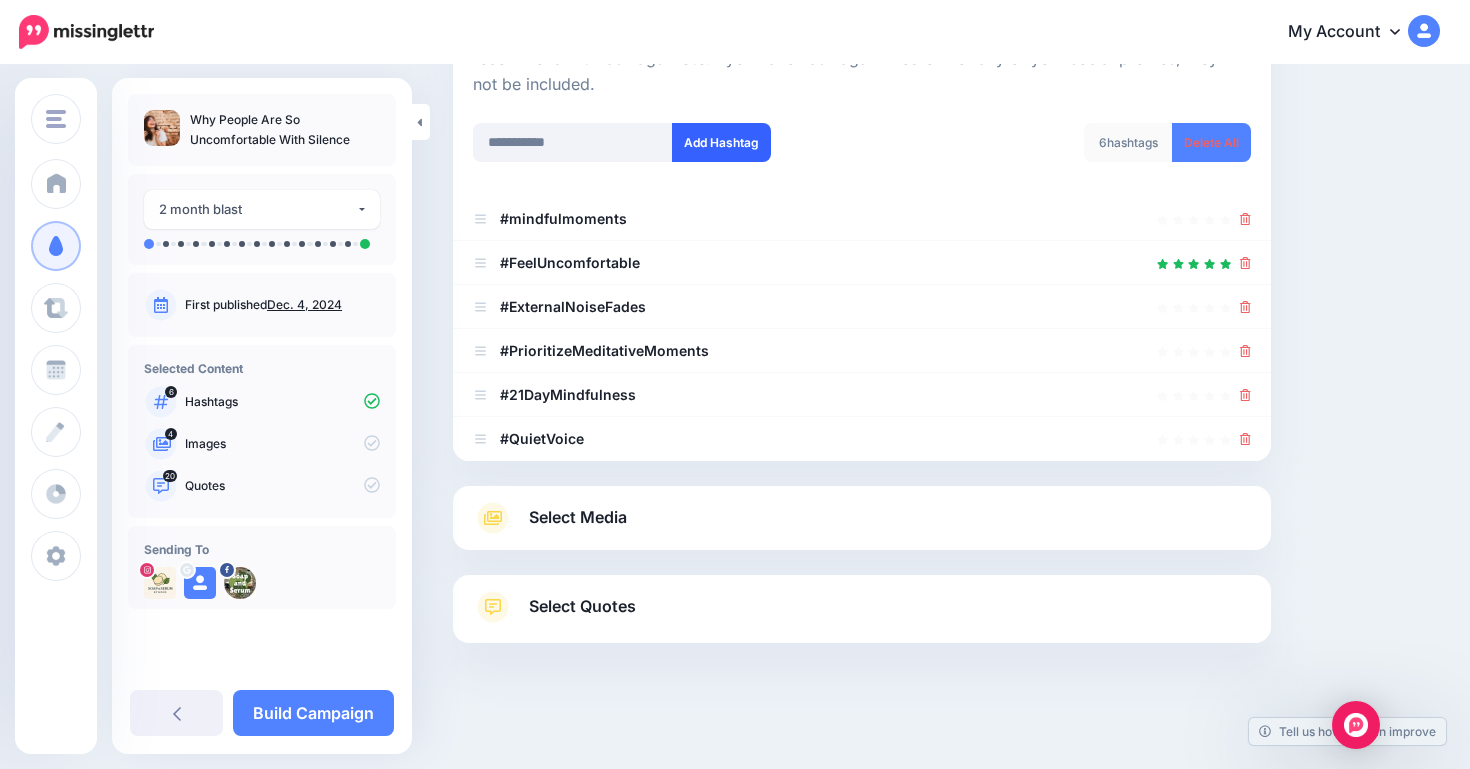 click on "Add Hashtag" at bounding box center [721, 142] 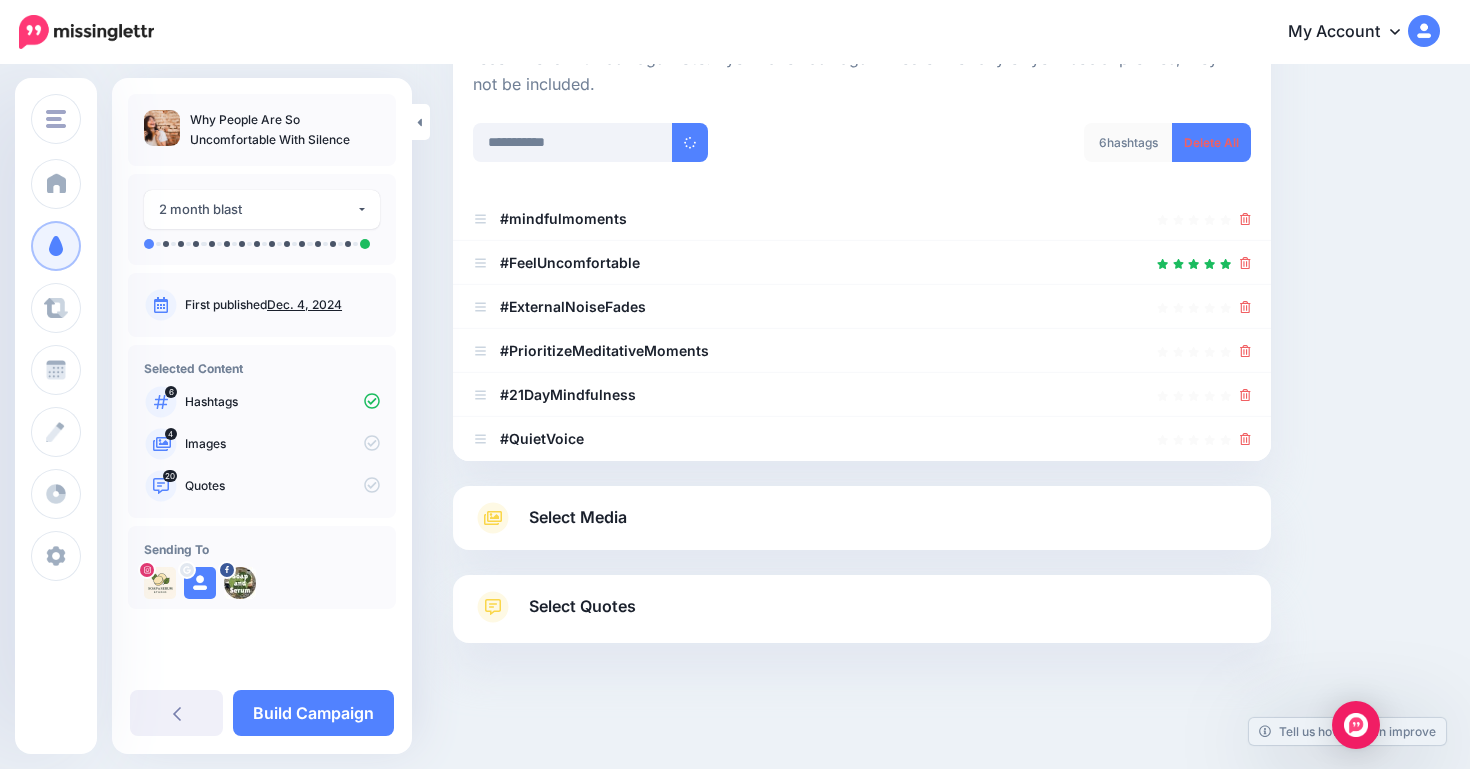 type 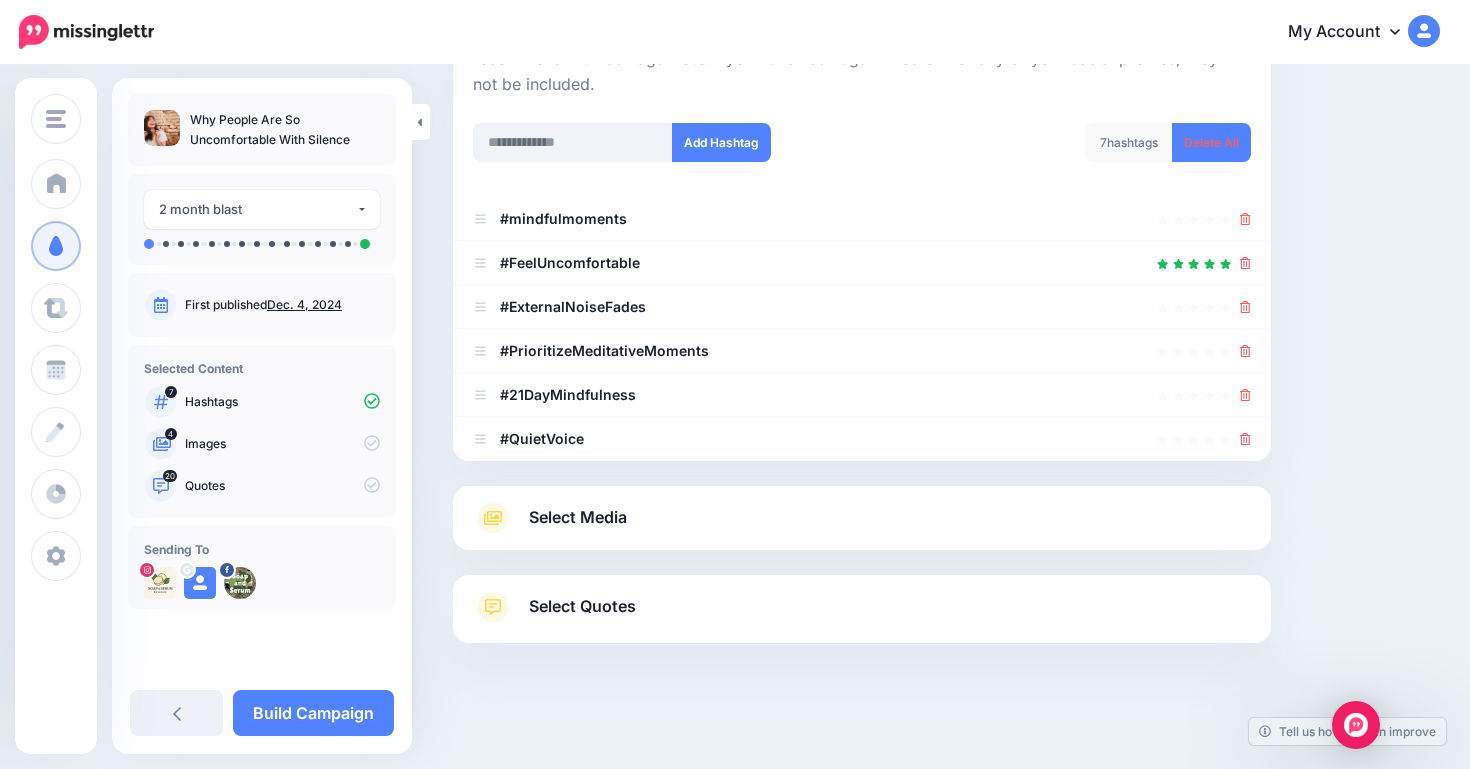 click on "Select Media" at bounding box center (578, 517) 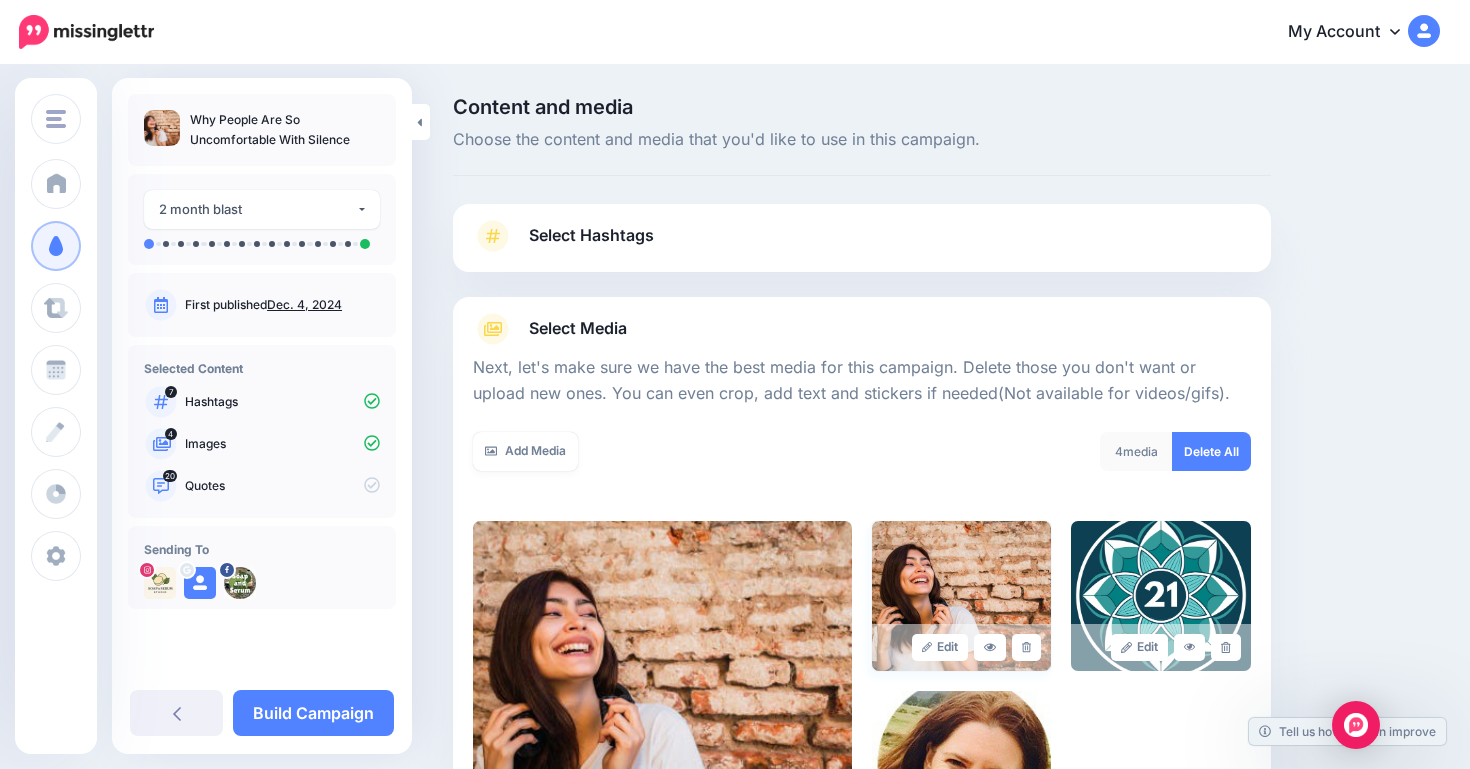 scroll, scrollTop: 117, scrollLeft: 0, axis: vertical 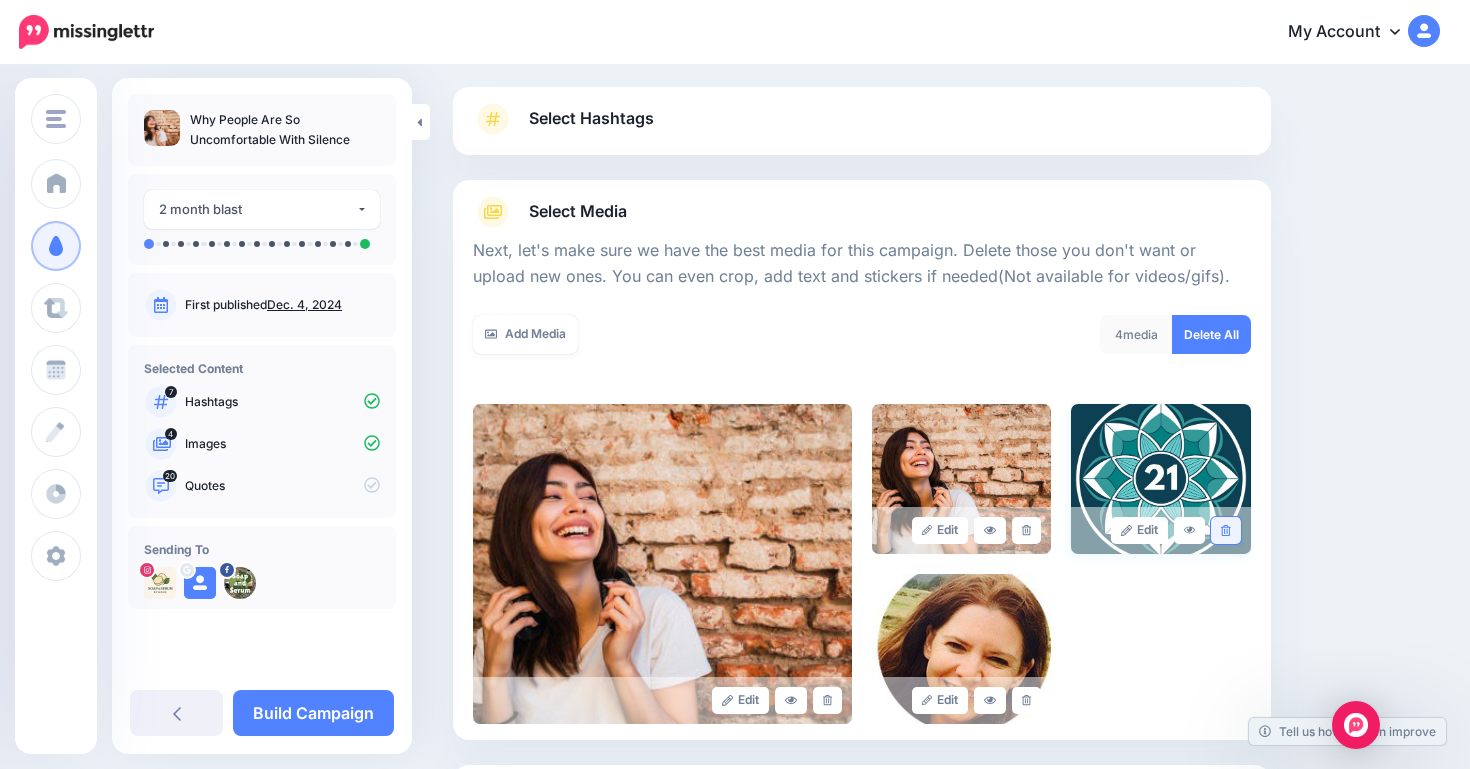 click at bounding box center (1225, 530) 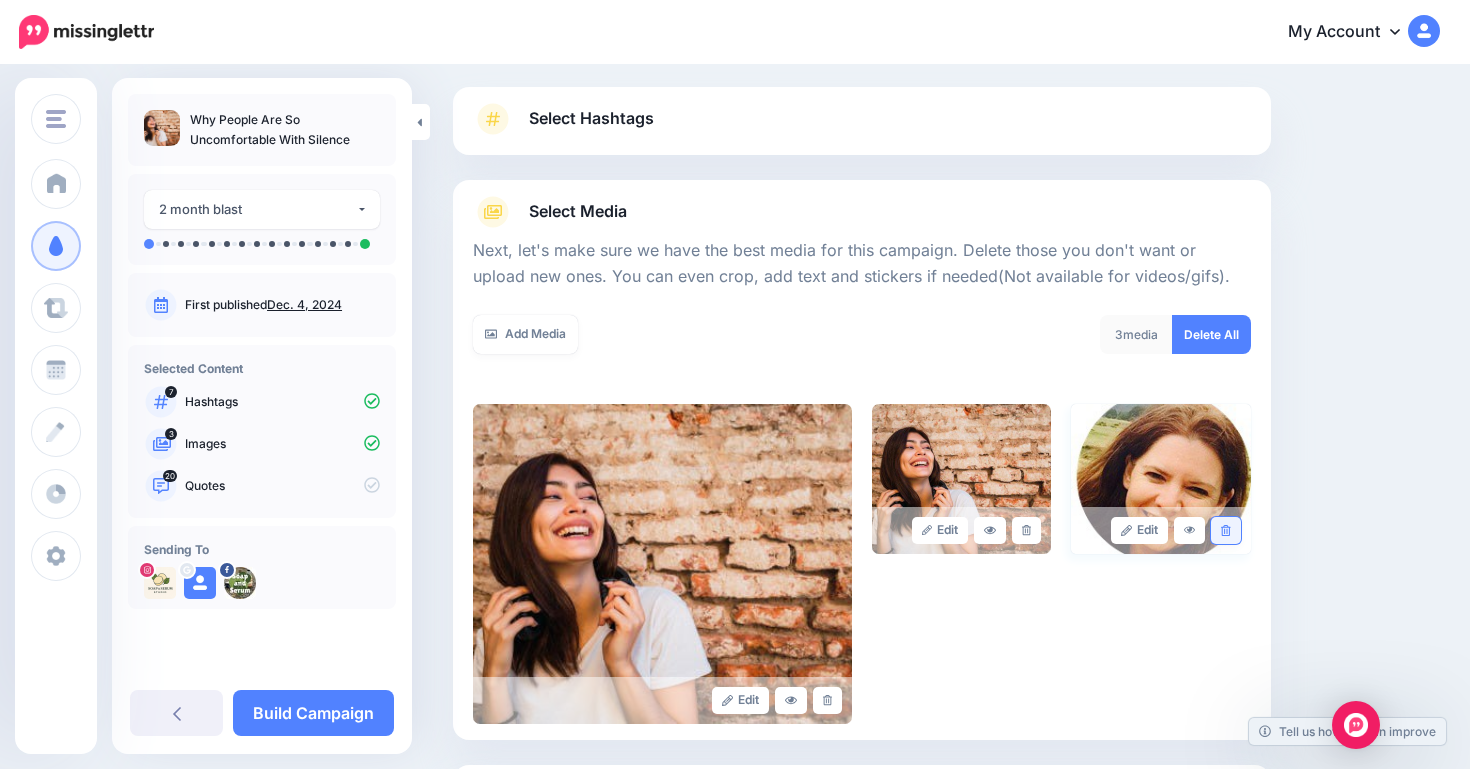 click 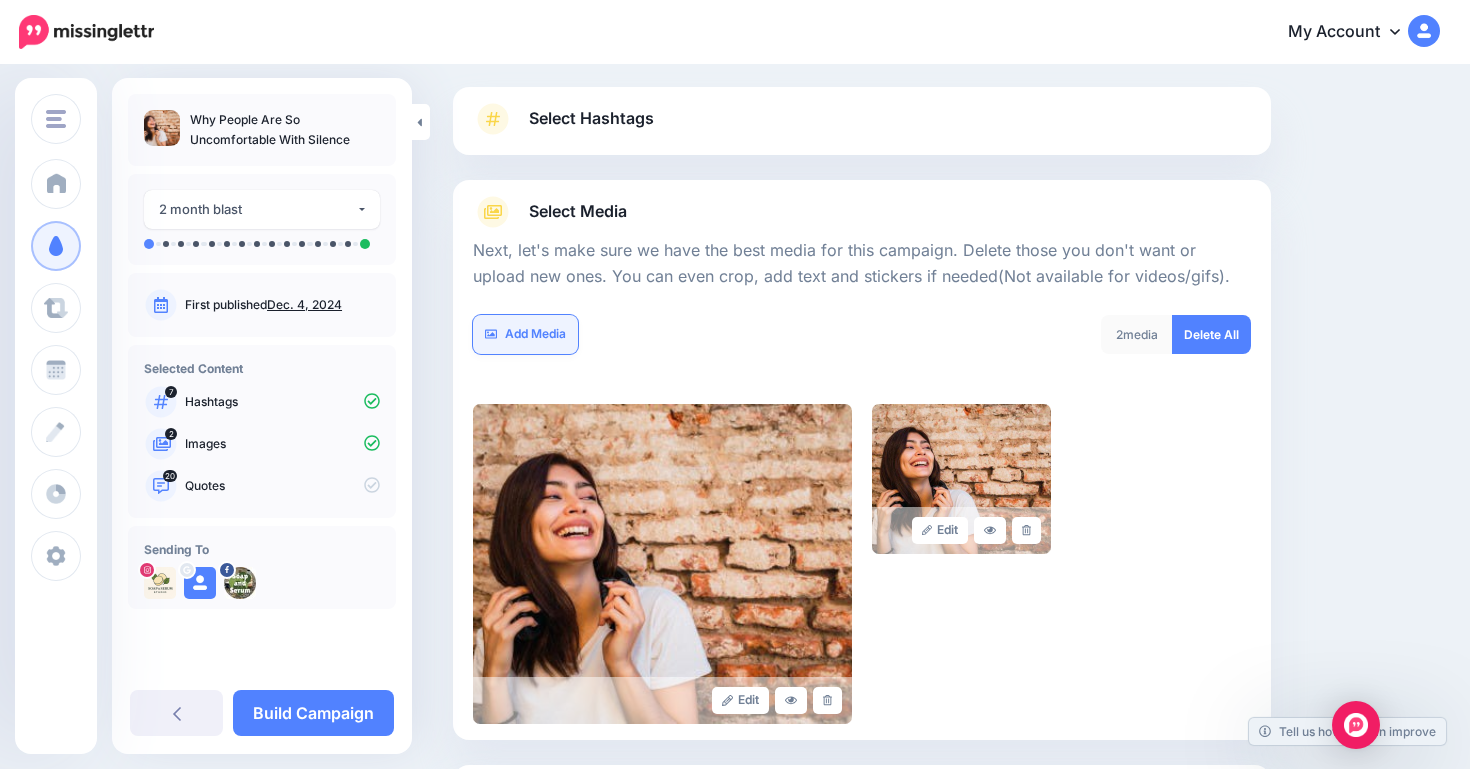 click on "Add Media" at bounding box center [525, 334] 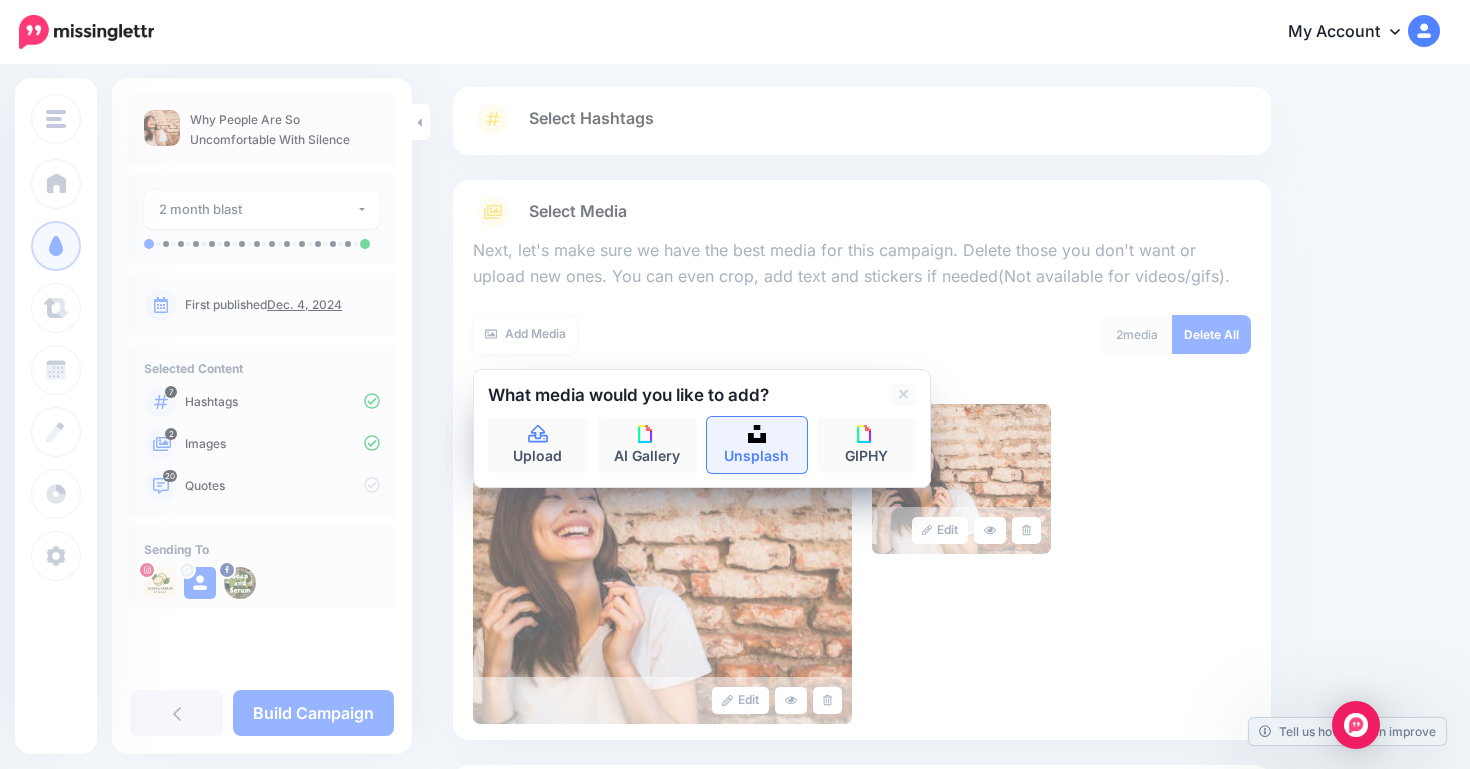 click at bounding box center (757, 434) 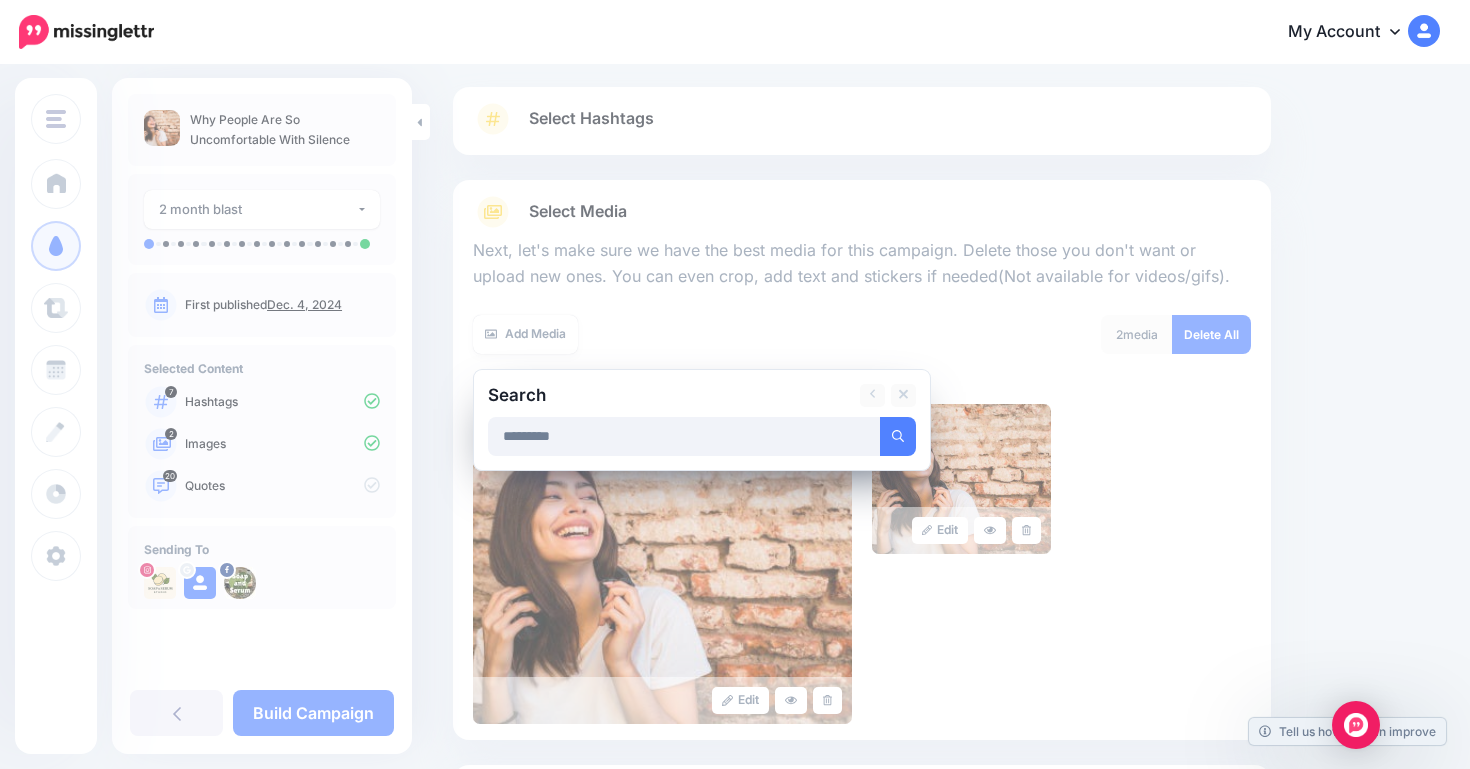 type on "*********" 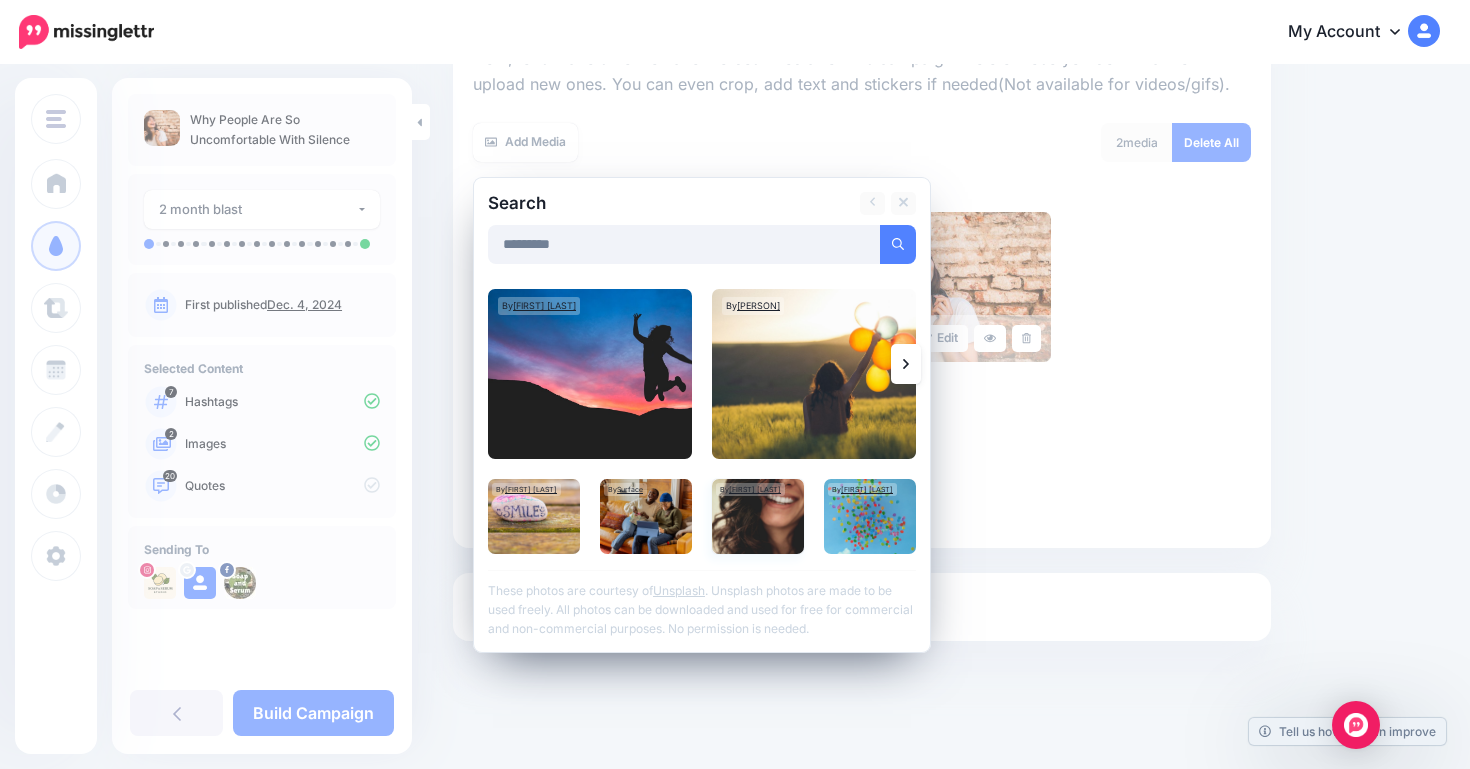 scroll, scrollTop: 308, scrollLeft: 0, axis: vertical 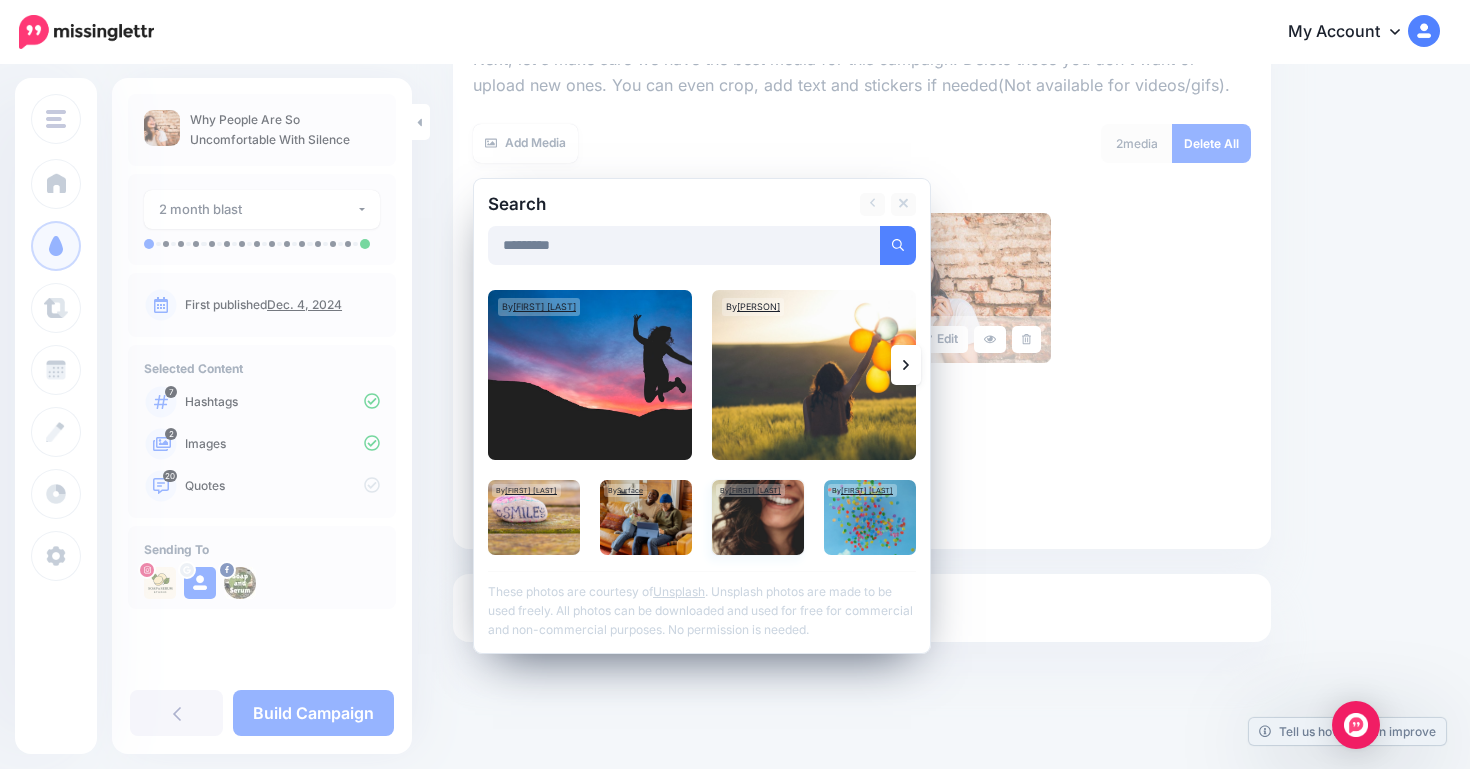 click at bounding box center (758, 517) 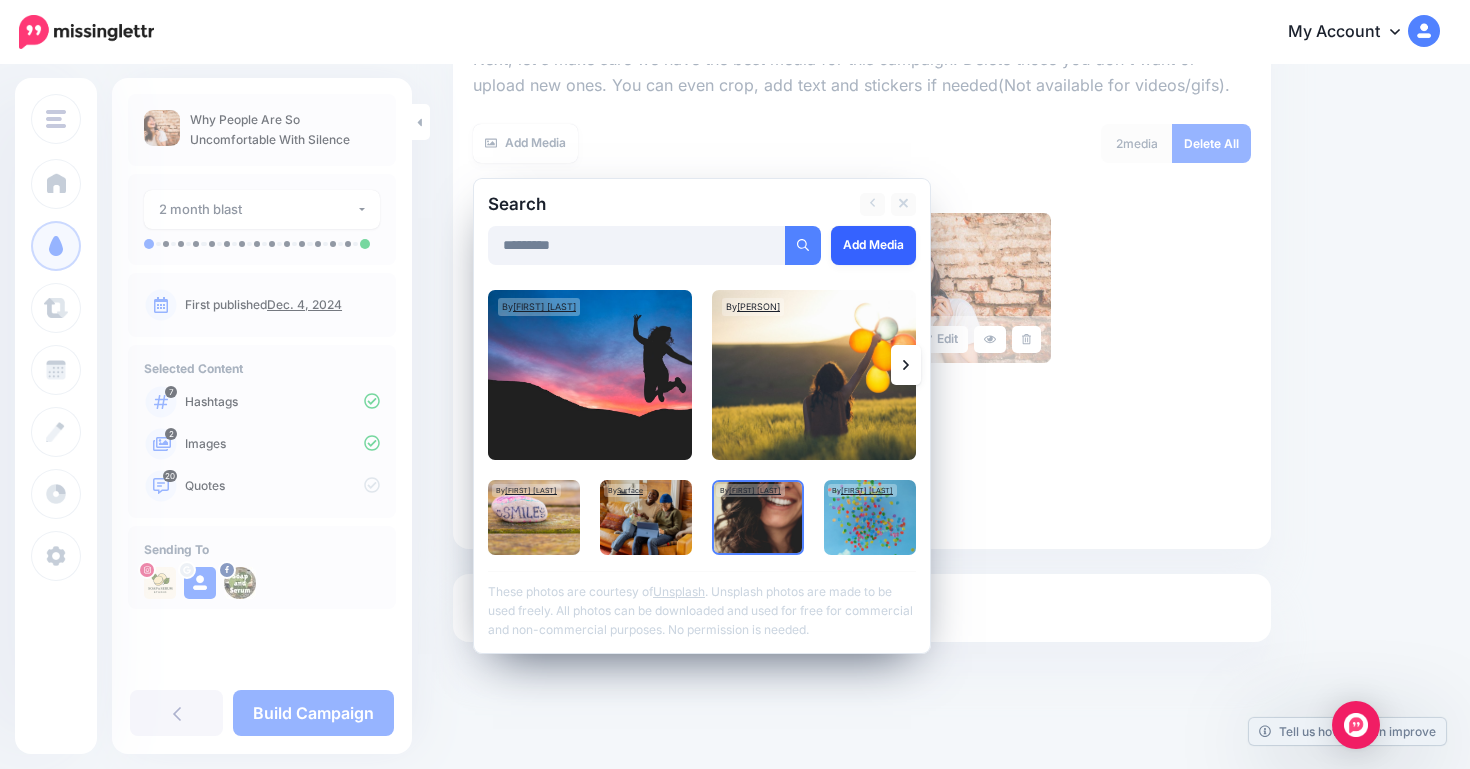 click on "Add Media" at bounding box center (873, 245) 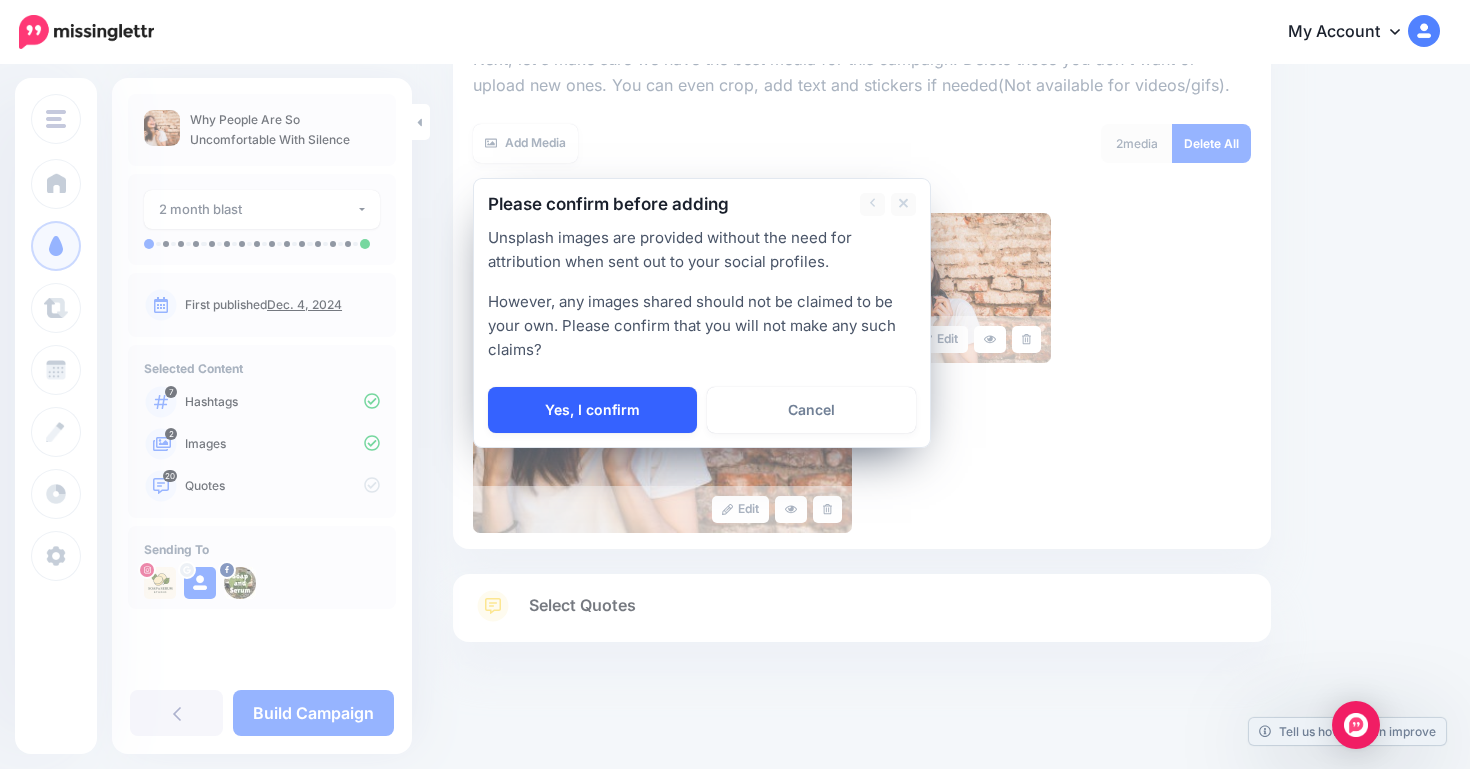 click on "Yes, I confirm" at bounding box center (592, 410) 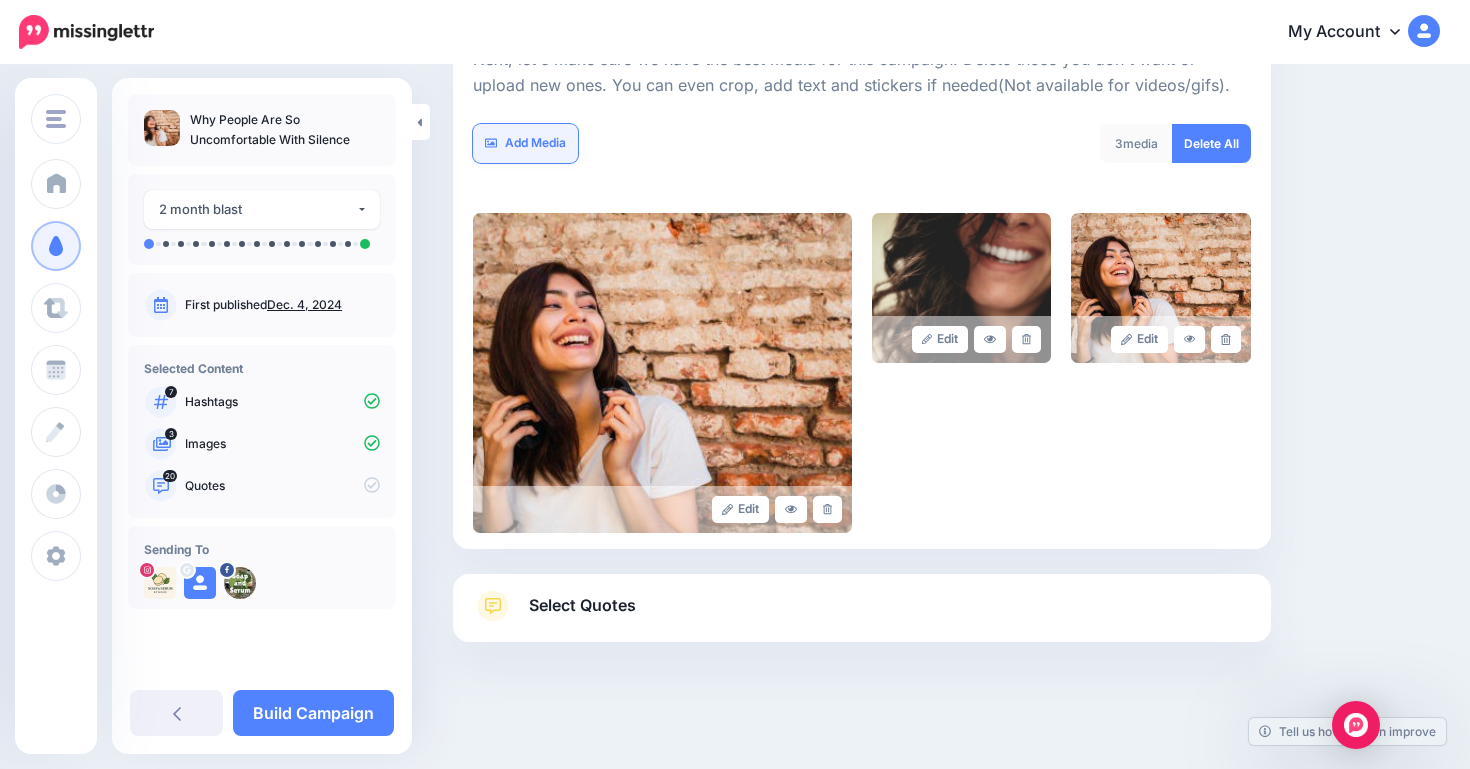 click on "Add Media" at bounding box center (525, 143) 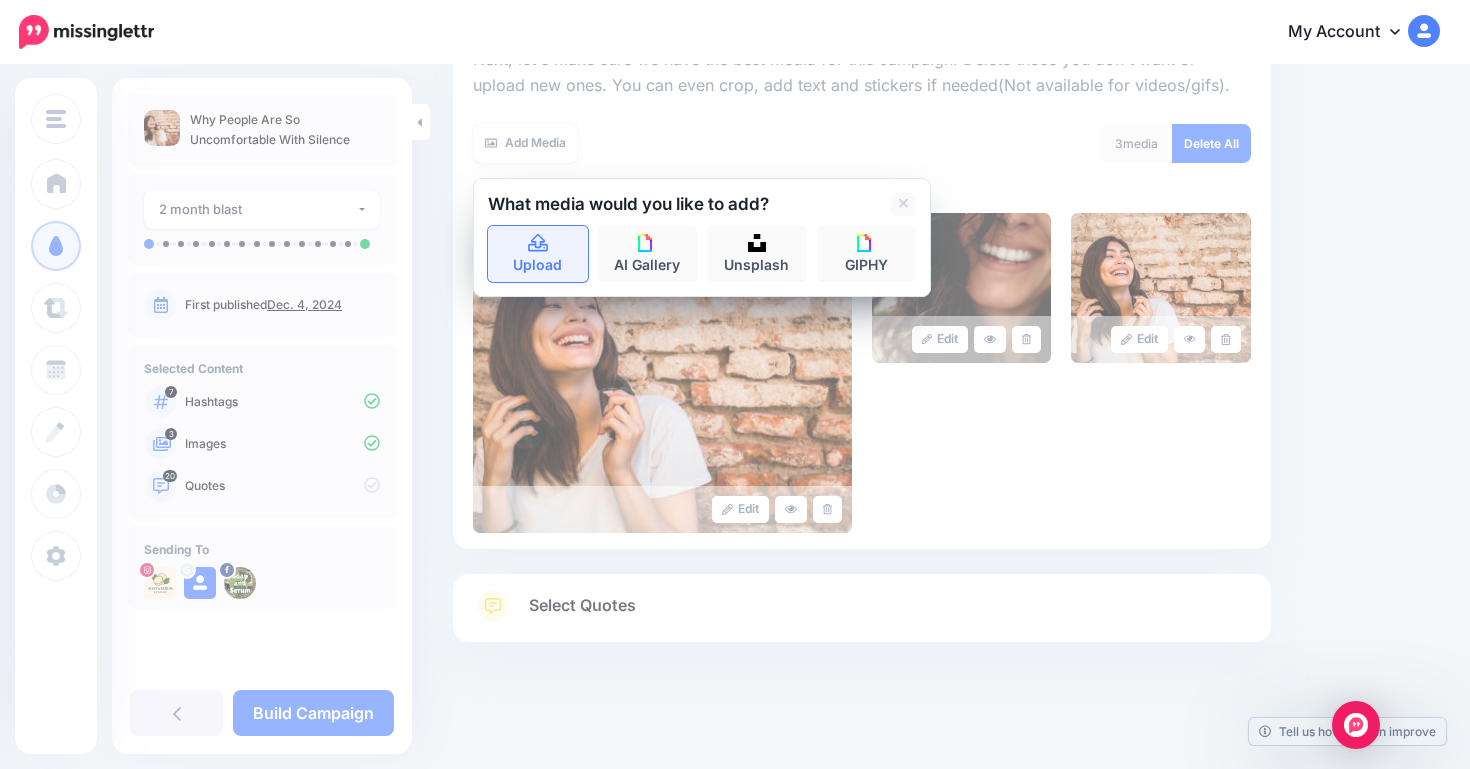 click 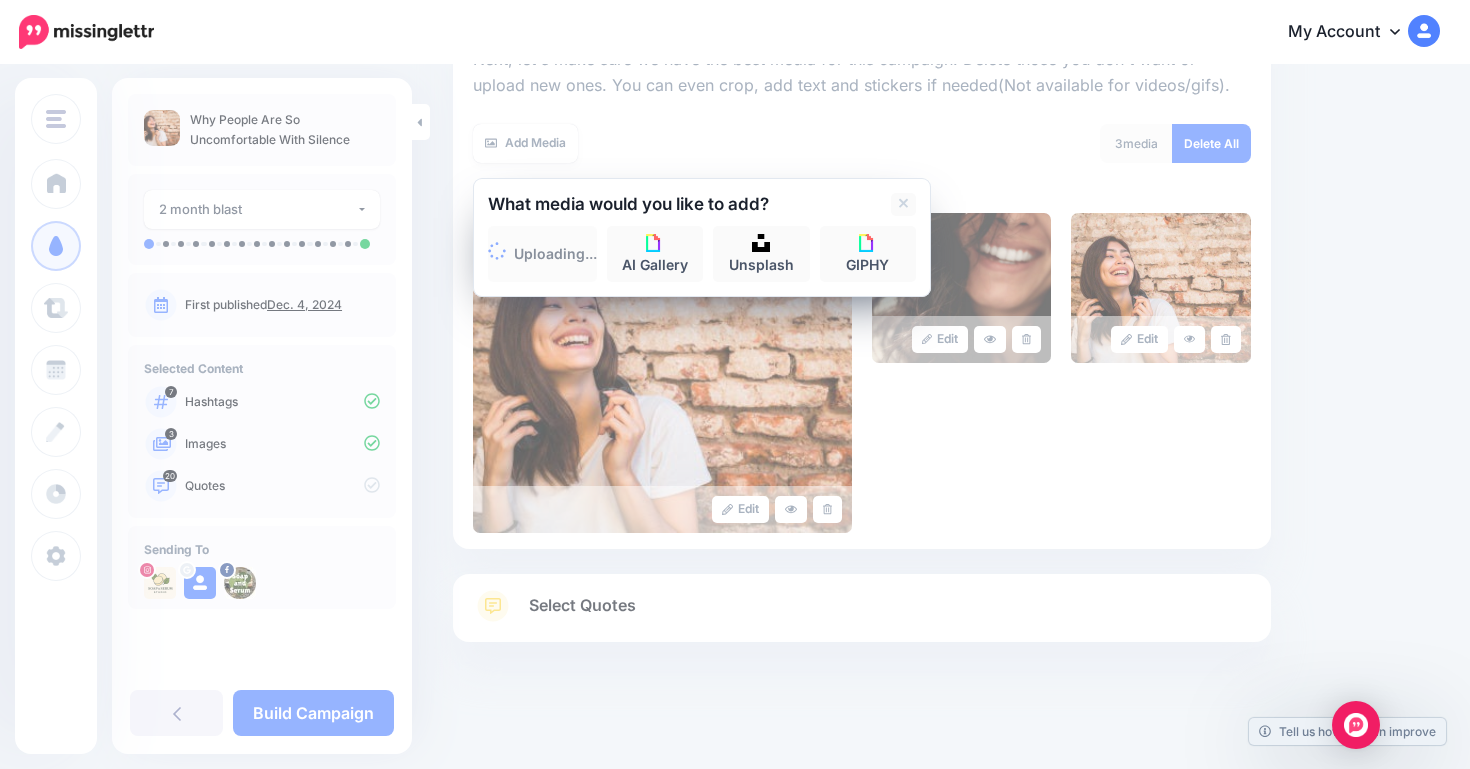 click on "Uploading...
AI Gallery
Unsplash
GIPHY" at bounding box center [702, 254] 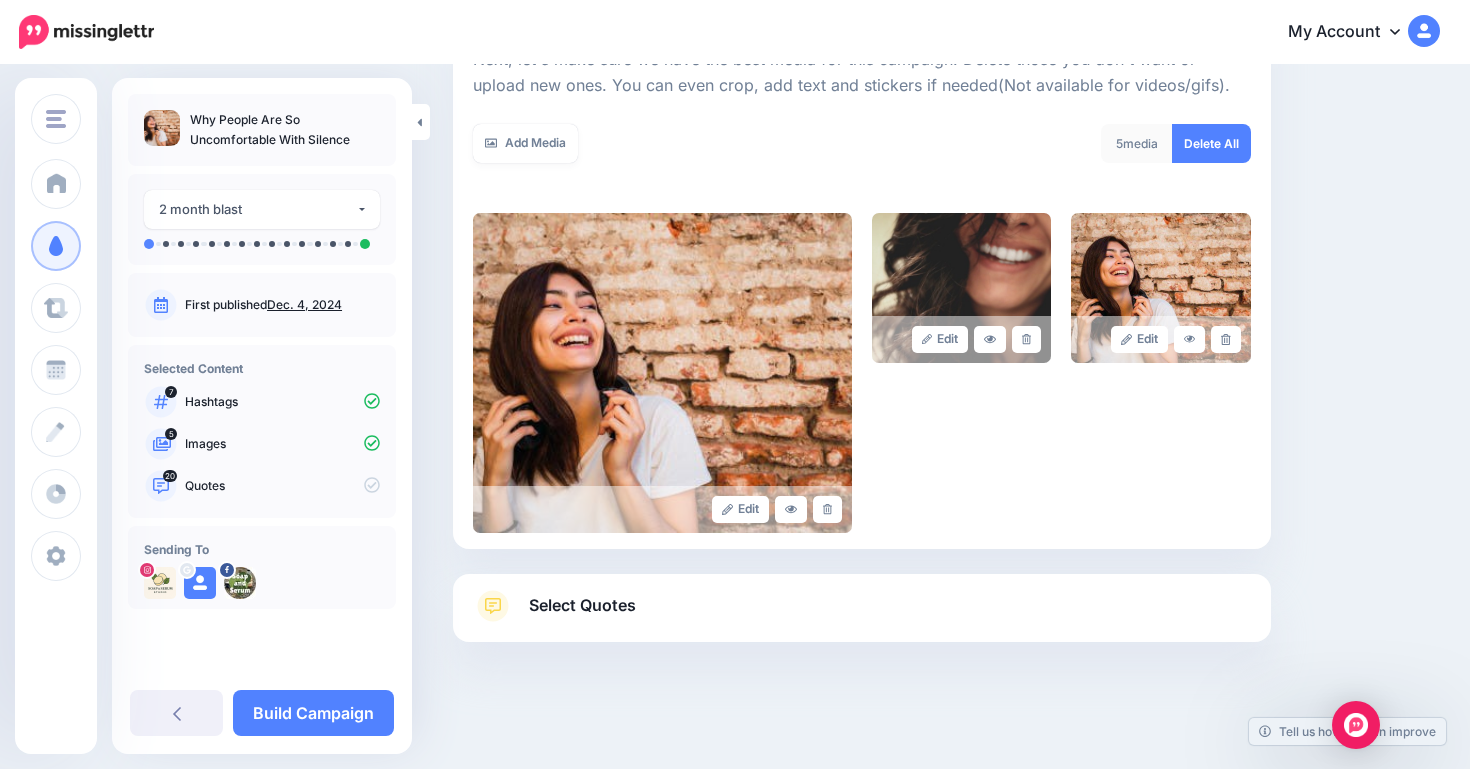 click at bounding box center [662, 373] 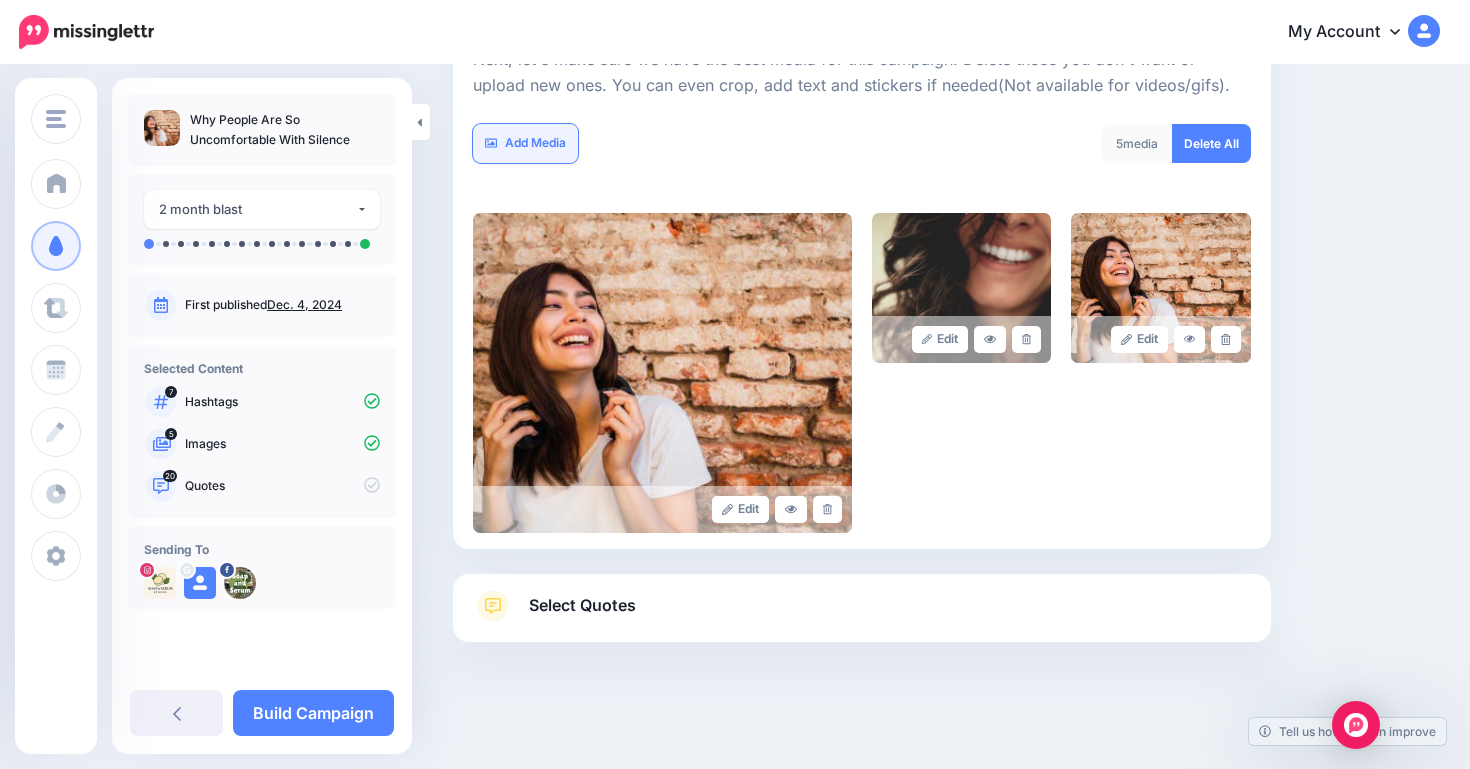 click on "Add Media" at bounding box center (525, 143) 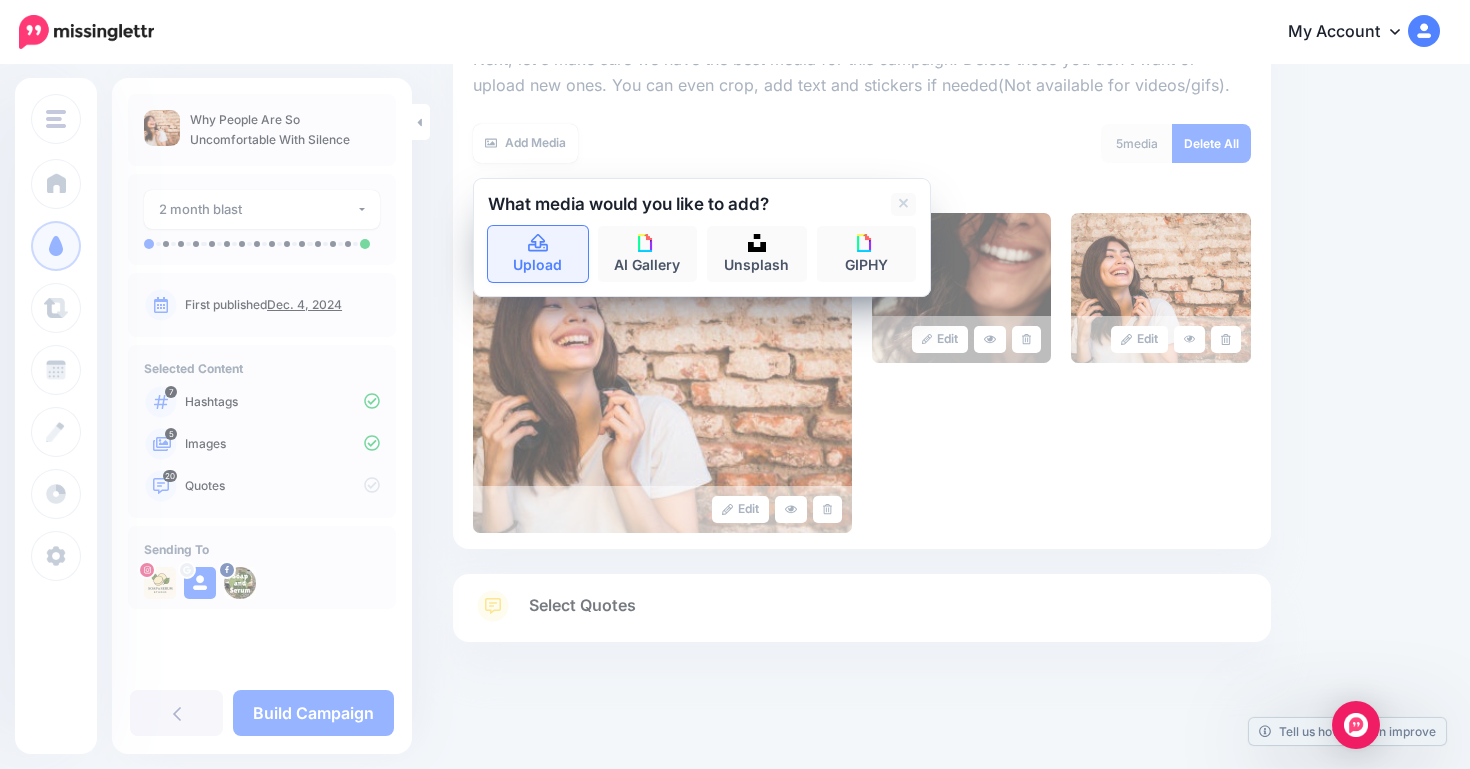 click on "Upload" at bounding box center (538, 254) 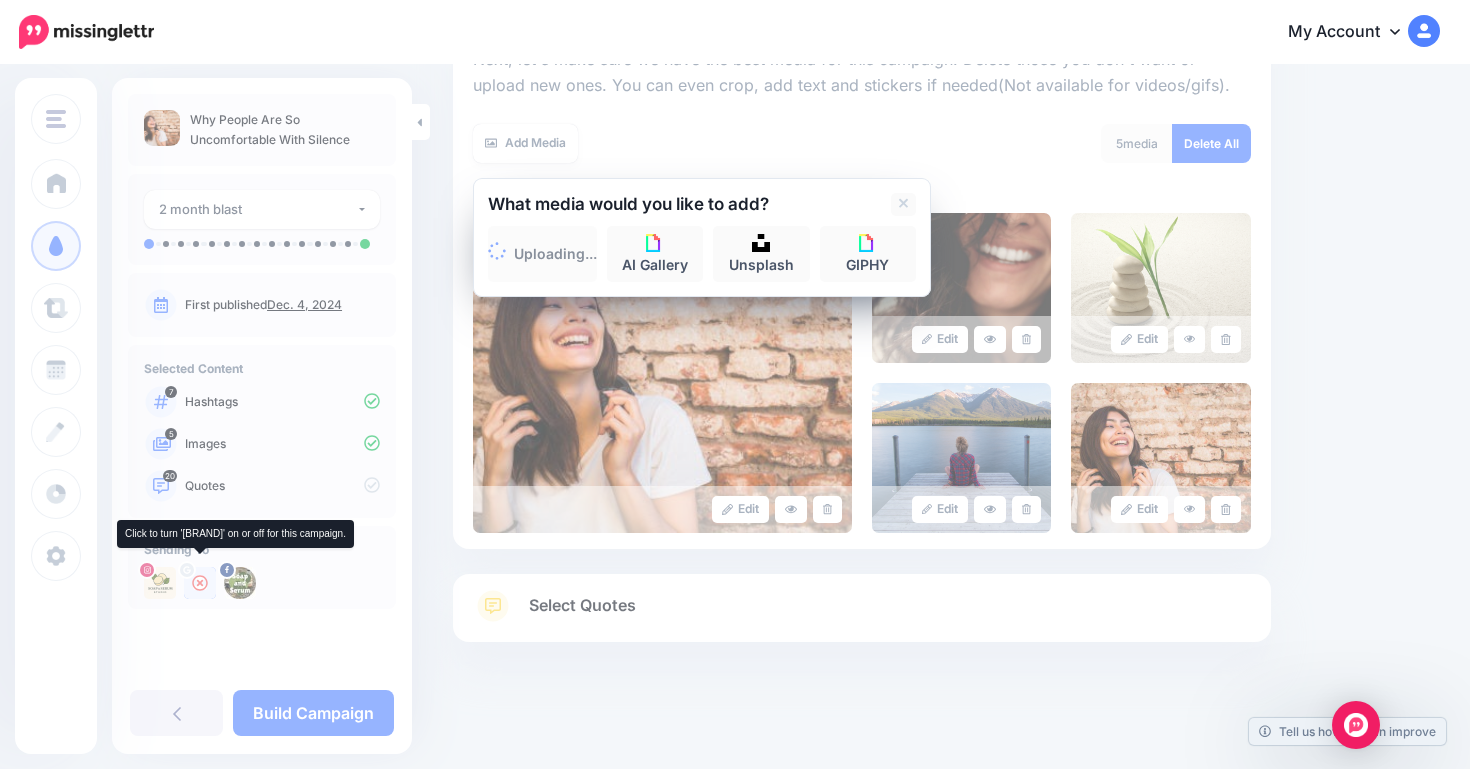 click 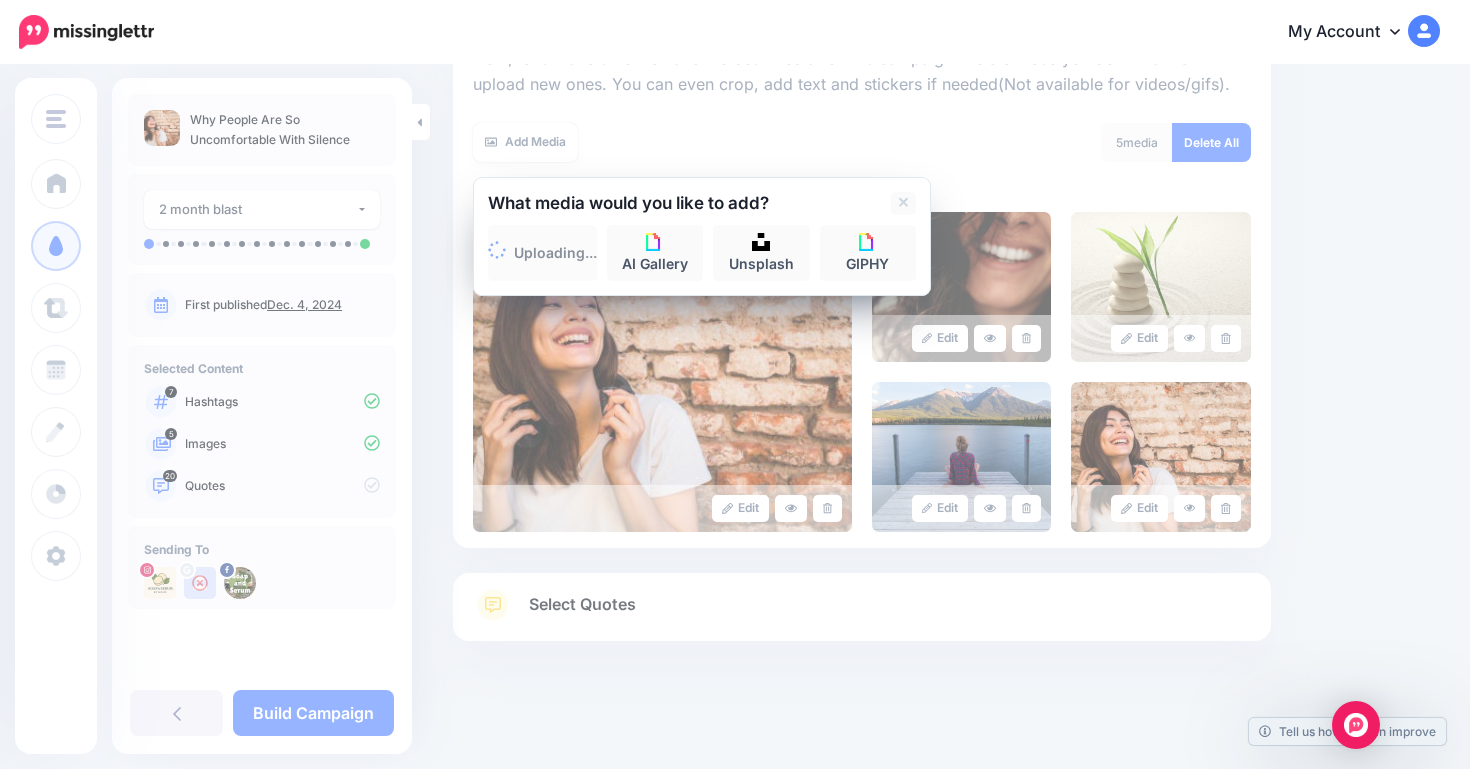 scroll, scrollTop: 308, scrollLeft: 0, axis: vertical 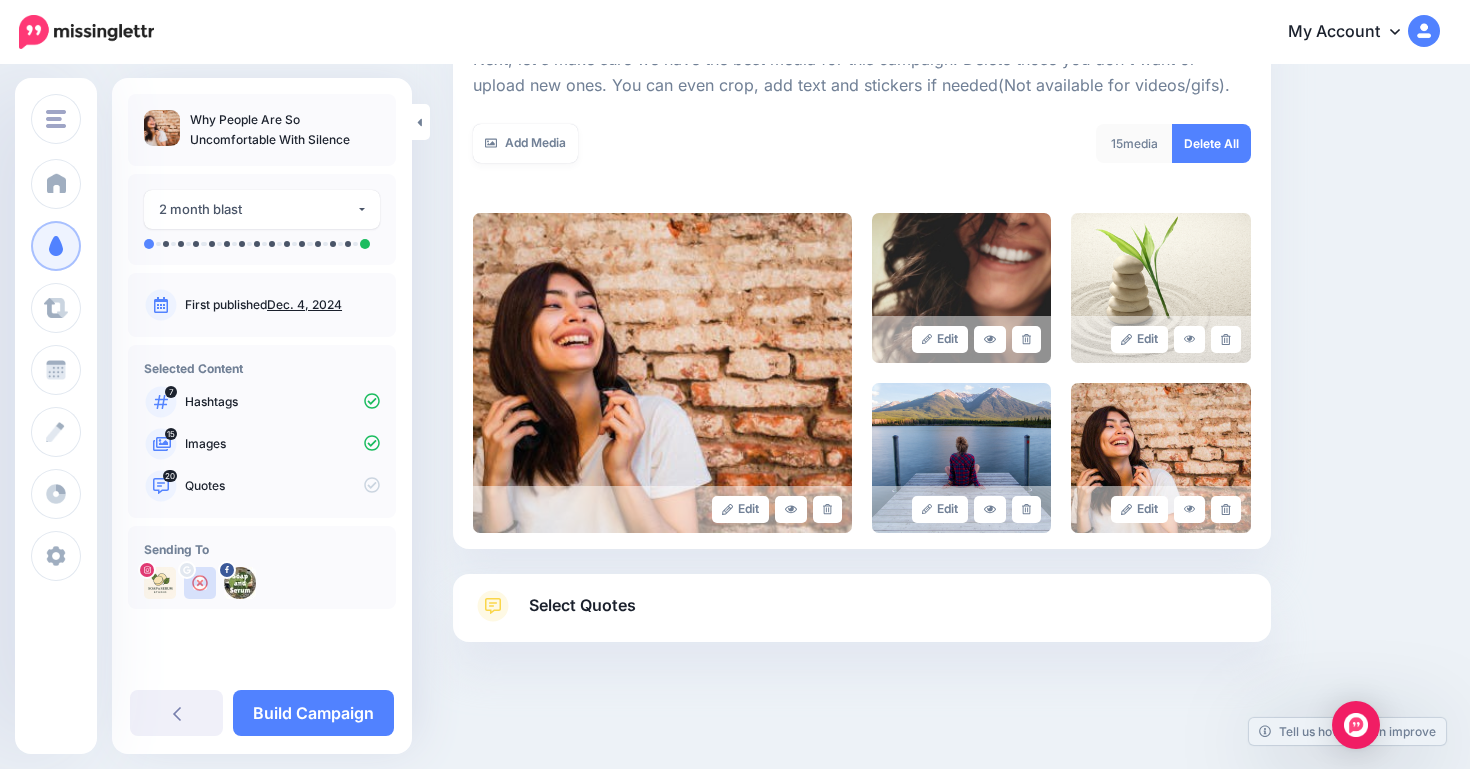 click on "Select Quotes" at bounding box center (582, 605) 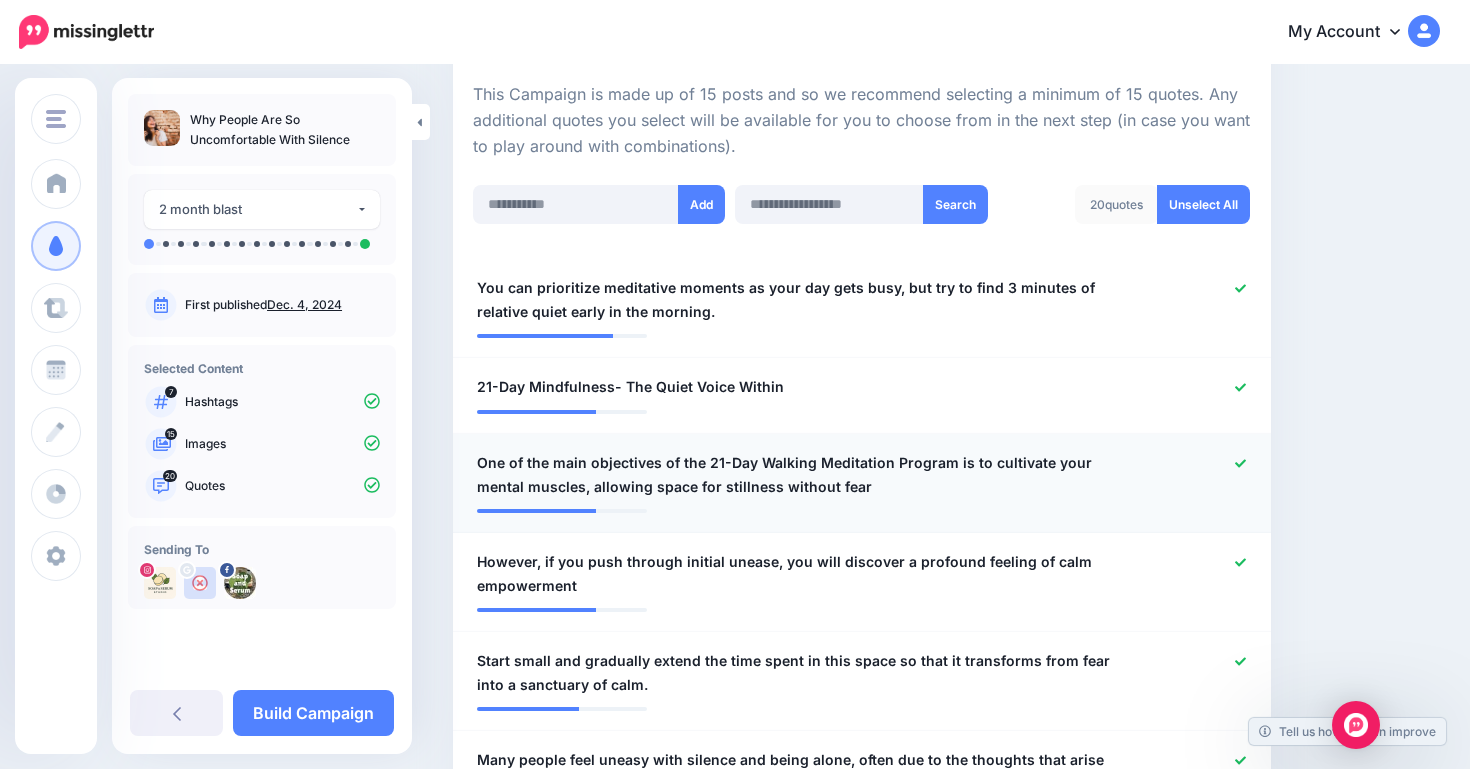scroll, scrollTop: 442, scrollLeft: 0, axis: vertical 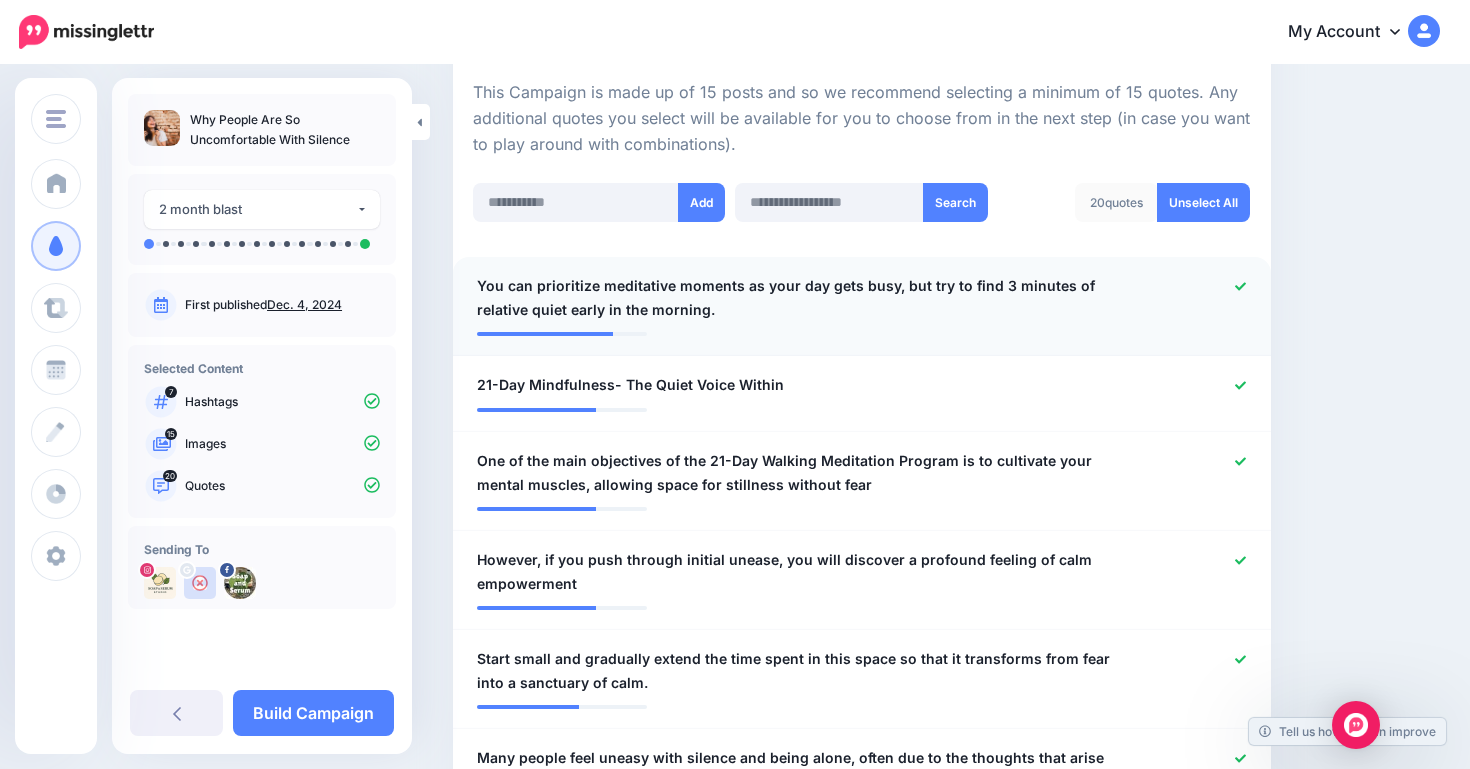 click on "You can prioritize meditative moments as your day gets busy, but try to find 3 minutes of relative quiet early in the morning." at bounding box center (795, 298) 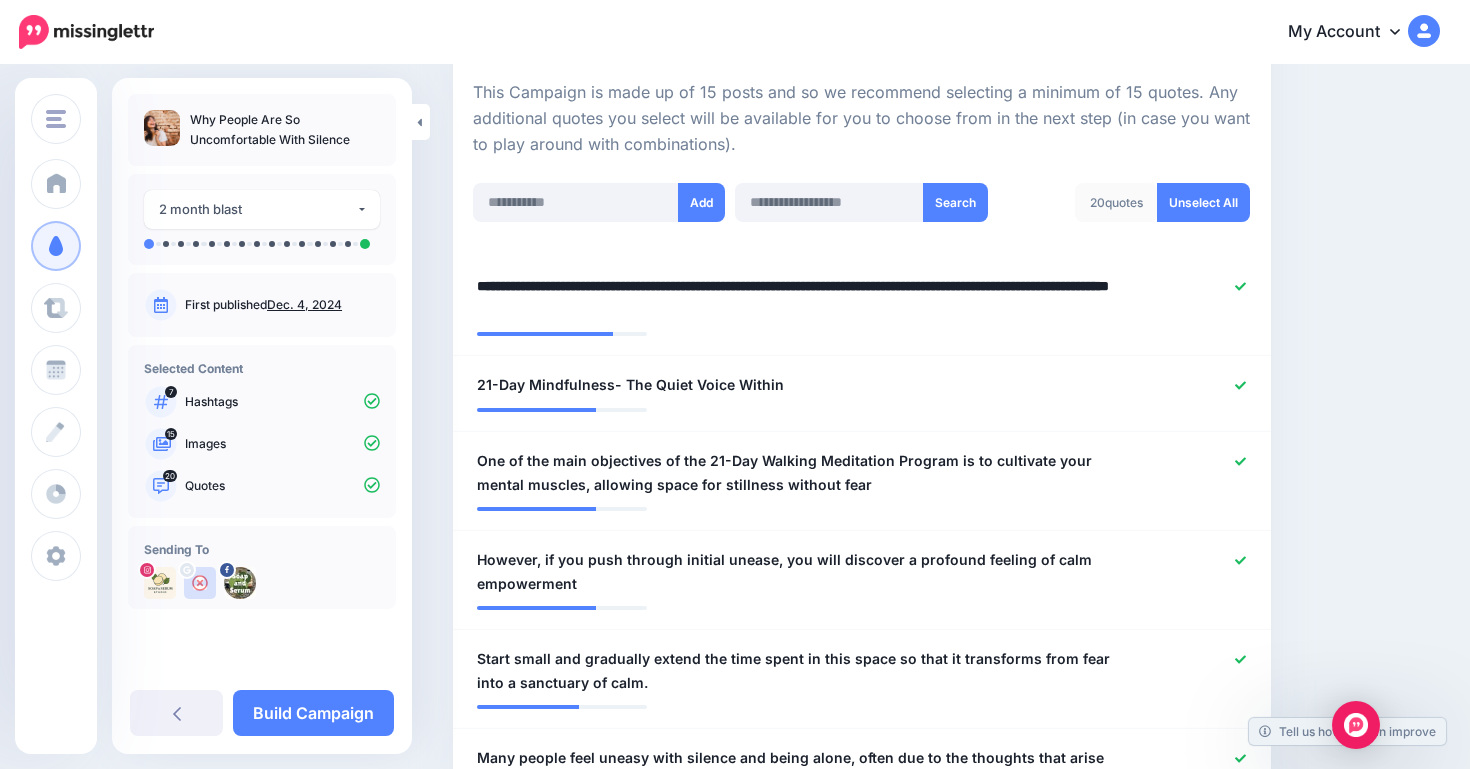 drag, startPoint x: 591, startPoint y: 275, endPoint x: 413, endPoint y: 270, distance: 178.0702 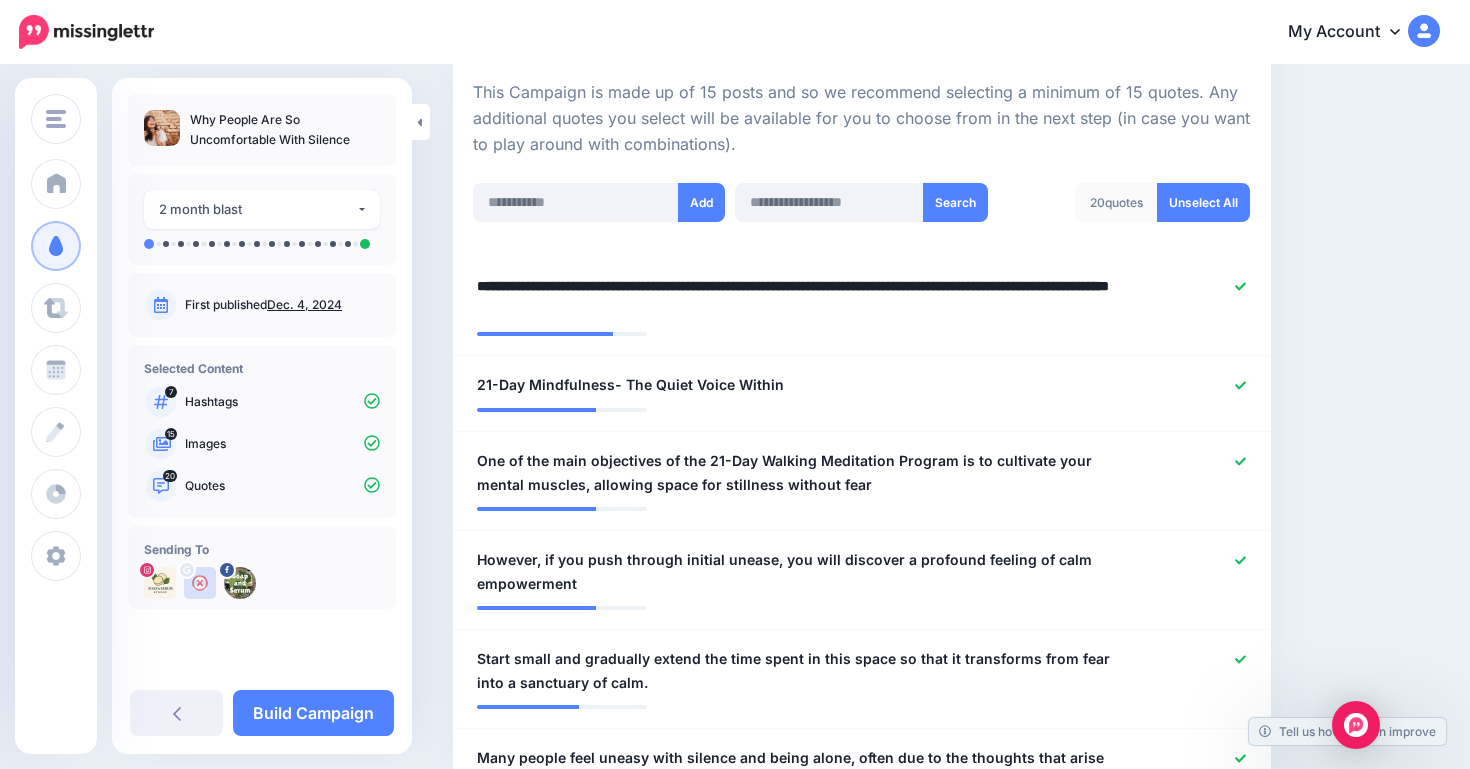 click on "Content and media
Choose the content and media that you'd like to use in this campaign.
Select Hashtags
First let's make sure we're happy with the hashtags. Add, delete and reorder as needed. If unsure we recommend 1-3 hashtags.  Note:  If you have hashtags turned off for any of your social profiles, they will not be included.
#CultivateMindfulness #IncorporatingMindfulnessPractices 7" at bounding box center [735, 1655] 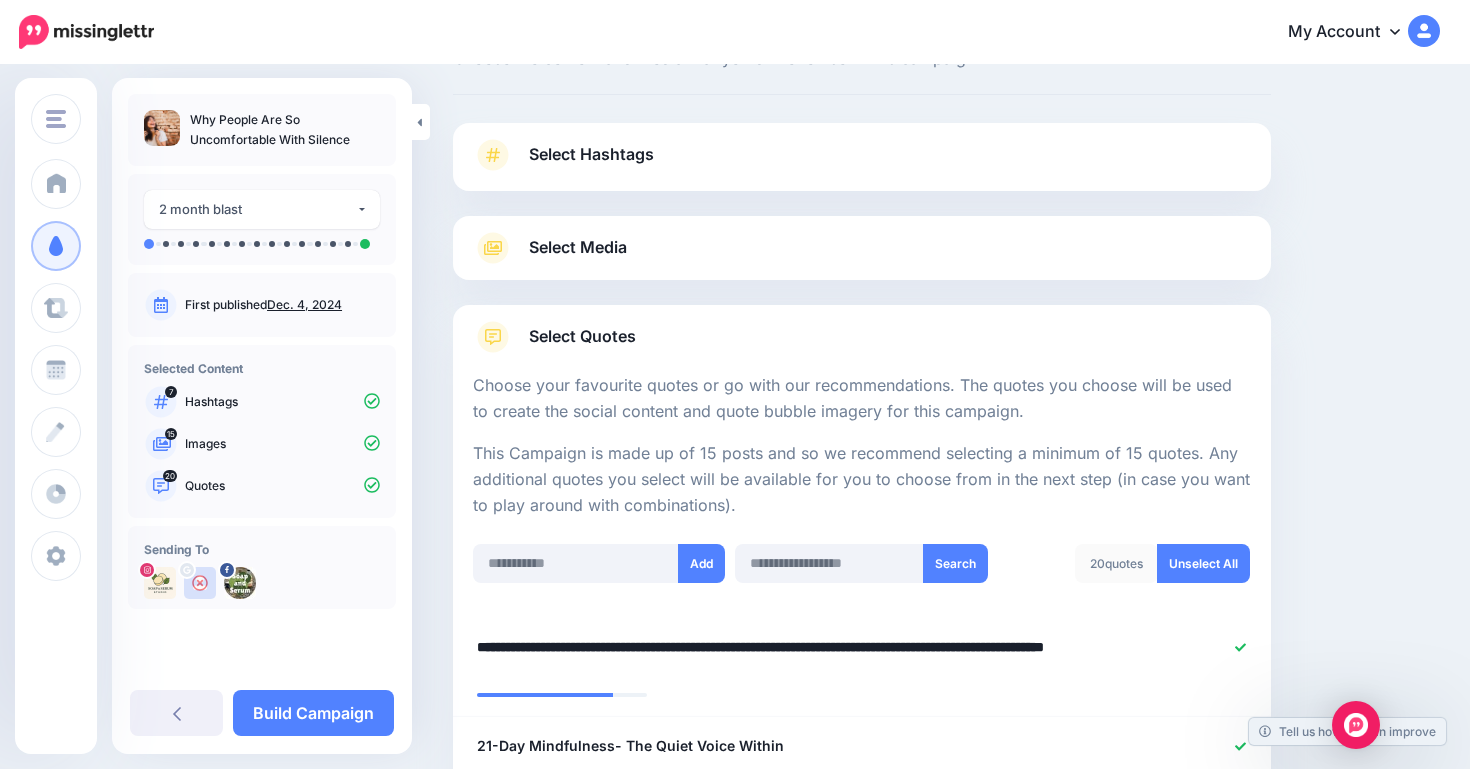 scroll, scrollTop: 108, scrollLeft: 0, axis: vertical 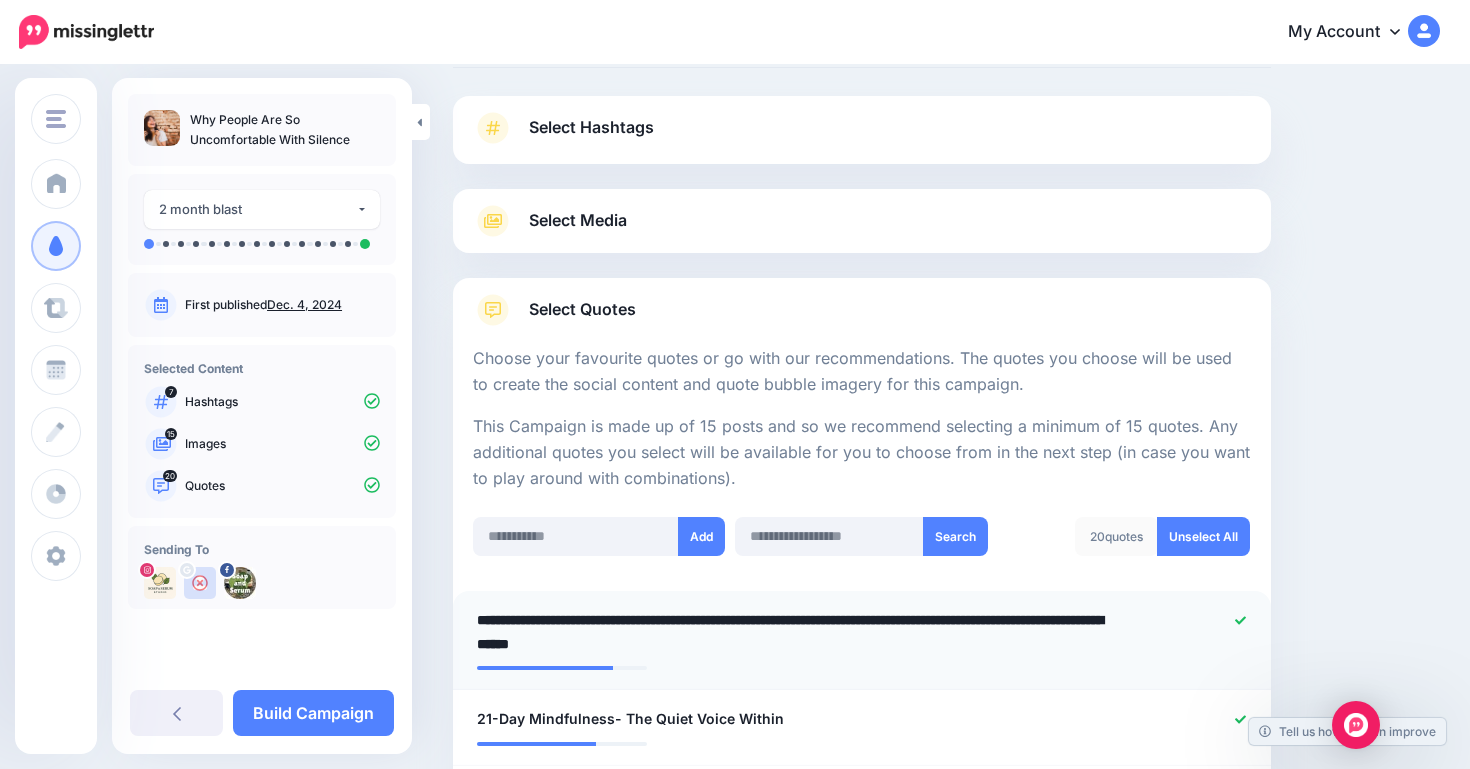 click on "**********" at bounding box center [795, 632] 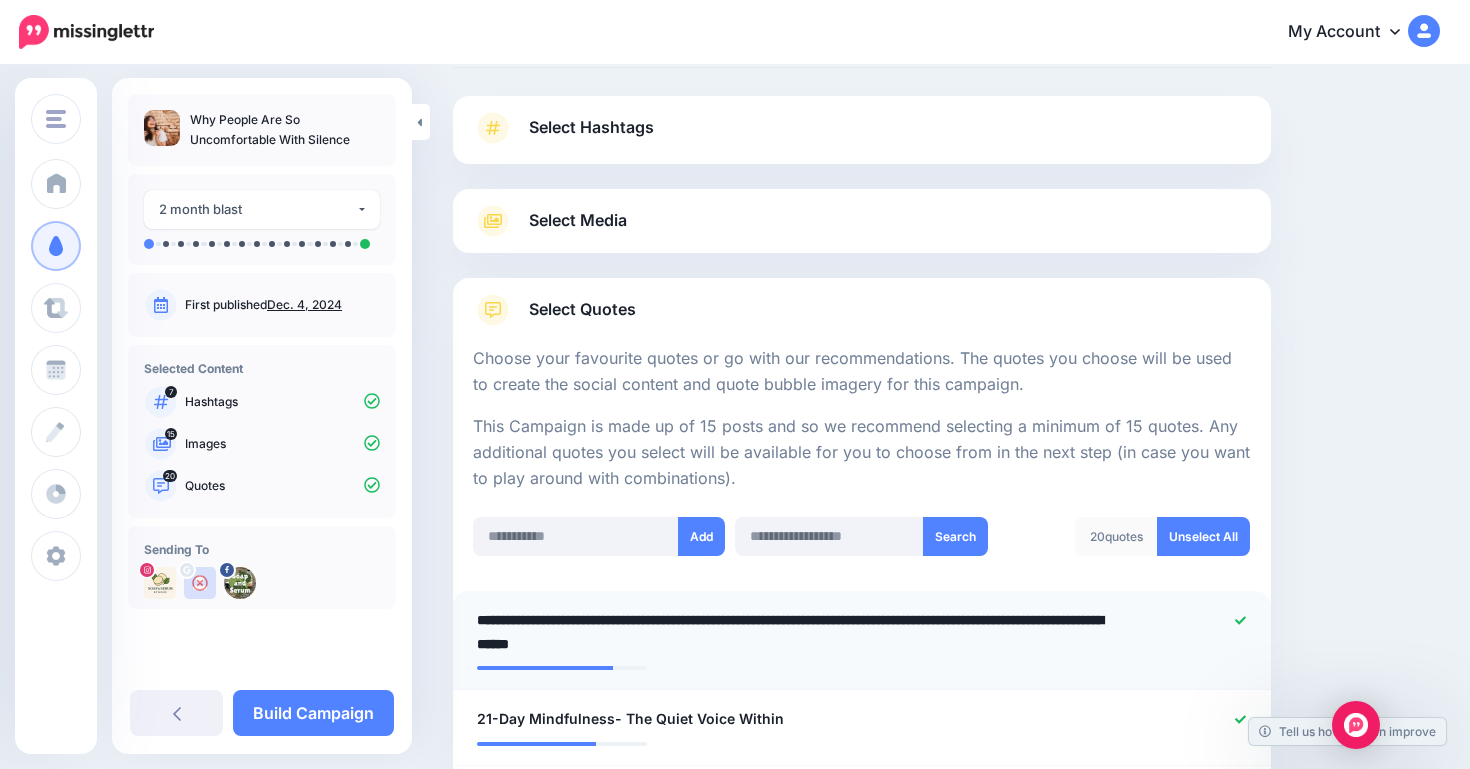 click on "**********" at bounding box center (795, 632) 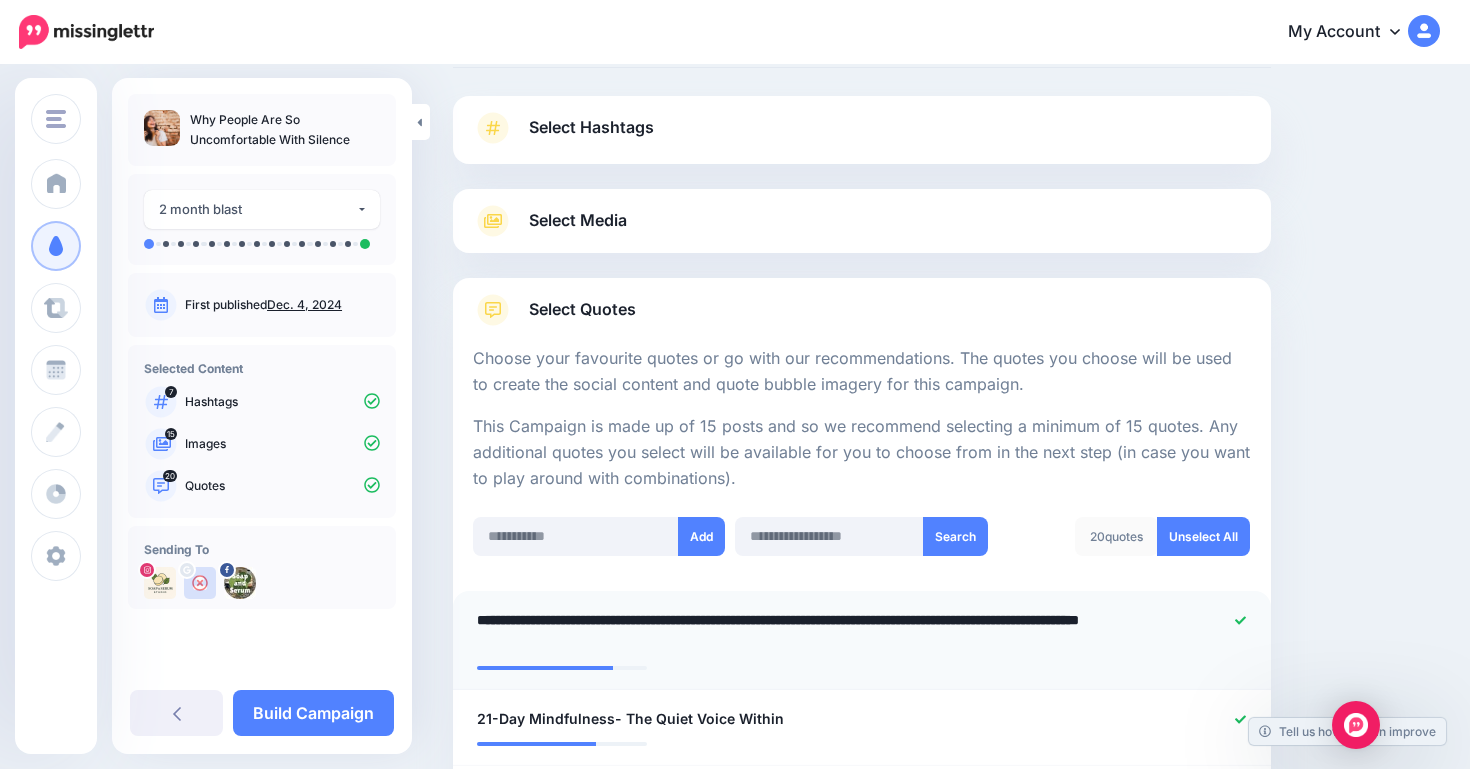 scroll, scrollTop: 123, scrollLeft: 0, axis: vertical 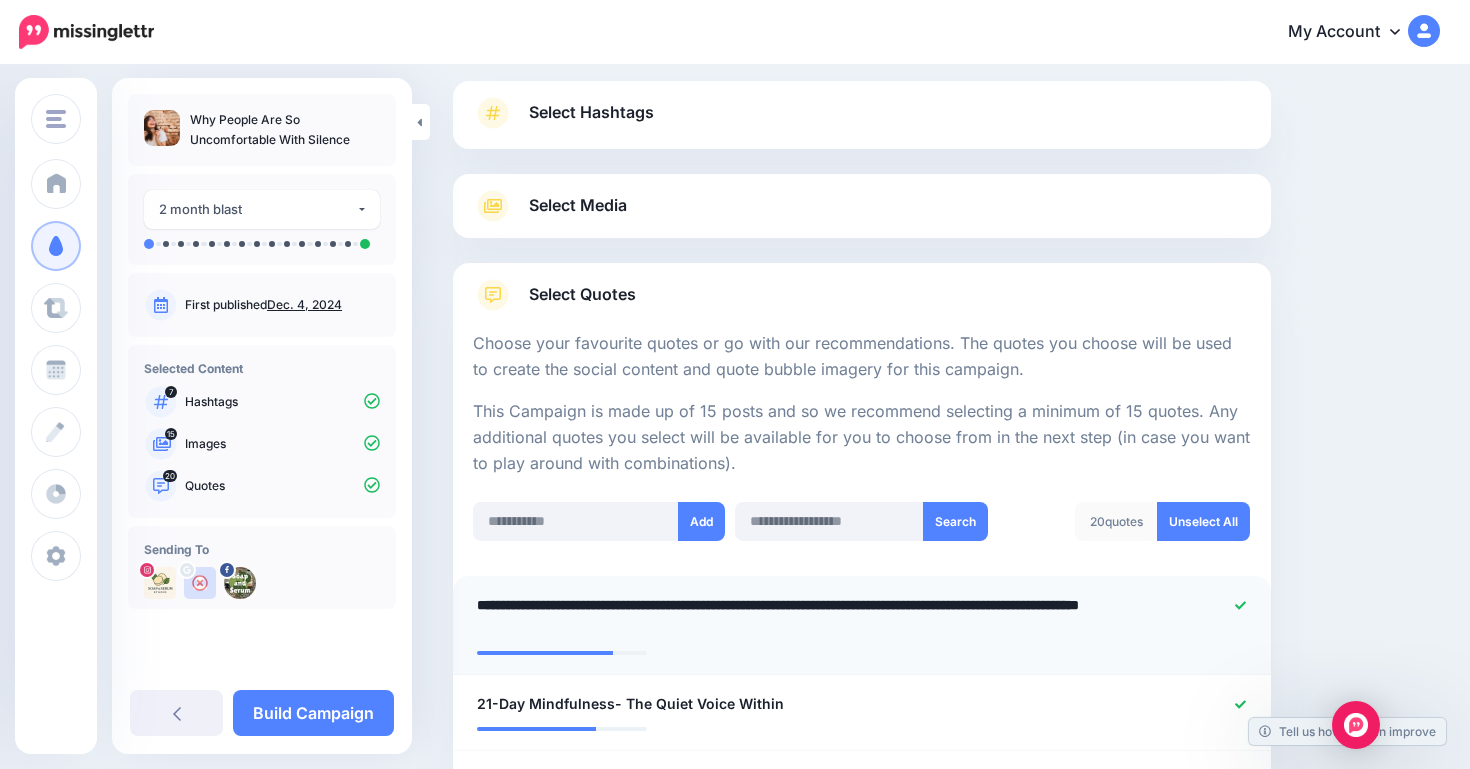 click on "**********" at bounding box center [795, 617] 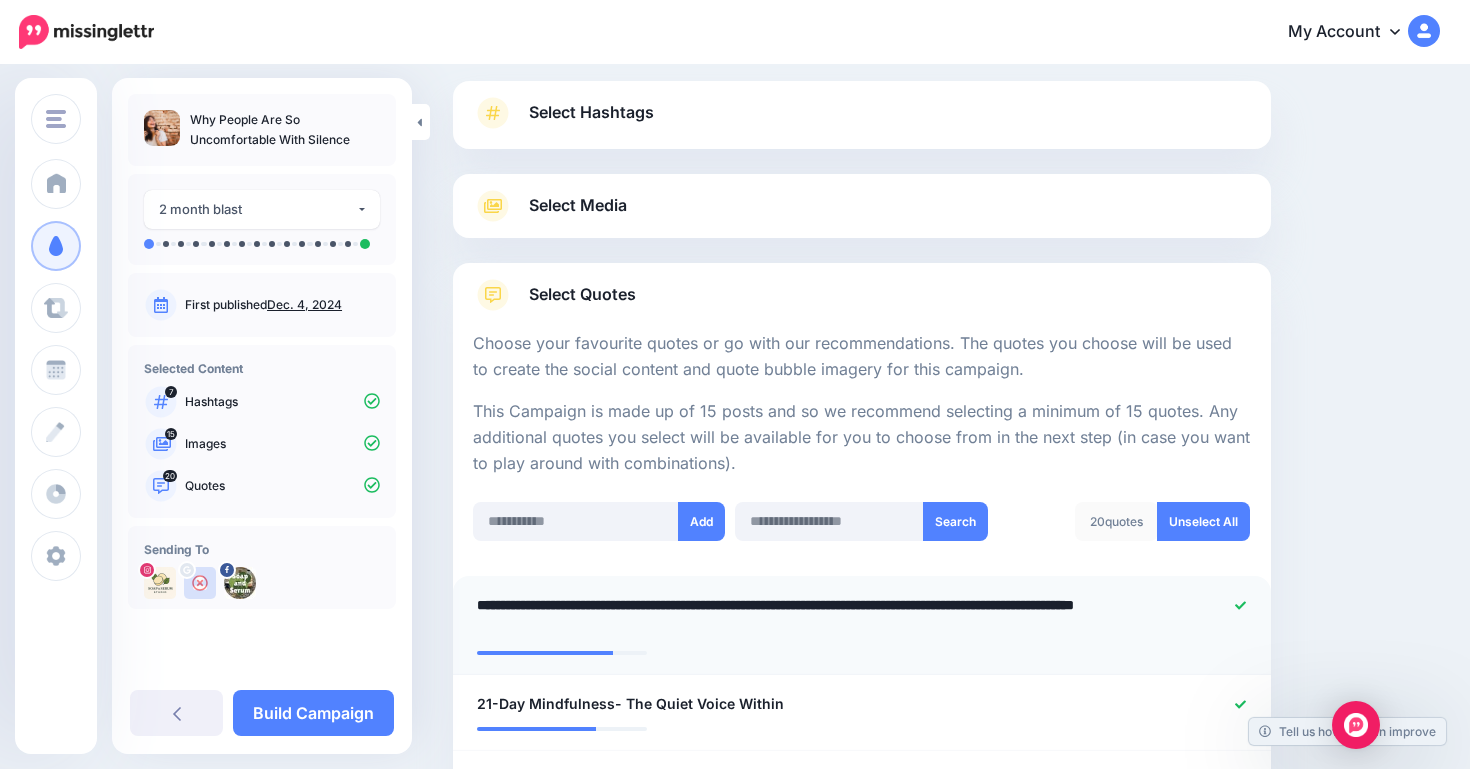 click on "**********" at bounding box center [795, 617] 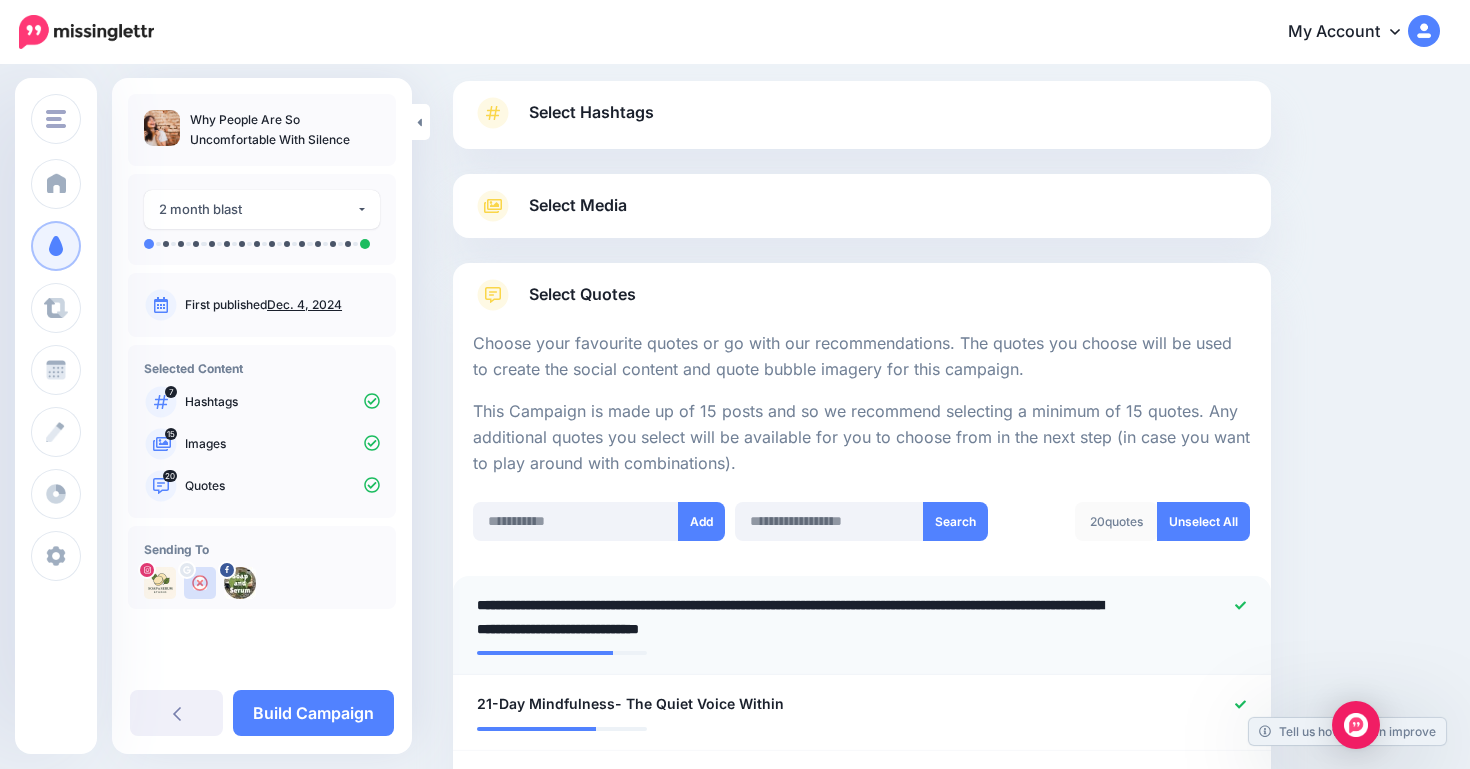 type on "**********" 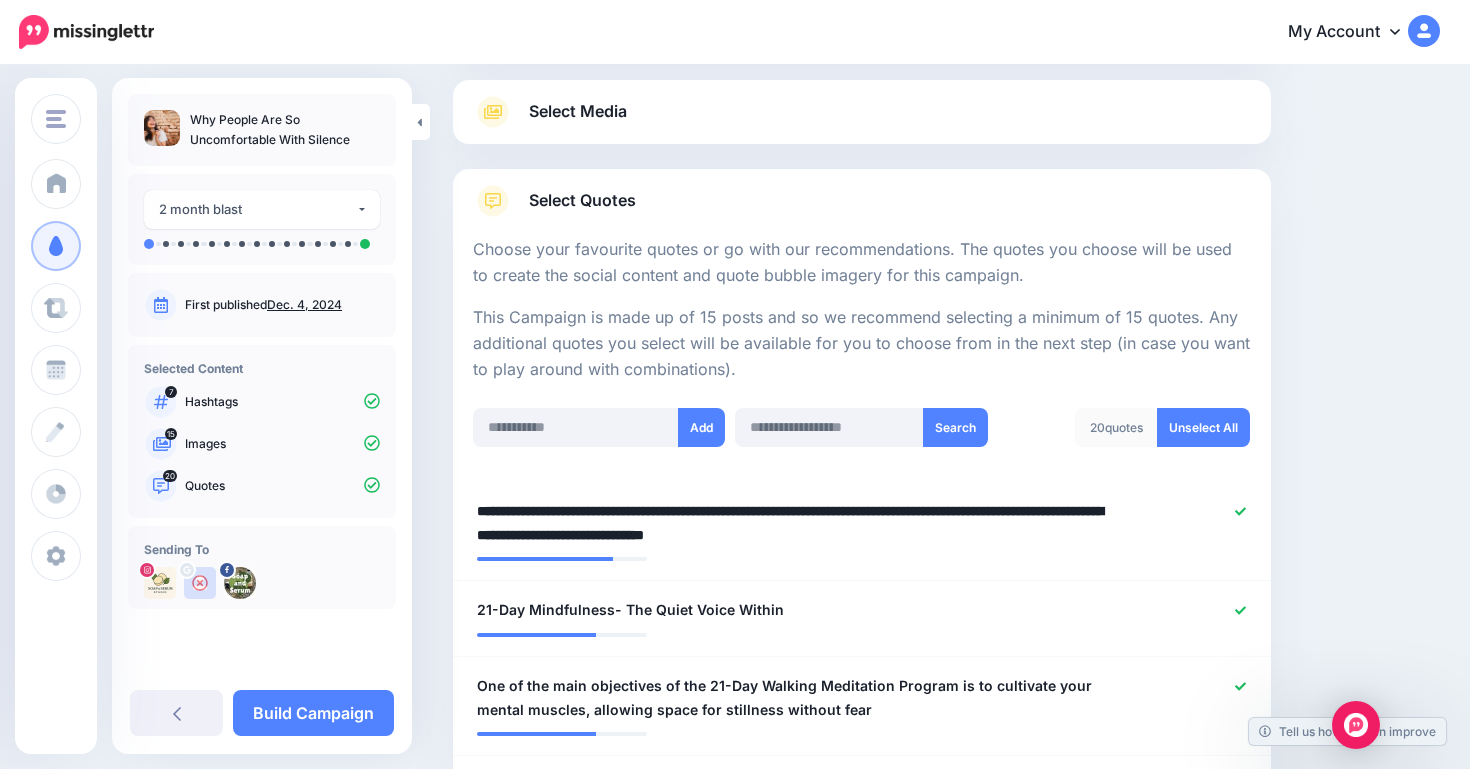 scroll, scrollTop: 265, scrollLeft: 0, axis: vertical 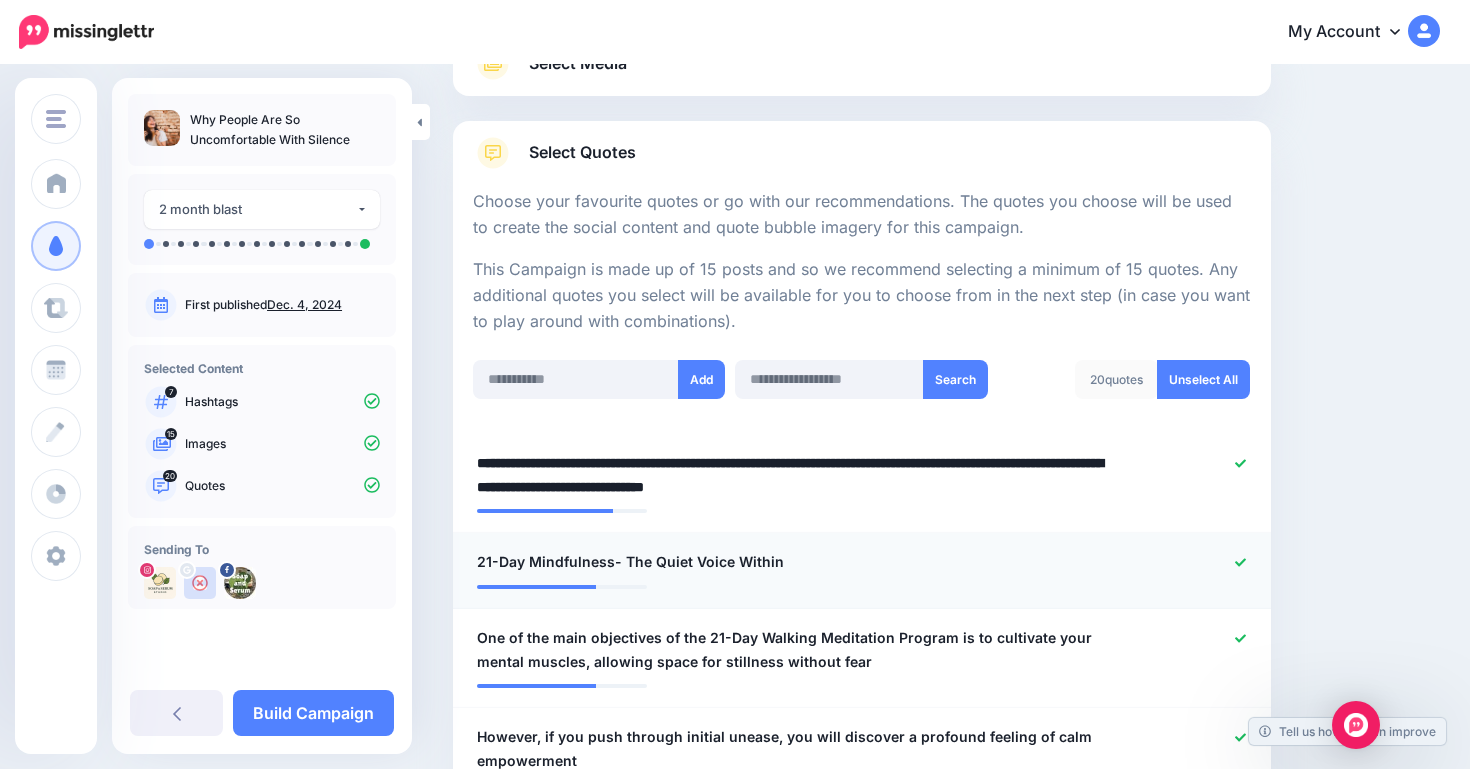 click 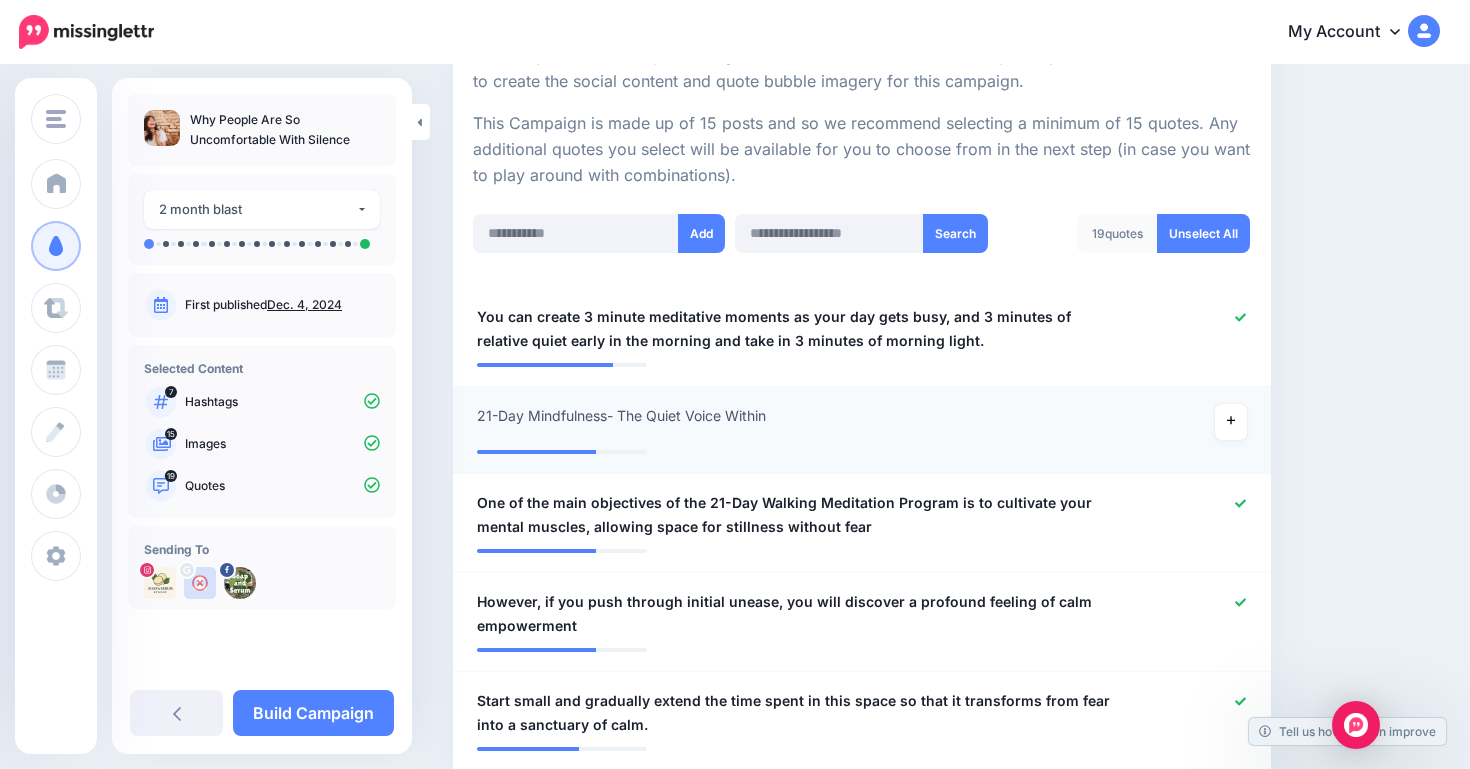 scroll, scrollTop: 431, scrollLeft: 0, axis: vertical 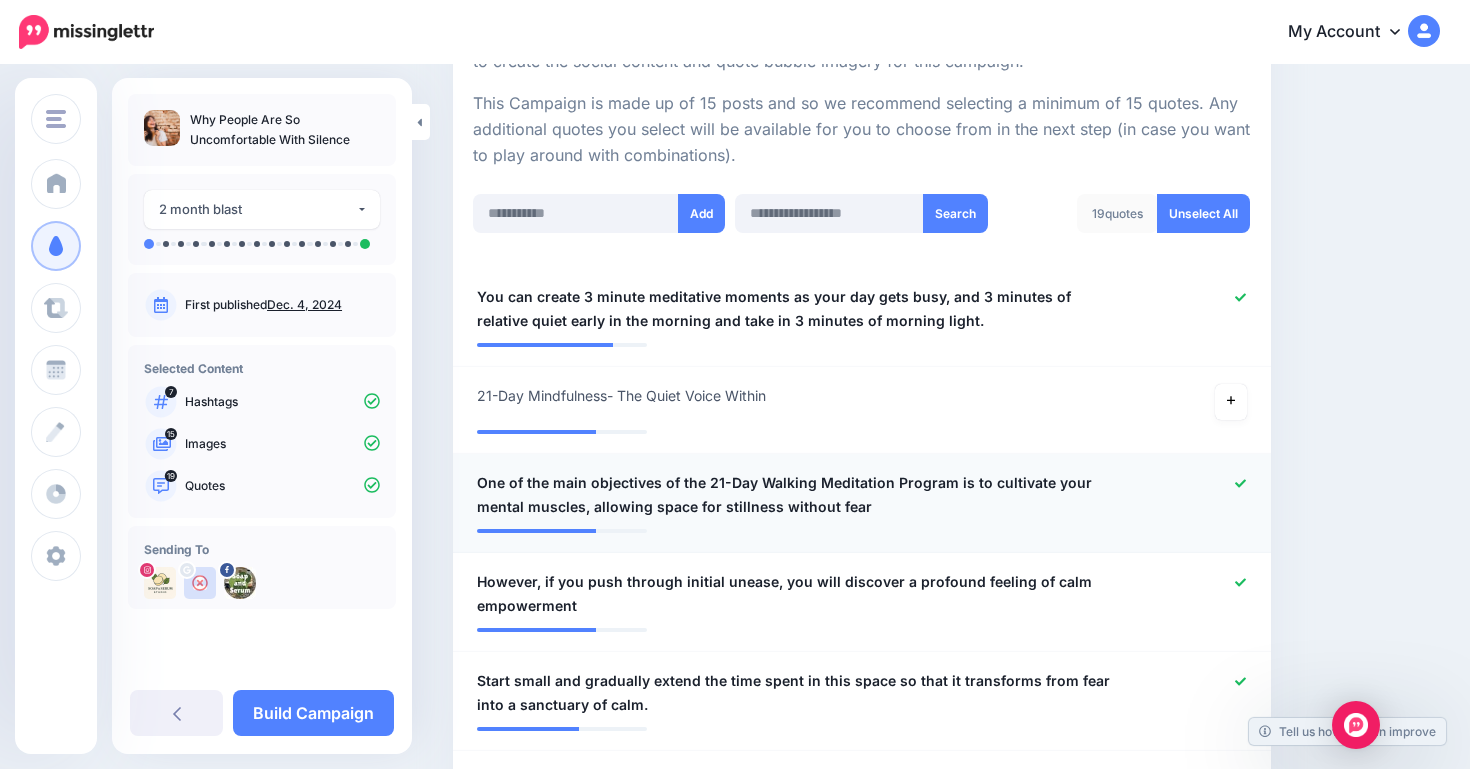 click on "One of the main objectives of the 21-Day Walking Meditation Program is to cultivate your mental muscles, allowing space for stillness without fear" at bounding box center (795, 495) 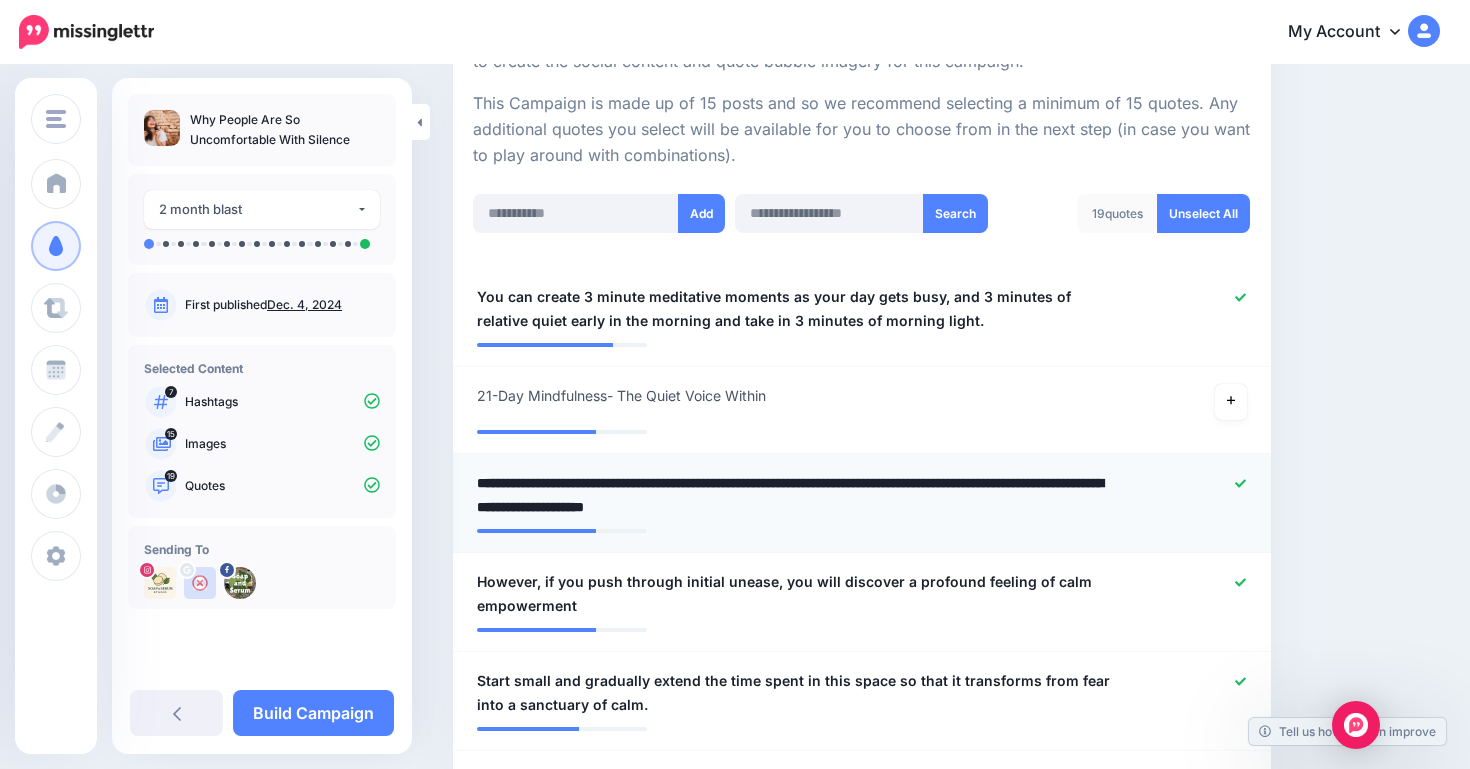 drag, startPoint x: 988, startPoint y: 472, endPoint x: 729, endPoint y: 457, distance: 259.434 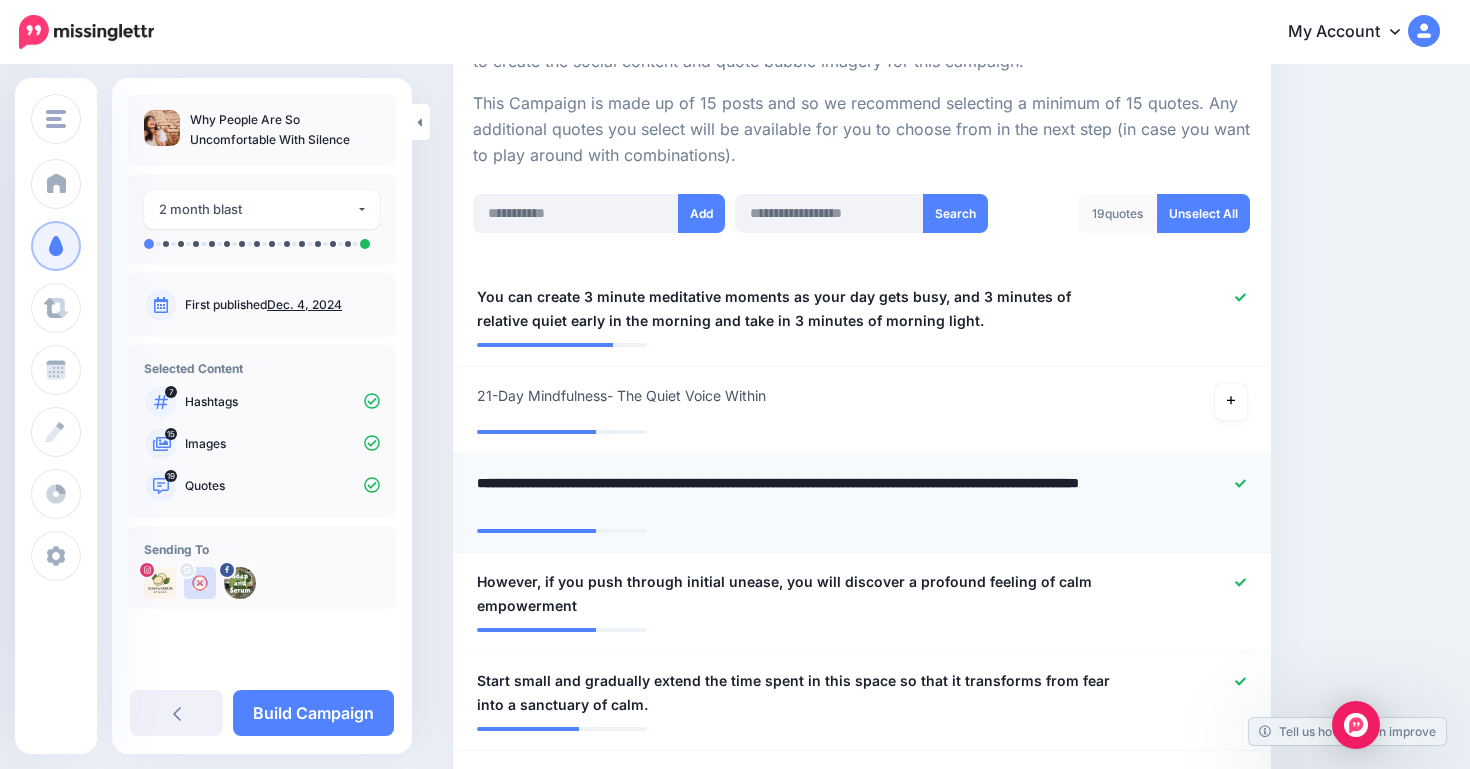 click on "**********" at bounding box center (795, 495) 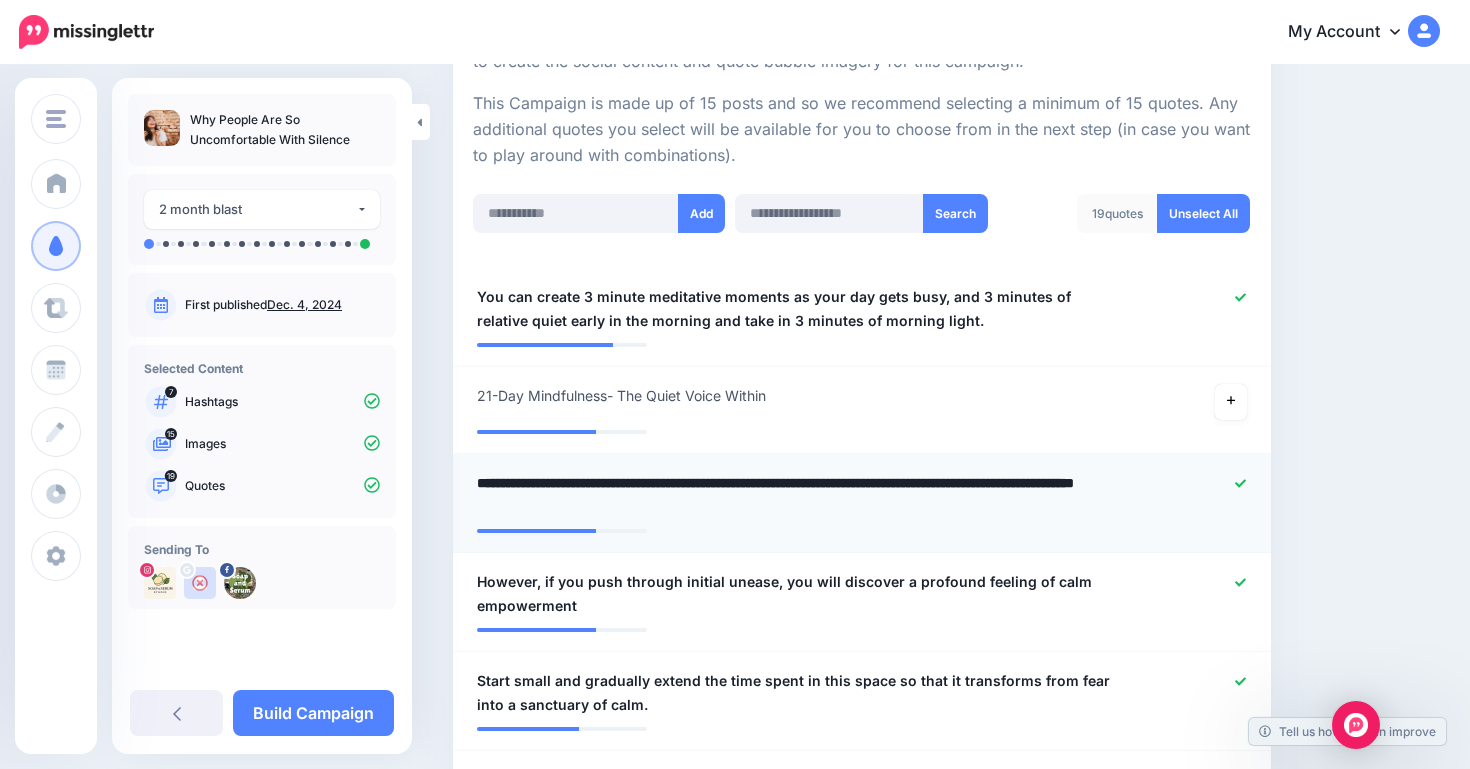 type on "**********" 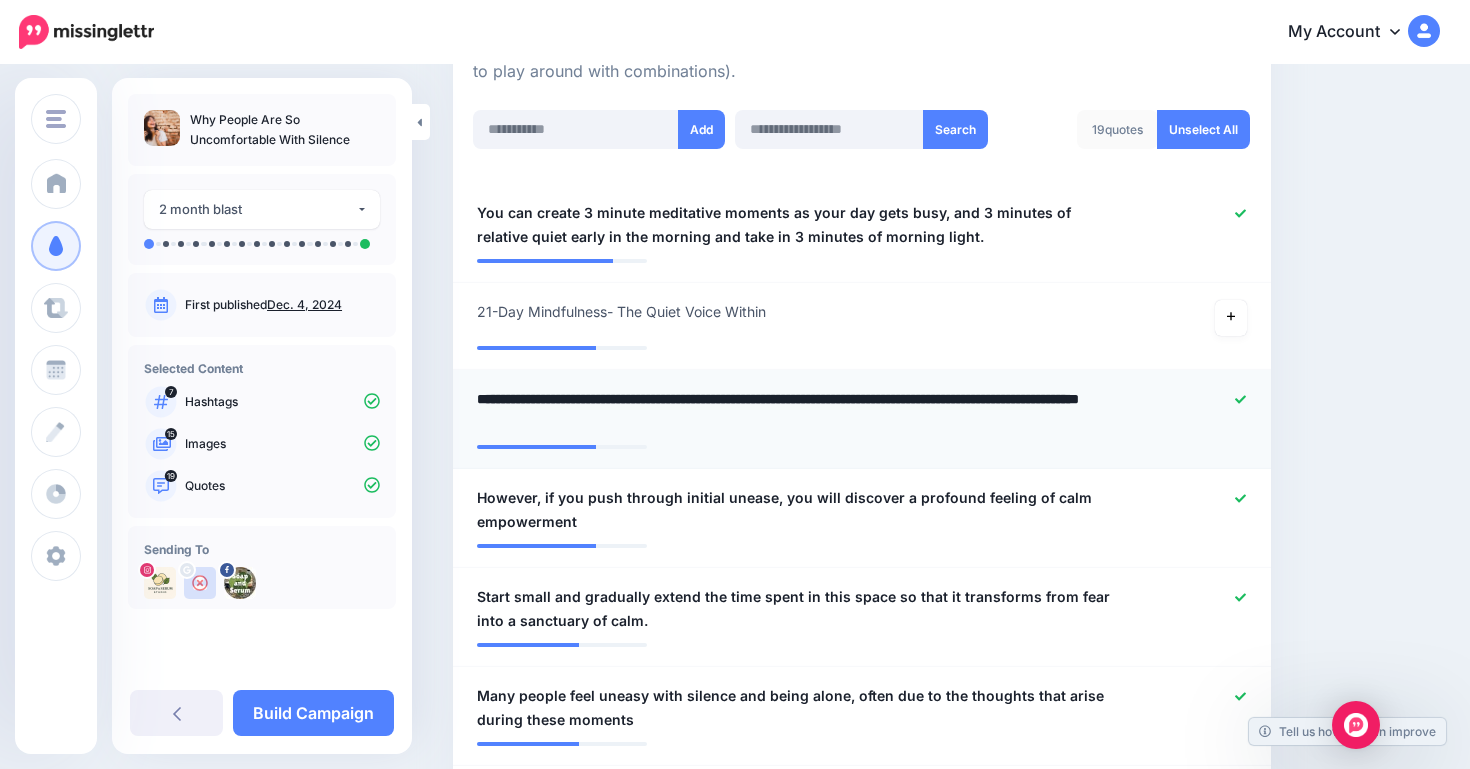scroll, scrollTop: 557, scrollLeft: 0, axis: vertical 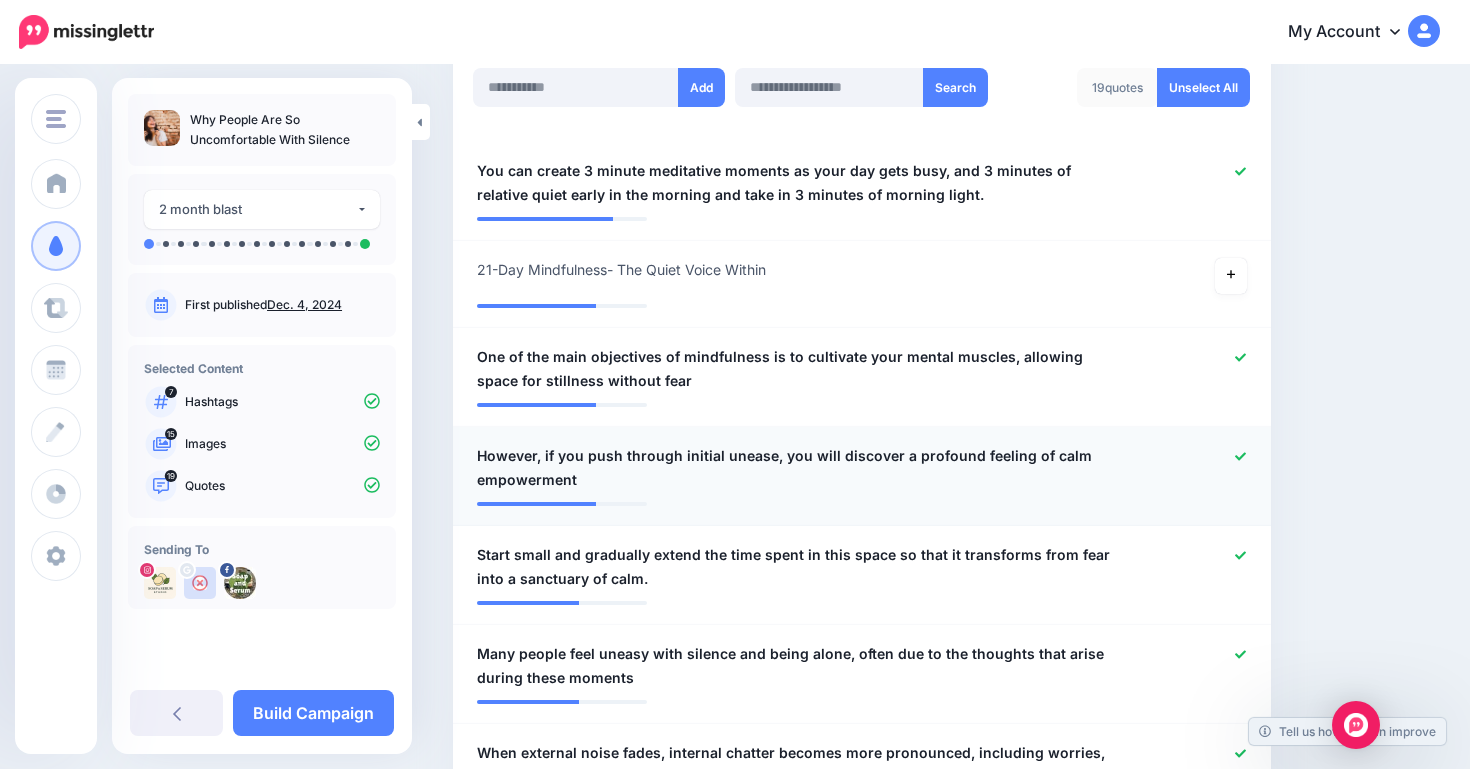 click 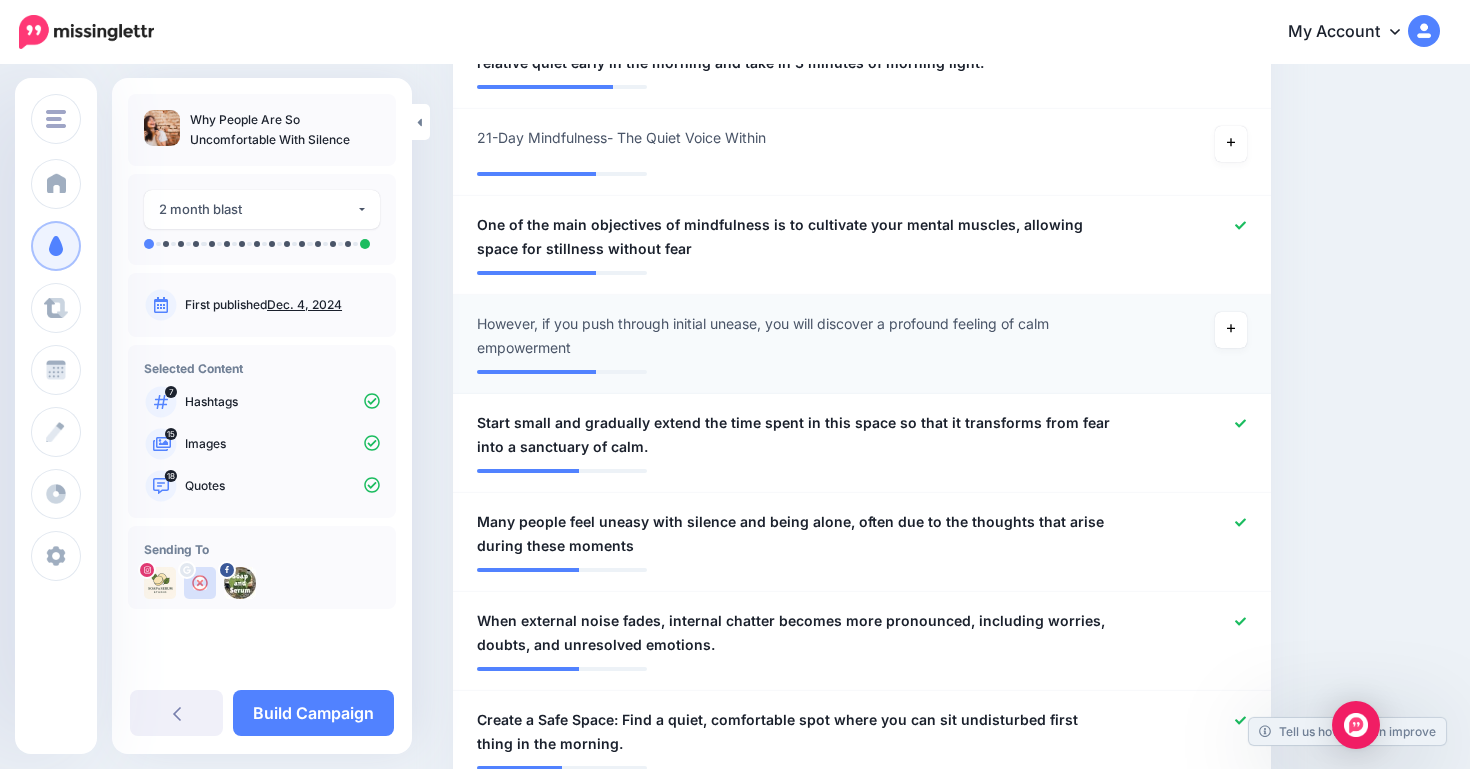 scroll, scrollTop: 692, scrollLeft: 0, axis: vertical 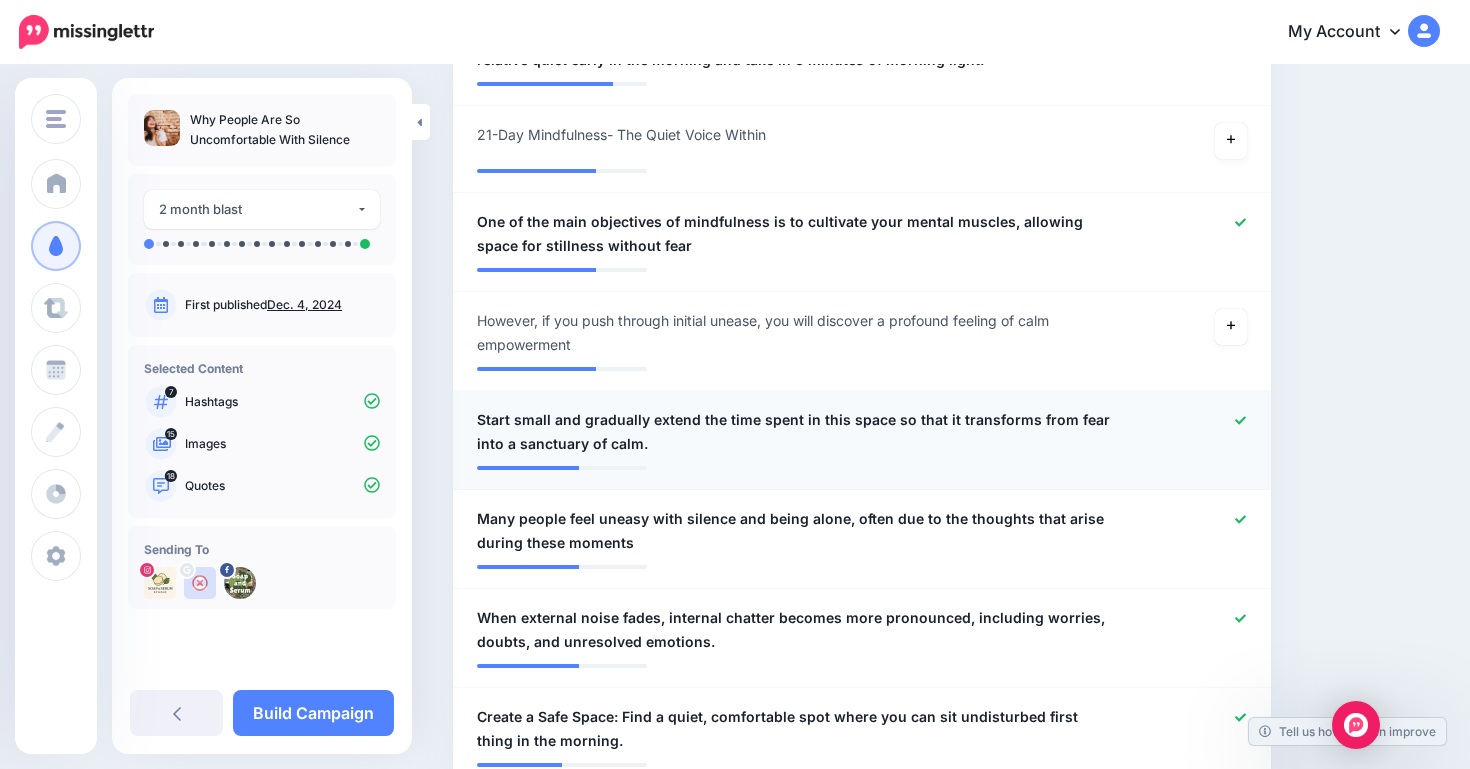 click on "Start small and gradually extend the time spent in this space so that it transforms from fear into a sanctuary of calm." at bounding box center (795, 432) 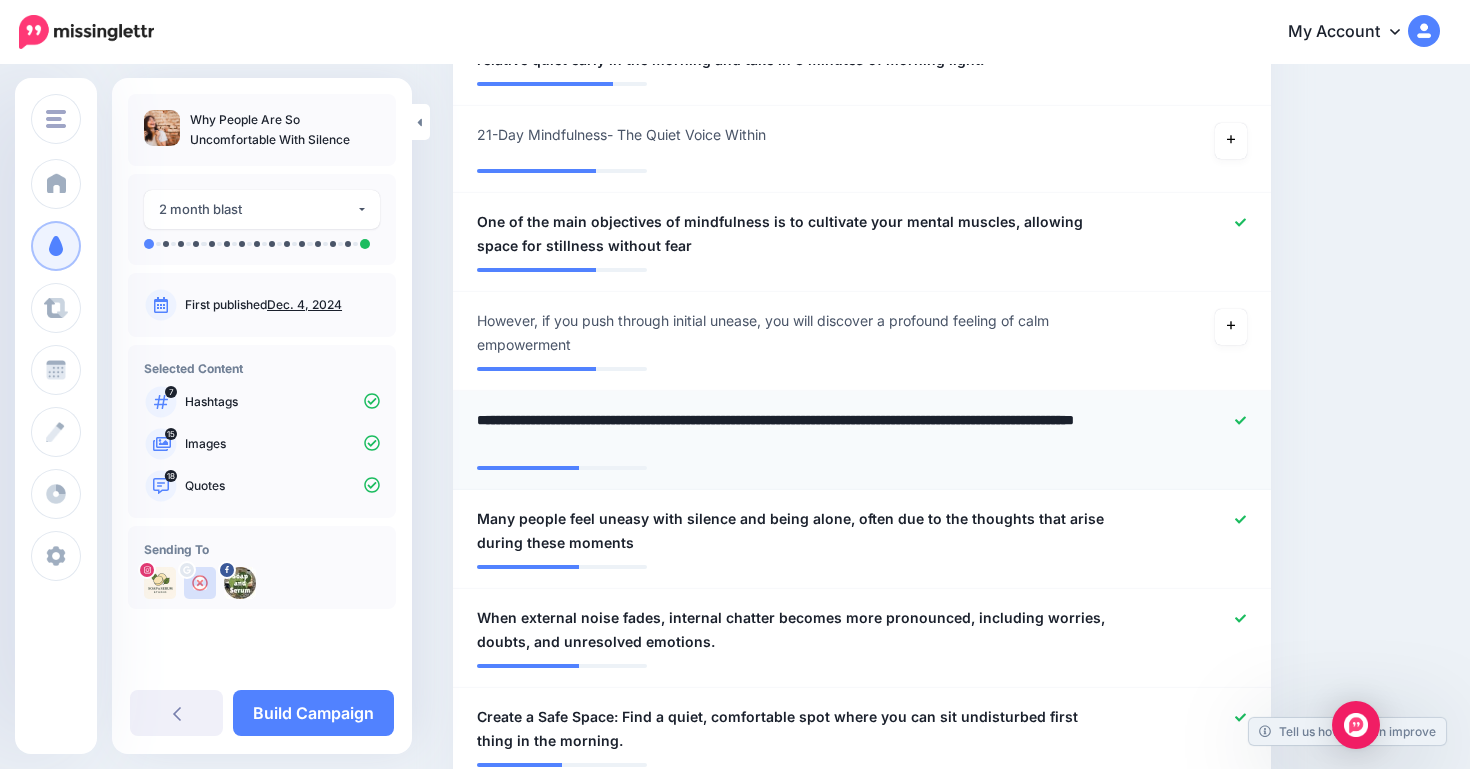 drag, startPoint x: 656, startPoint y: 411, endPoint x: 456, endPoint y: 406, distance: 200.06248 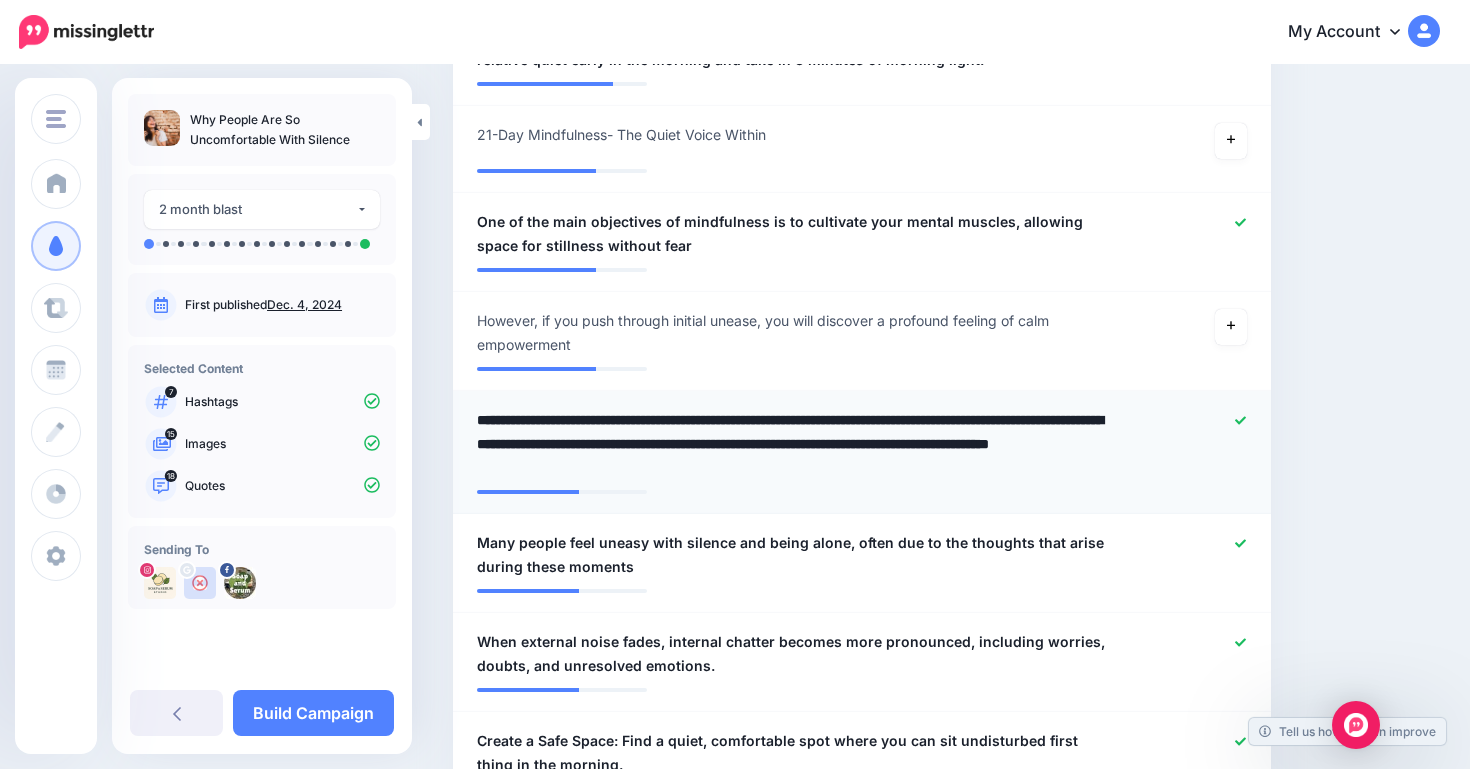 type on "**********" 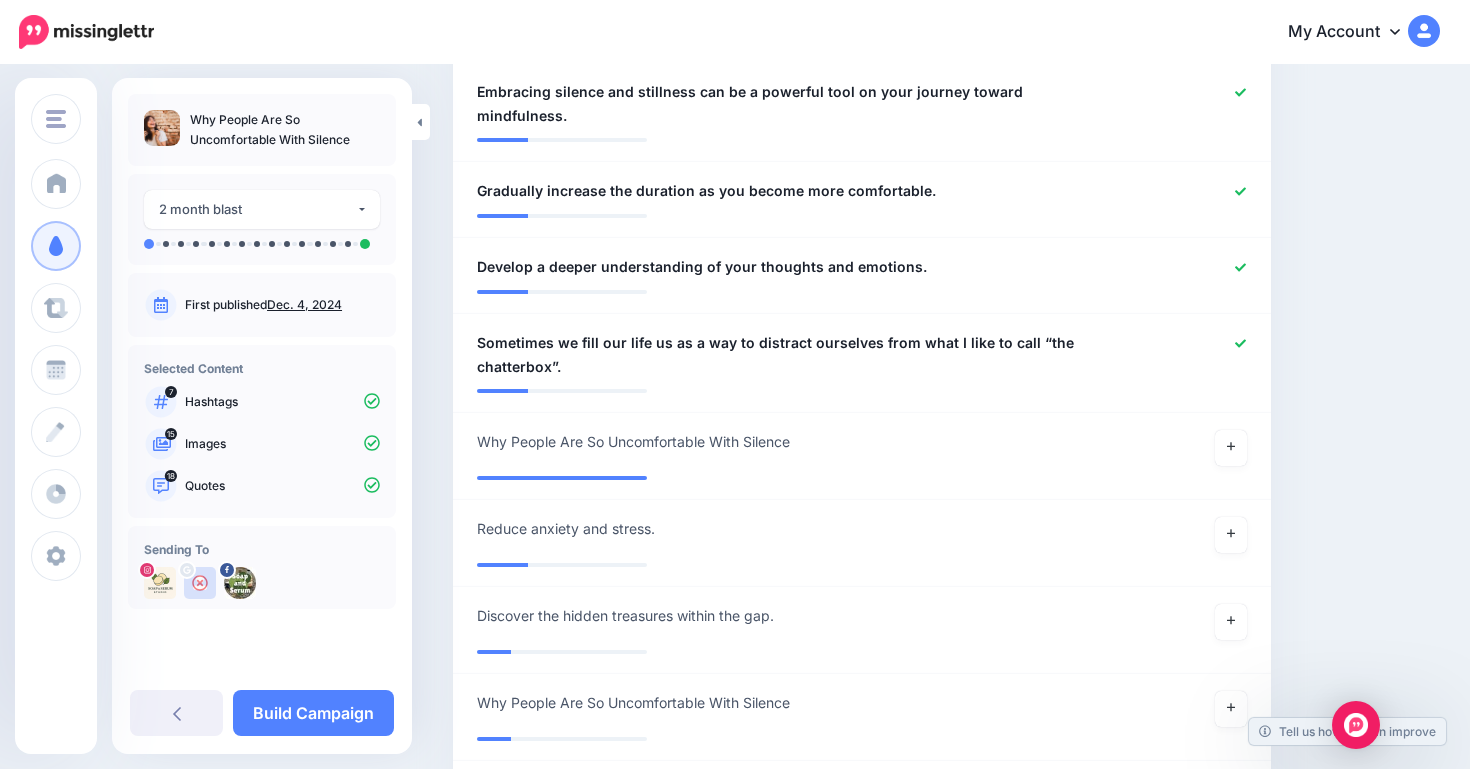 scroll, scrollTop: 2152, scrollLeft: 0, axis: vertical 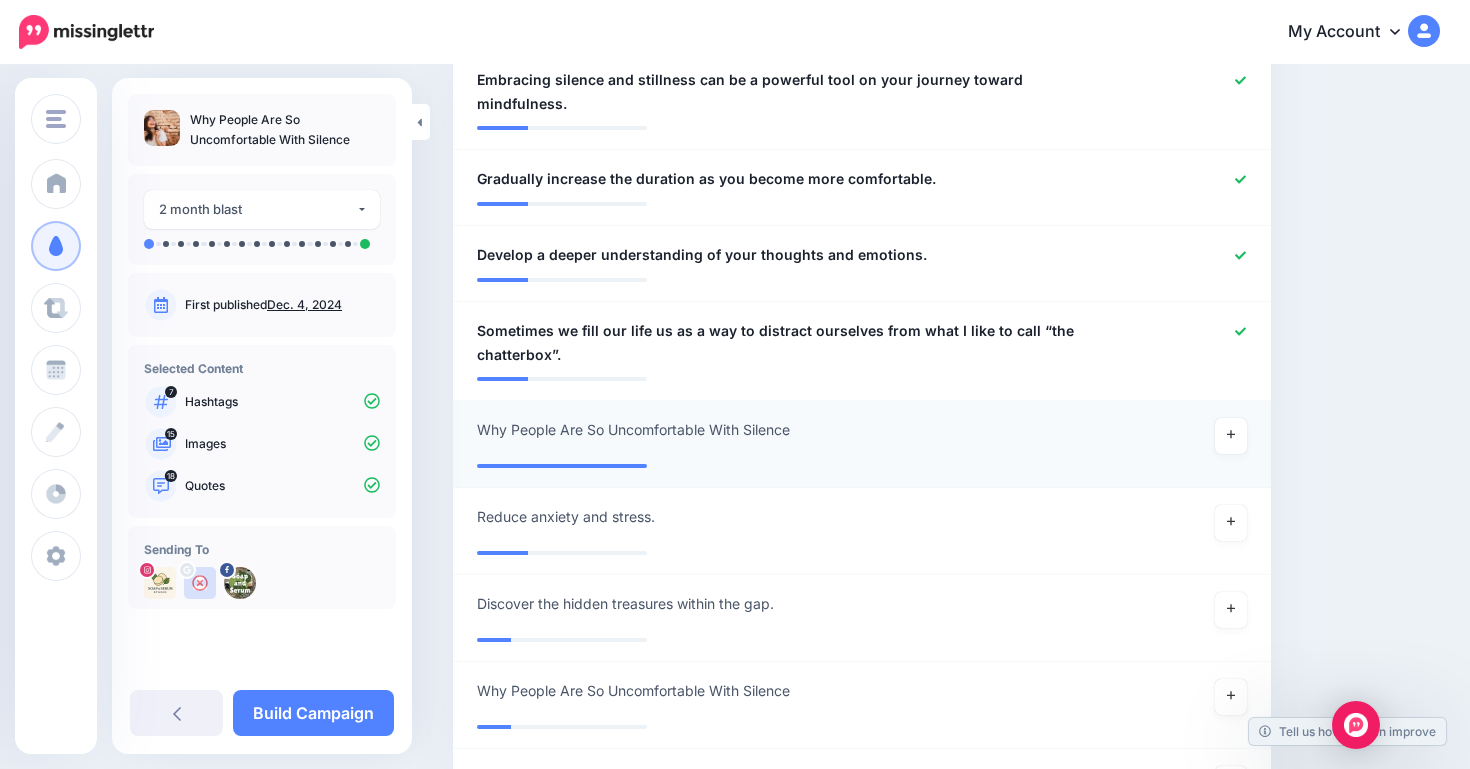 click on "Why People Are So Uncomfortable With Silence" at bounding box center [633, 430] 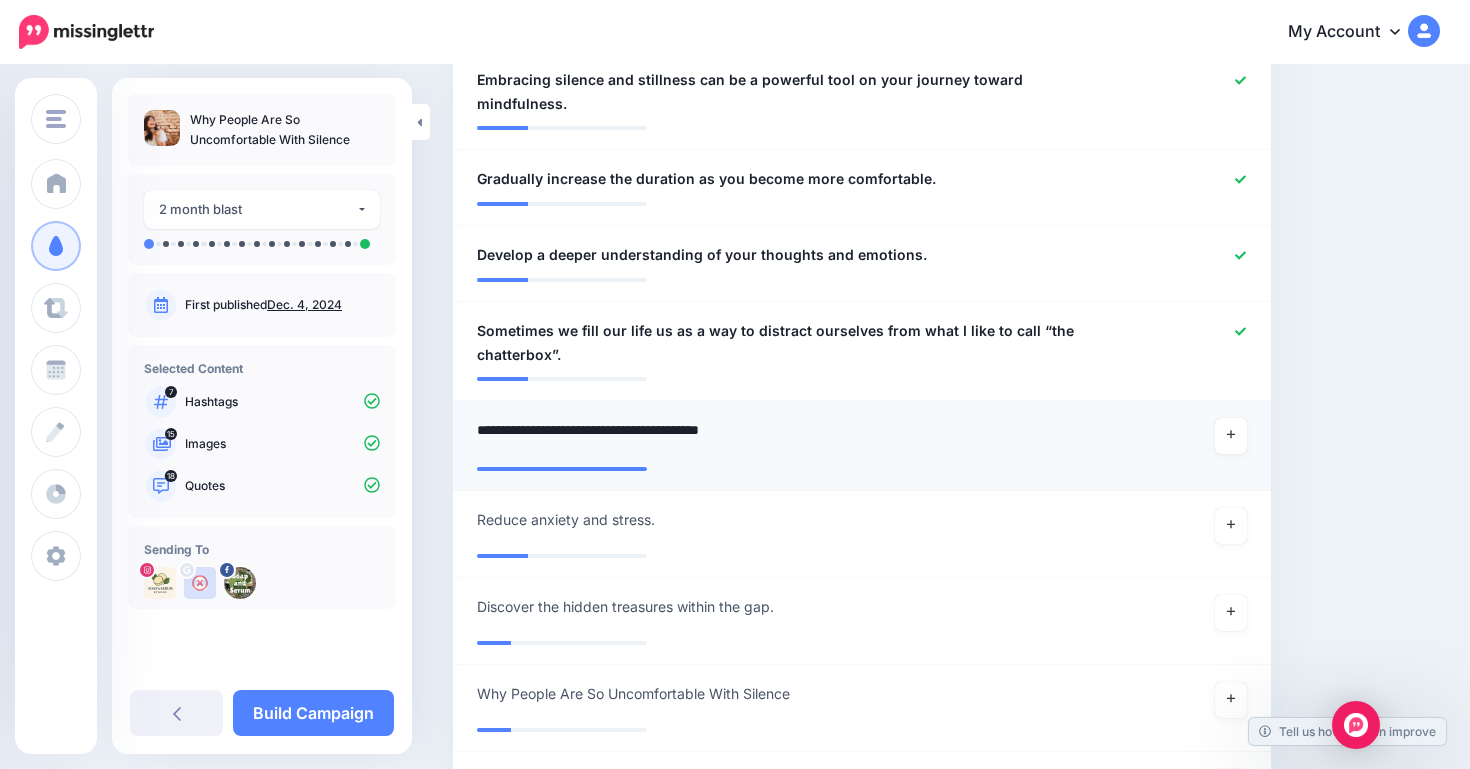 drag, startPoint x: 848, startPoint y: 387, endPoint x: 470, endPoint y: 379, distance: 378.08466 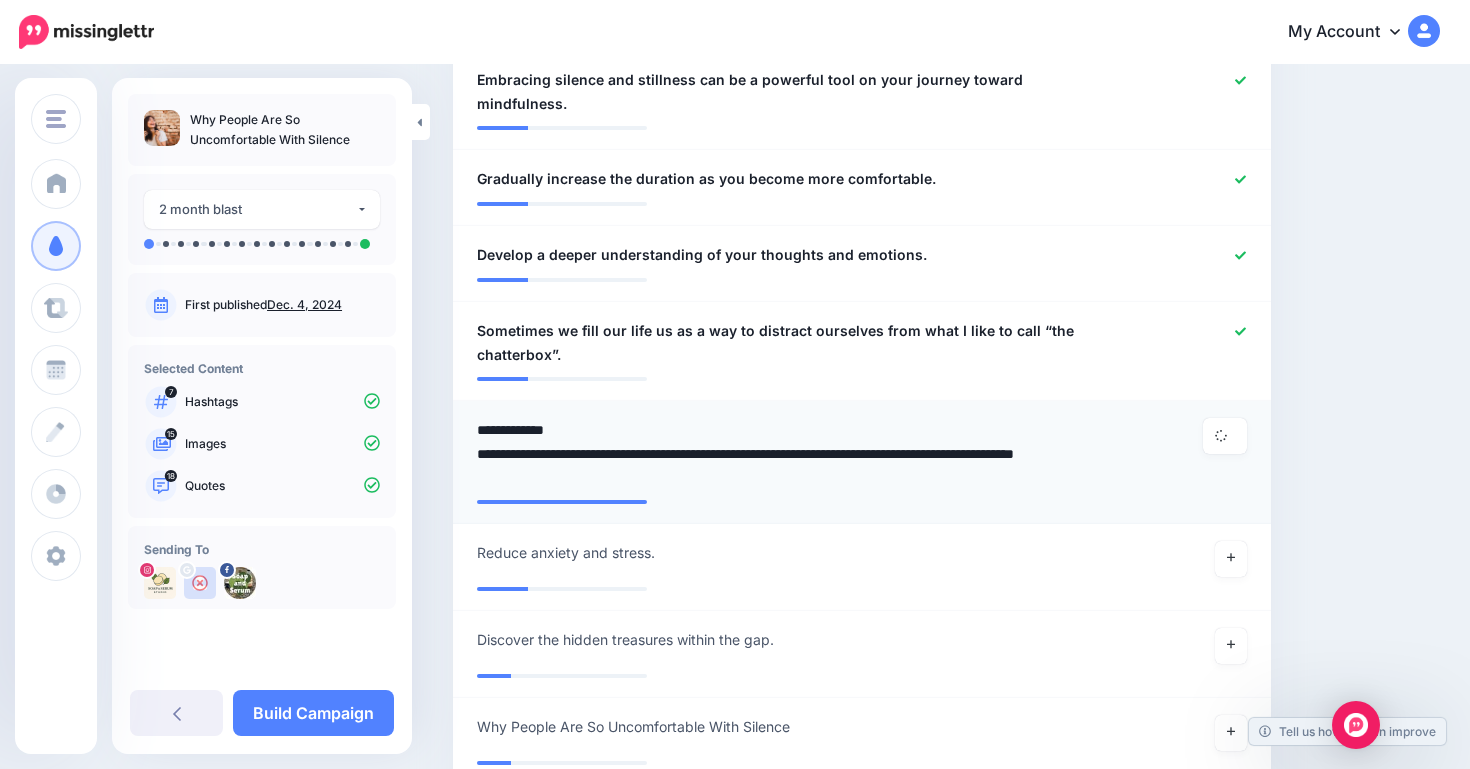 click on "**********" at bounding box center (795, 454) 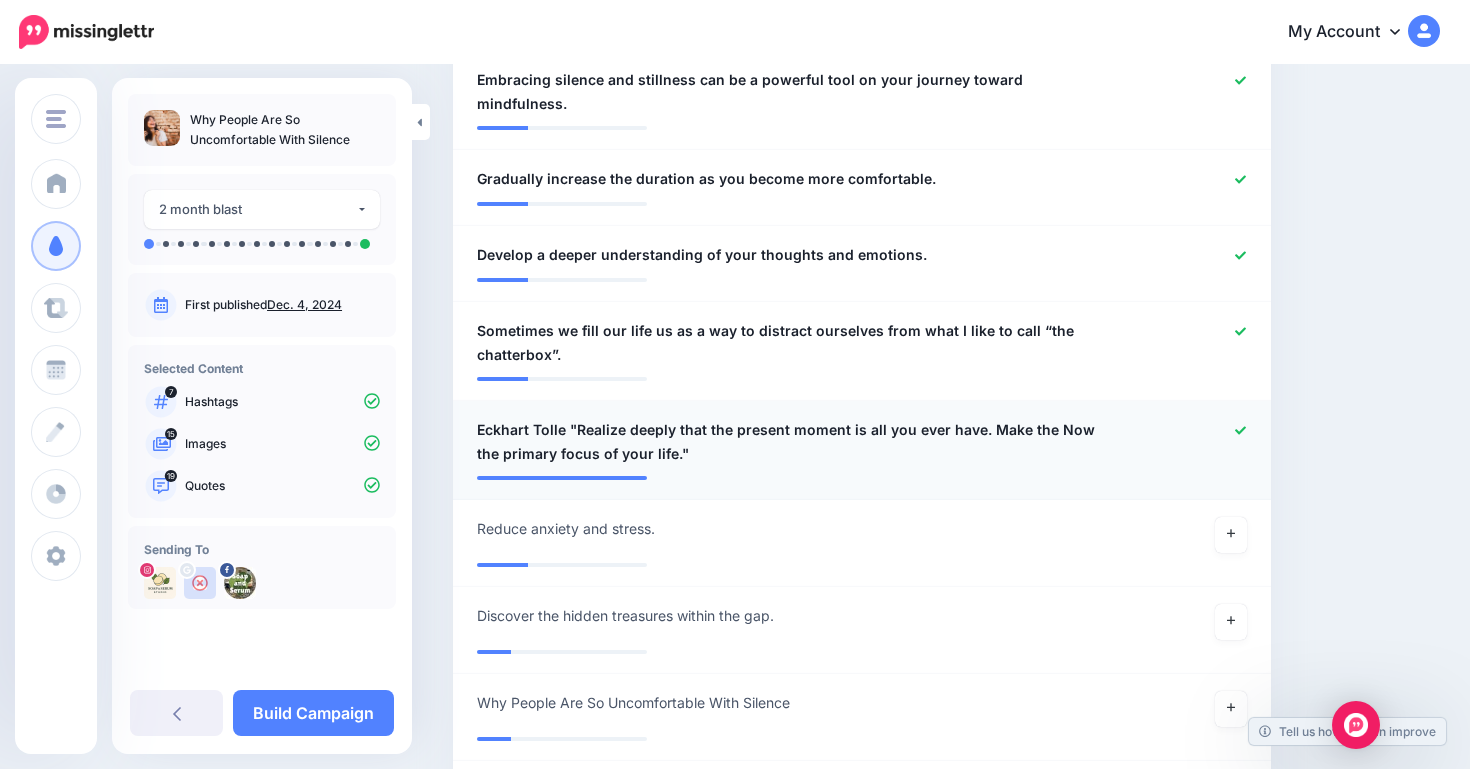 click on "Eckhart Tolle
"Realize deeply that the present moment is all you ever have. Make the Now the primary focus of your life."" at bounding box center (795, 442) 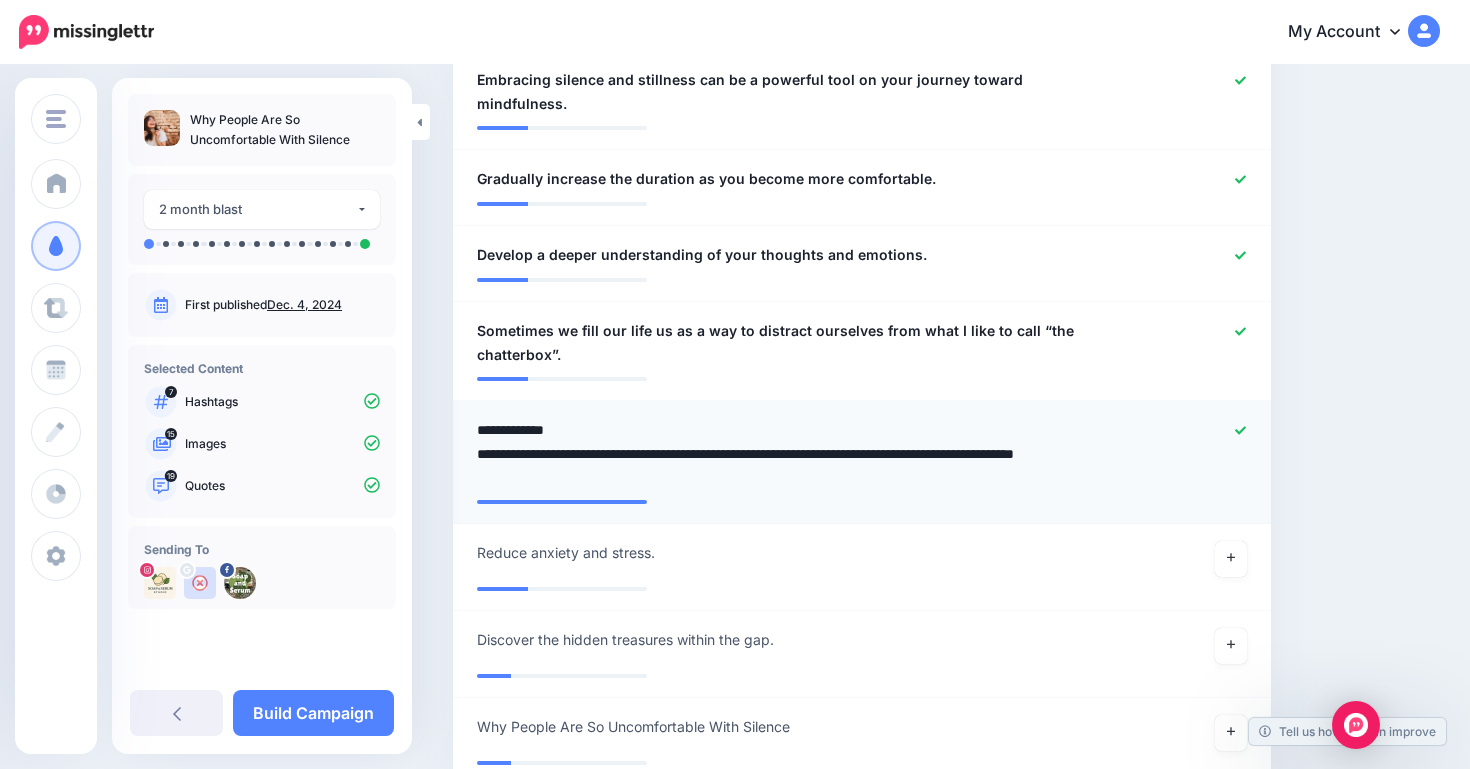 drag, startPoint x: 577, startPoint y: 378, endPoint x: 467, endPoint y: 377, distance: 110.00455 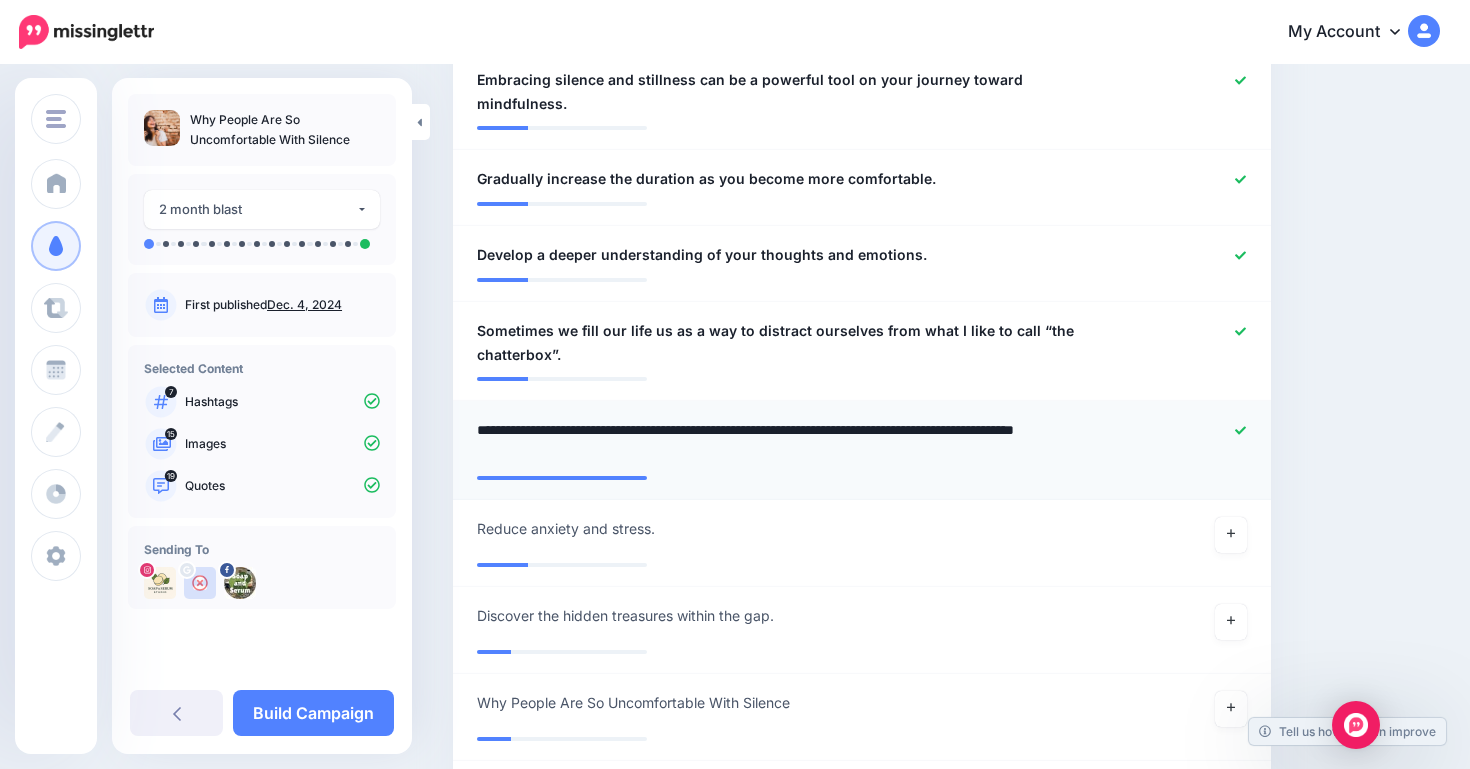 click on "**********" at bounding box center [795, 442] 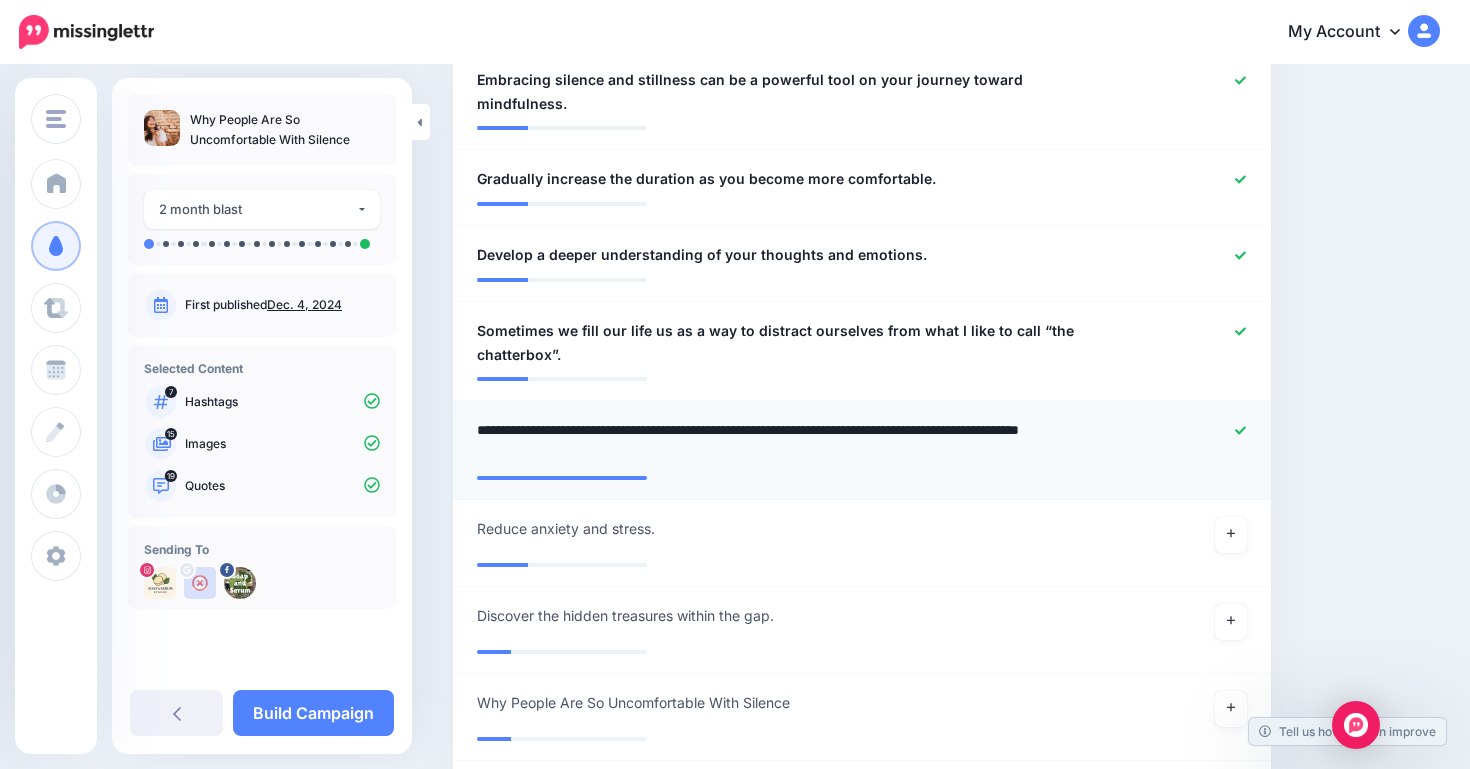 paste on "**********" 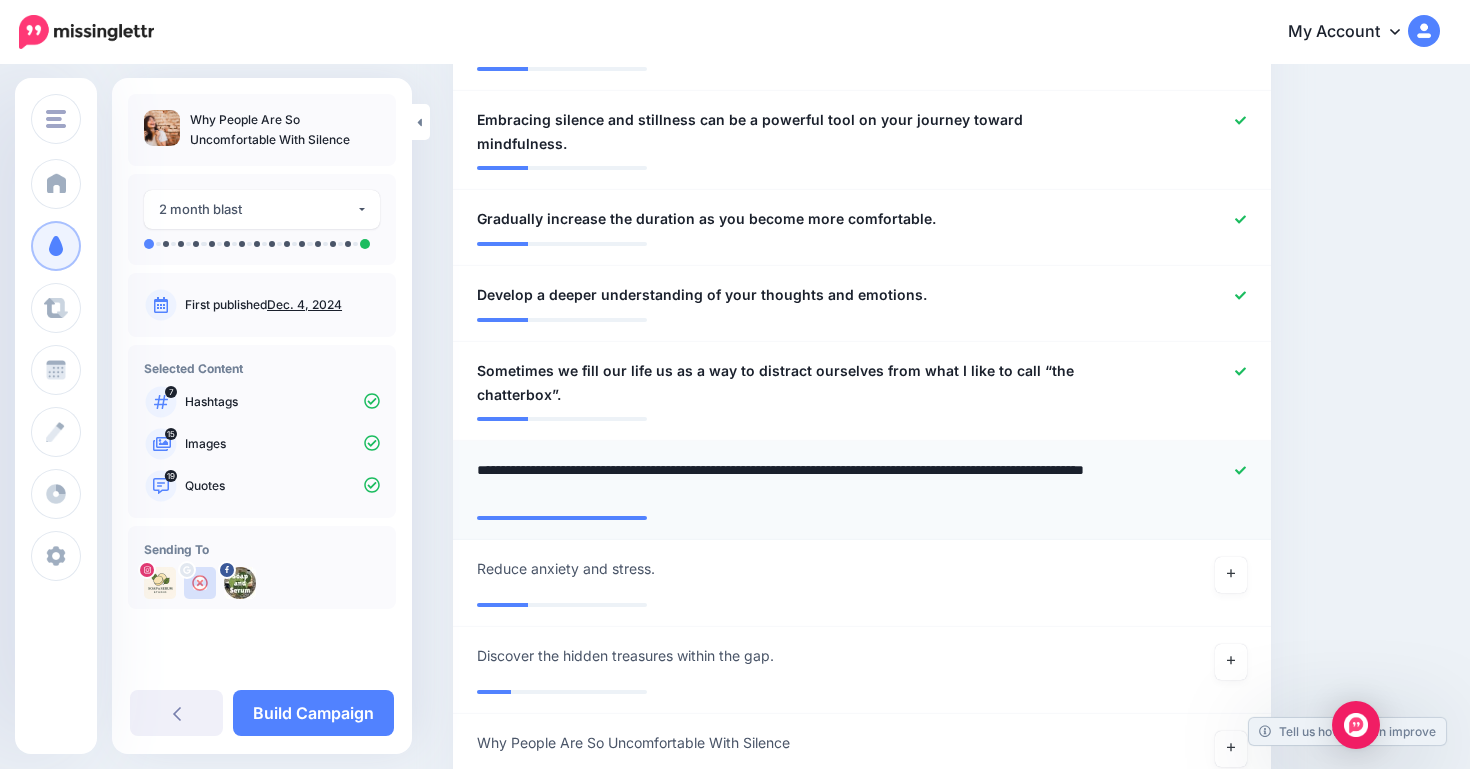 scroll, scrollTop: 2083, scrollLeft: 0, axis: vertical 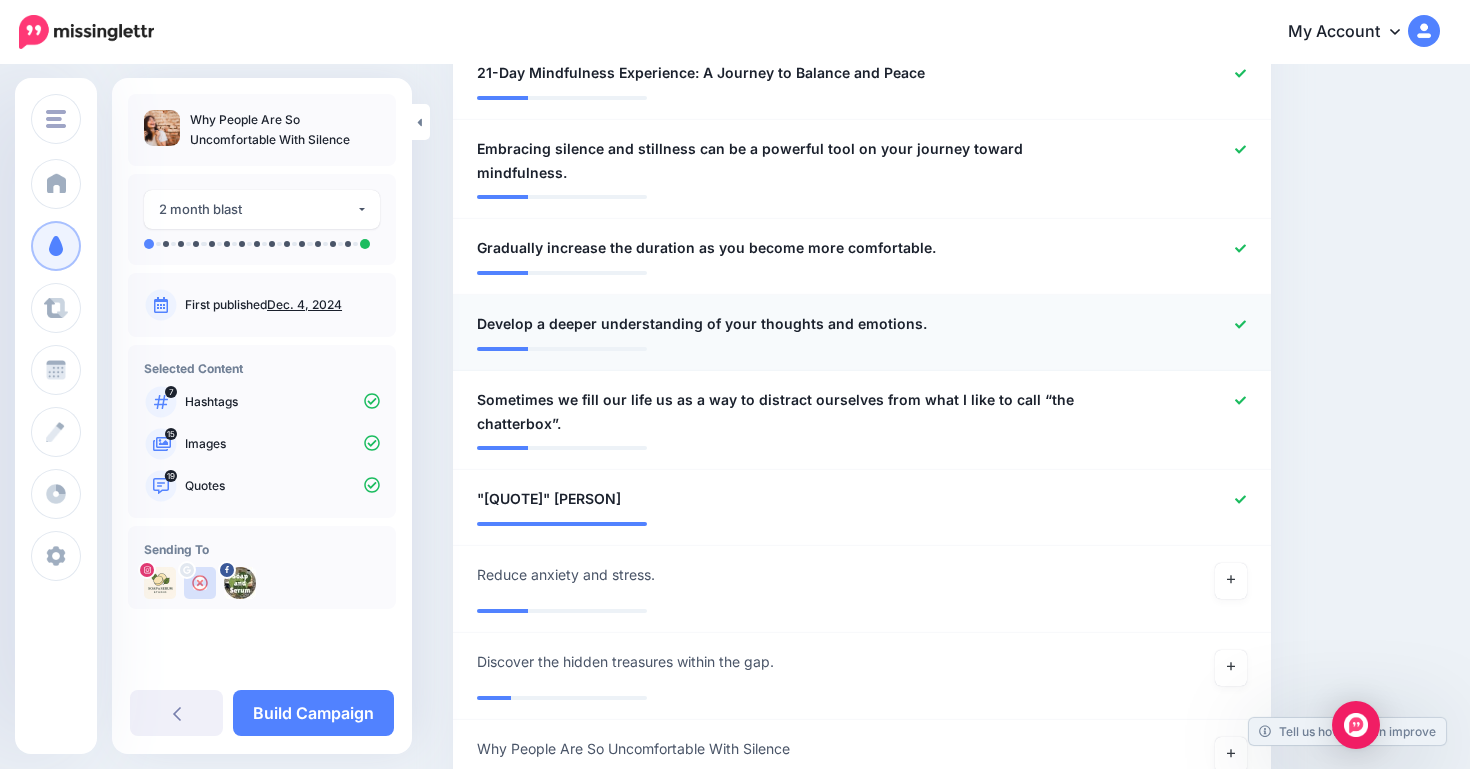 click on "Develop a deeper understanding of your thoughts and emotions." at bounding box center (702, 324) 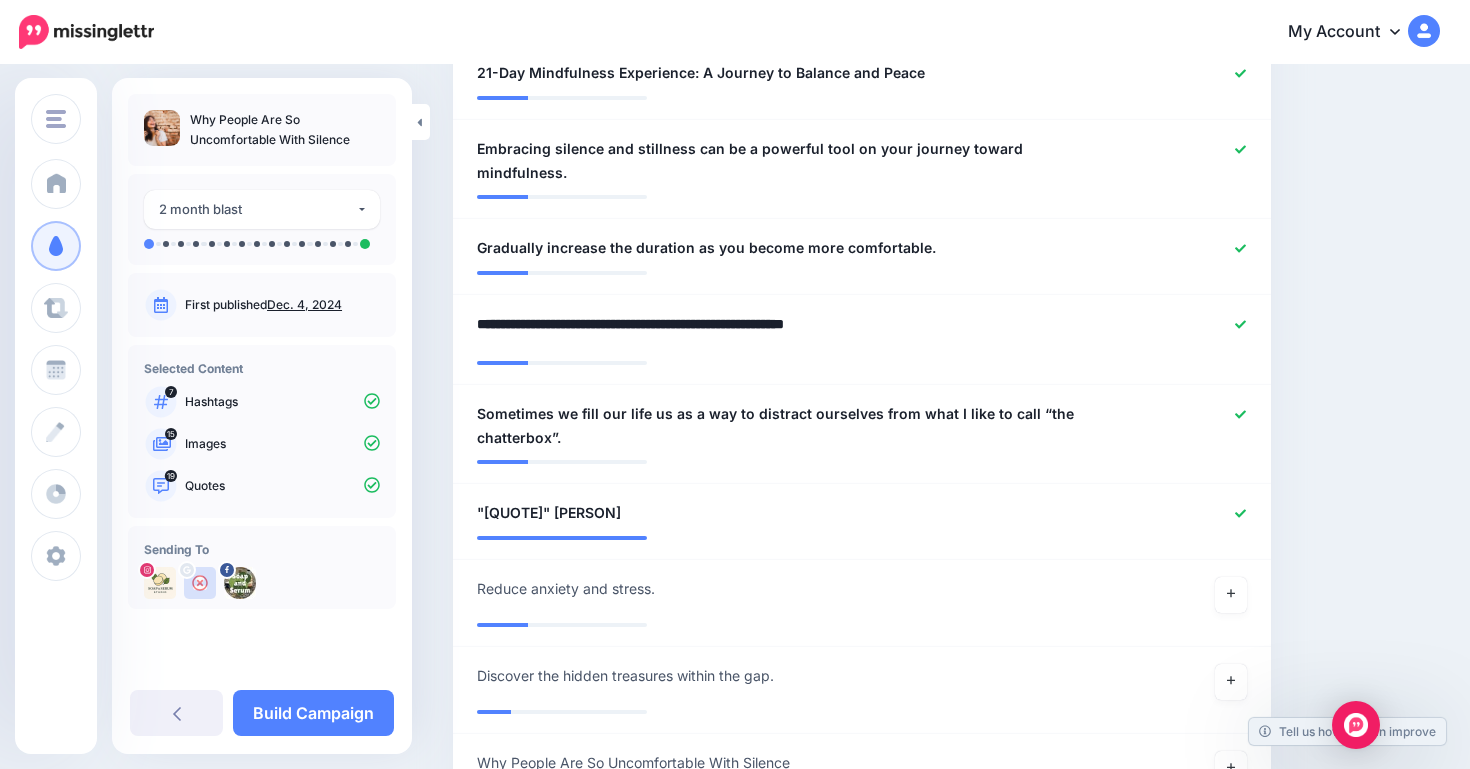 drag, startPoint x: 937, startPoint y: 260, endPoint x: 387, endPoint y: 258, distance: 550.00366 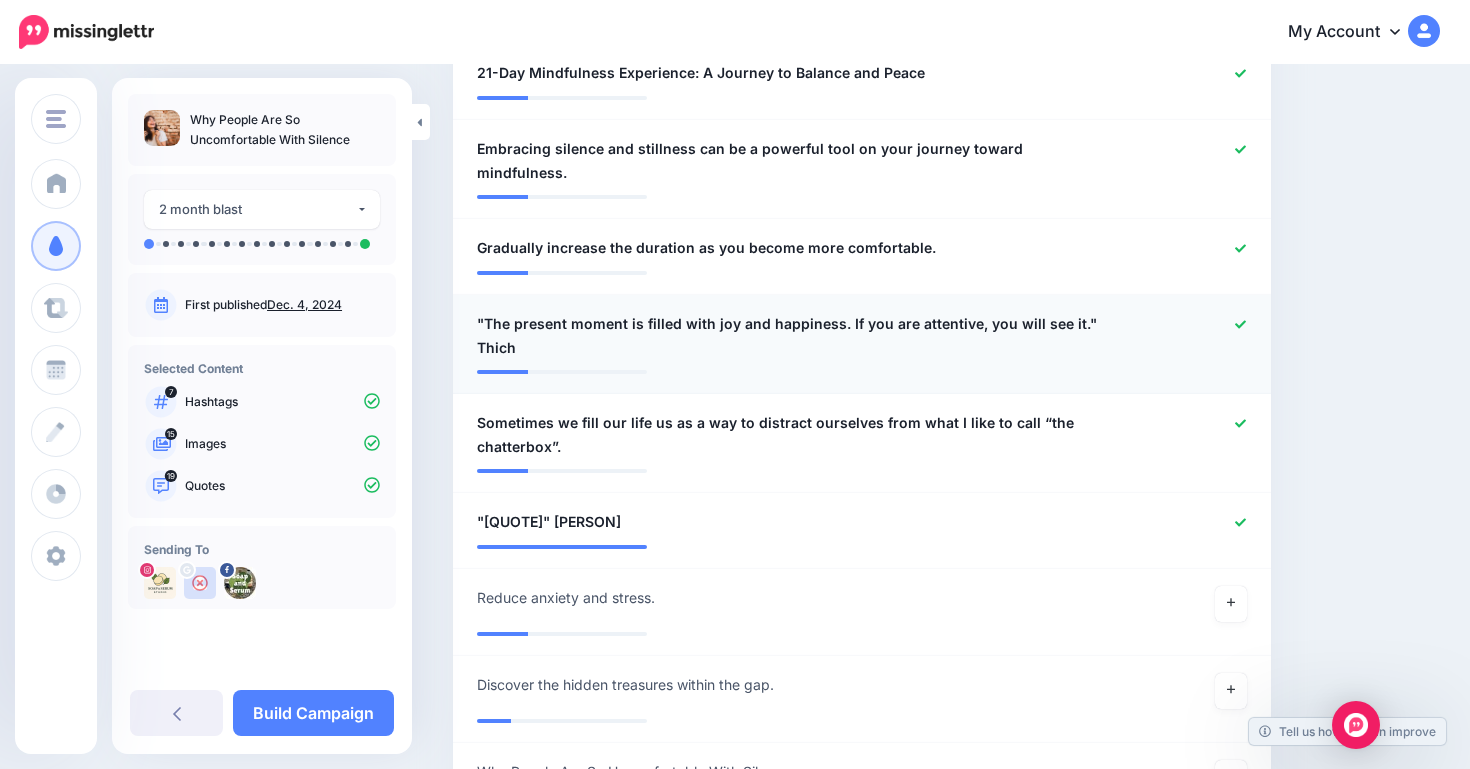 click on ""The present moment is filled with joy and happiness. If you are attentive, you will see it." Thich" at bounding box center [795, 336] 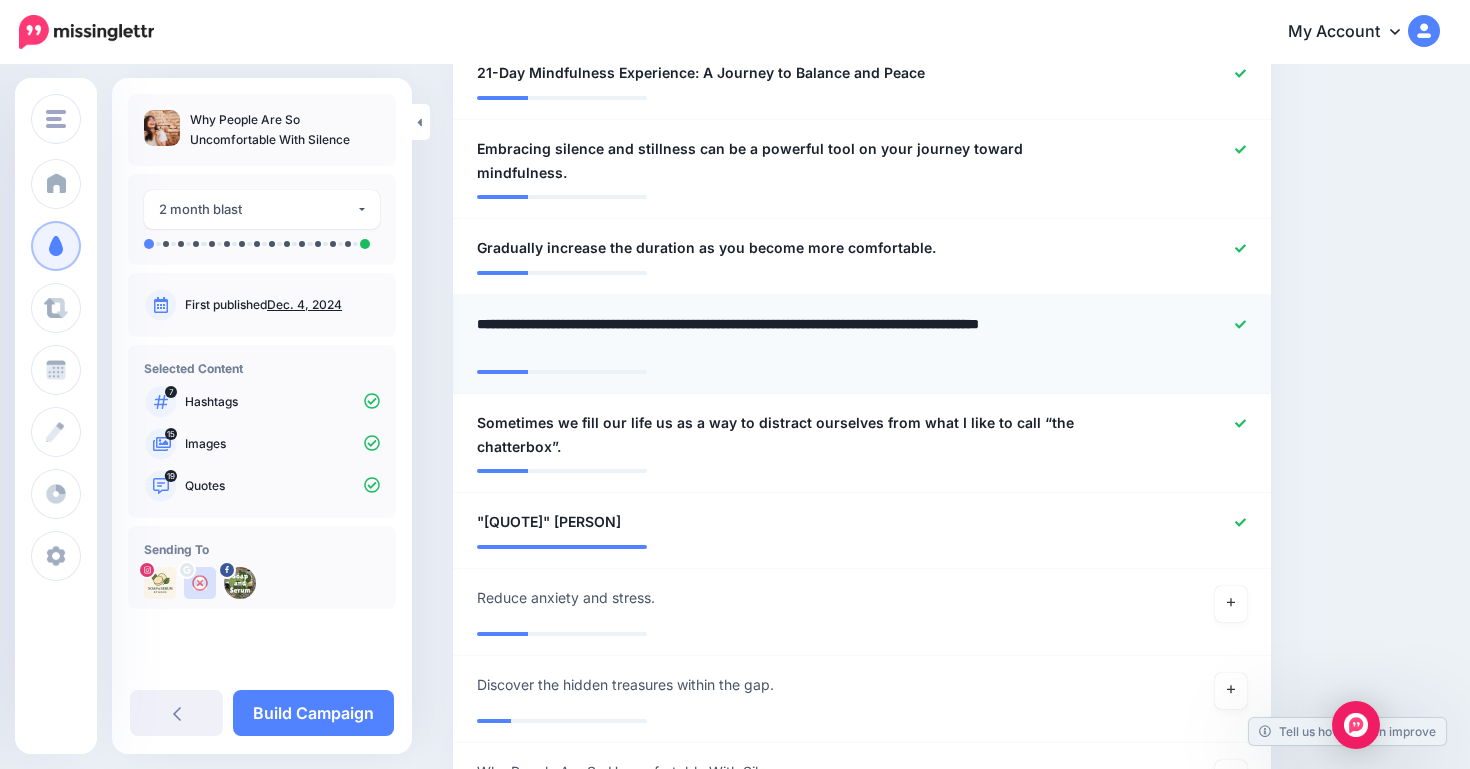 drag, startPoint x: 542, startPoint y: 295, endPoint x: 466, endPoint y: 295, distance: 76 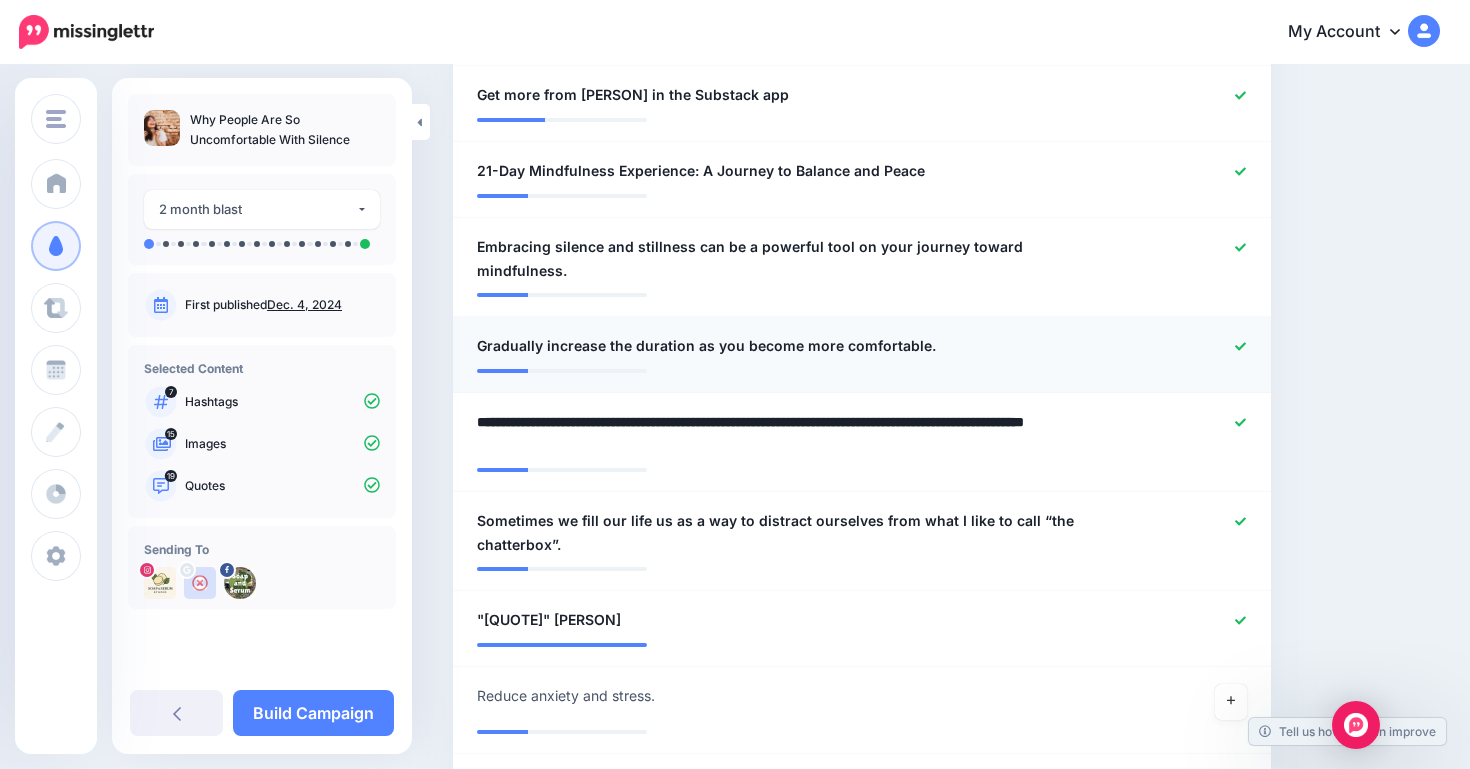 scroll, scrollTop: 1983, scrollLeft: 0, axis: vertical 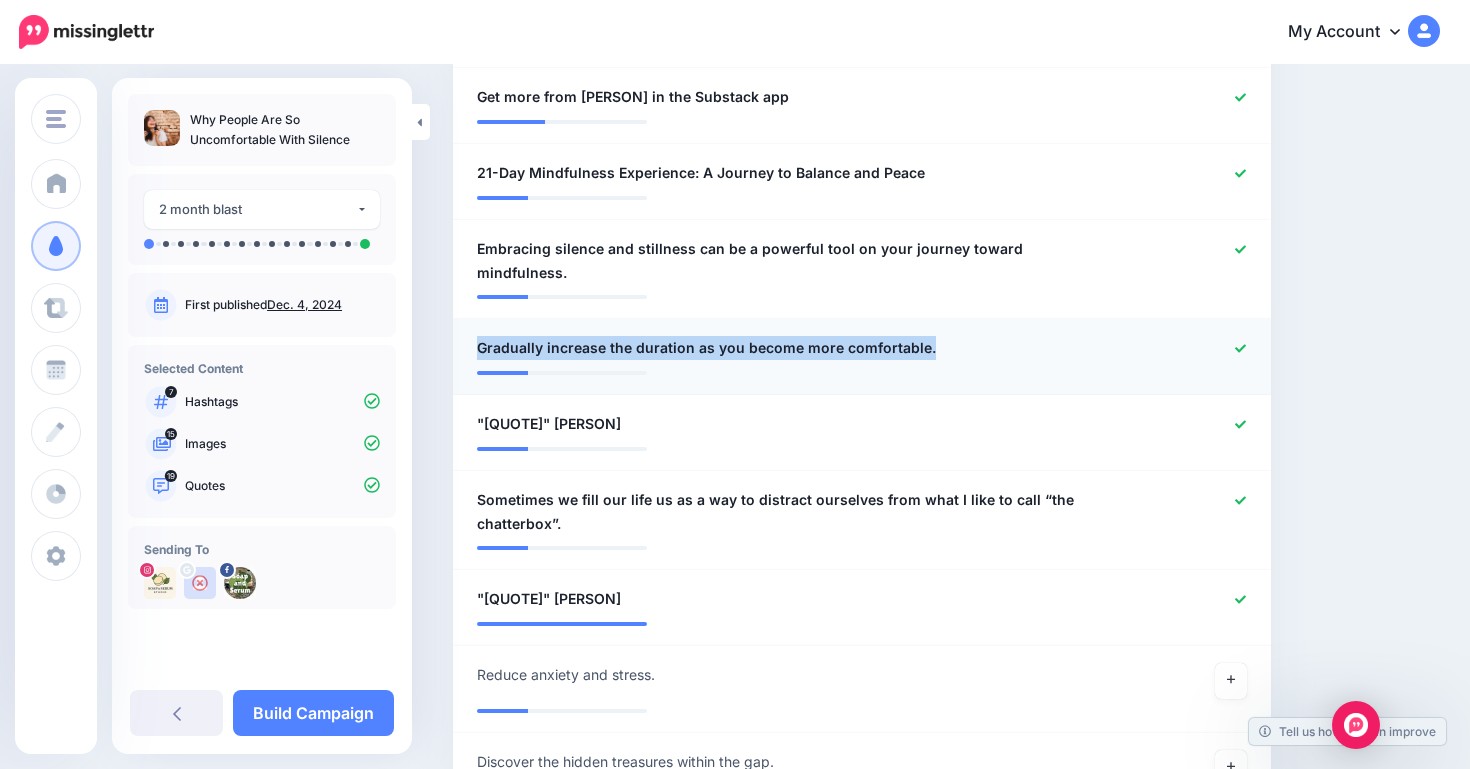 drag, startPoint x: 932, startPoint y: 295, endPoint x: 460, endPoint y: 293, distance: 472.00424 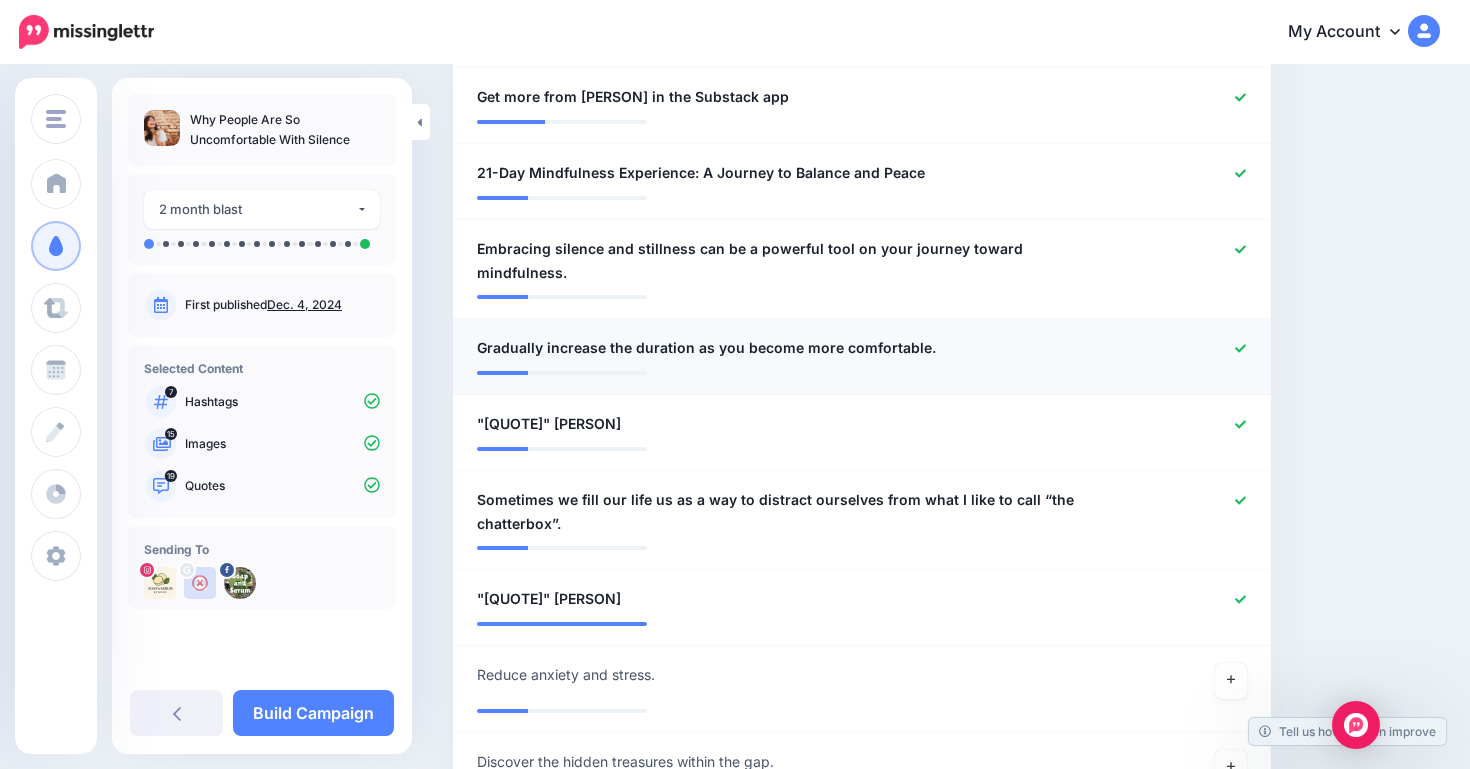 click on "Gradually increase the duration as you become more comfortable." at bounding box center (706, 348) 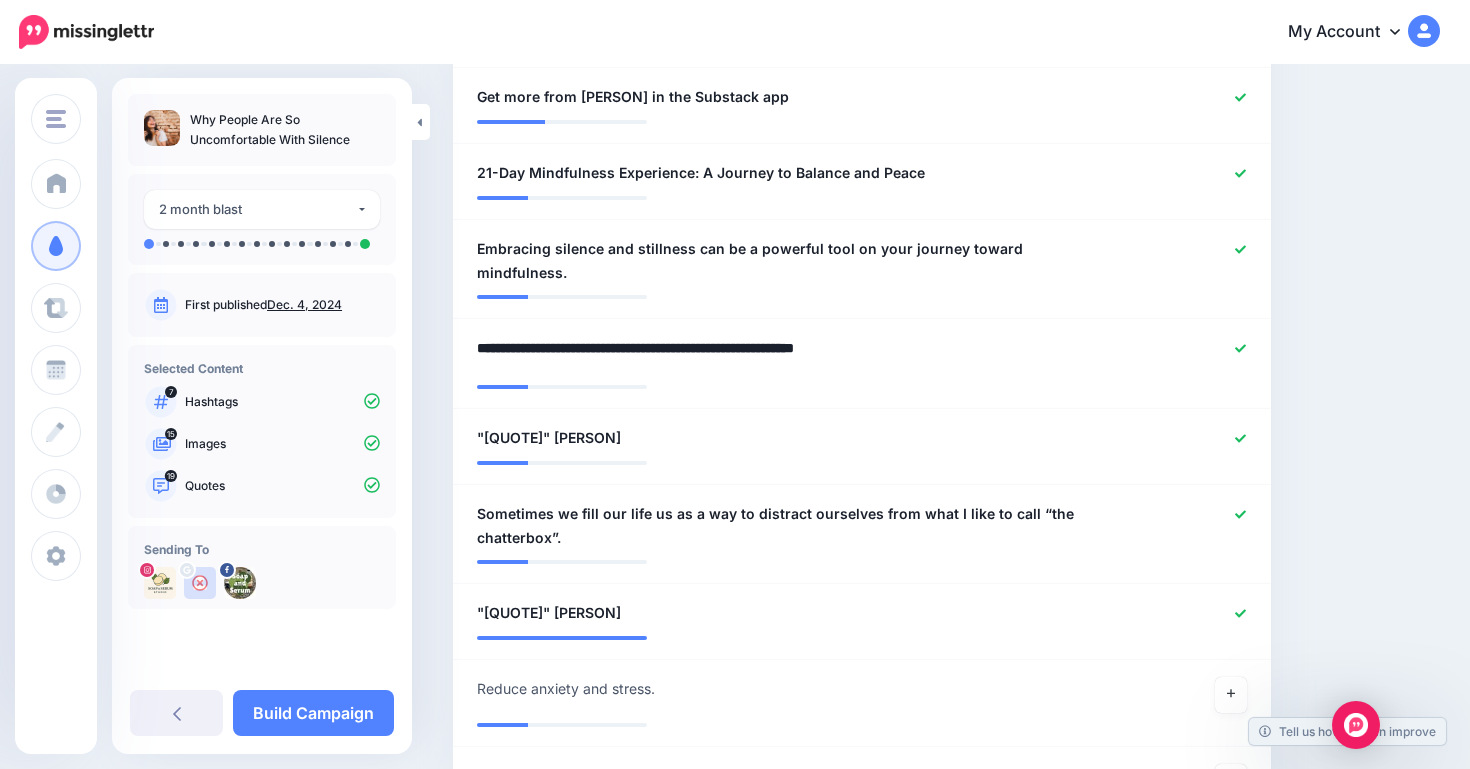 drag, startPoint x: 965, startPoint y: 297, endPoint x: 384, endPoint y: 297, distance: 581 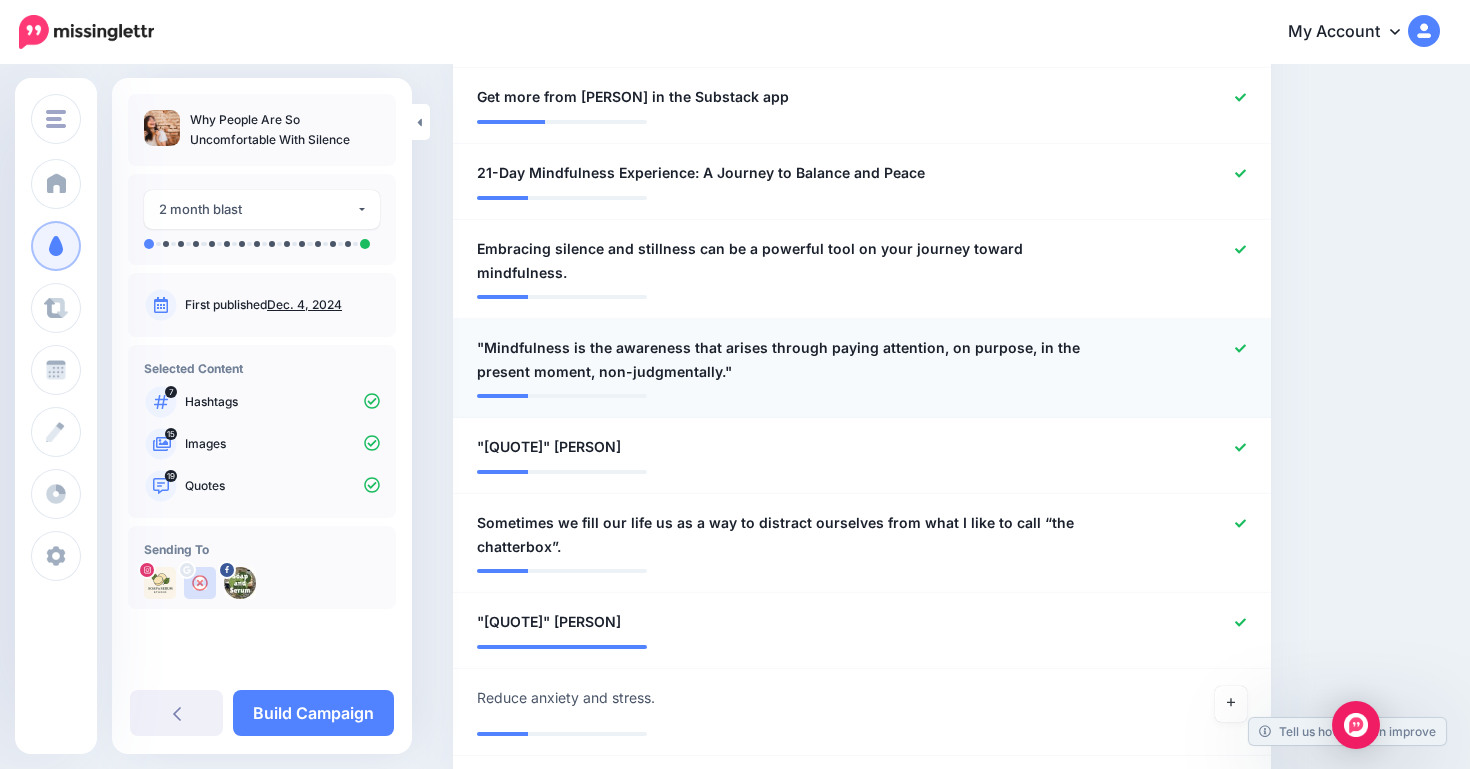 click on ""Mindfulness is the awareness that arises through paying attention, on purpose, in the present moment, non-judgmentally."" at bounding box center (795, 360) 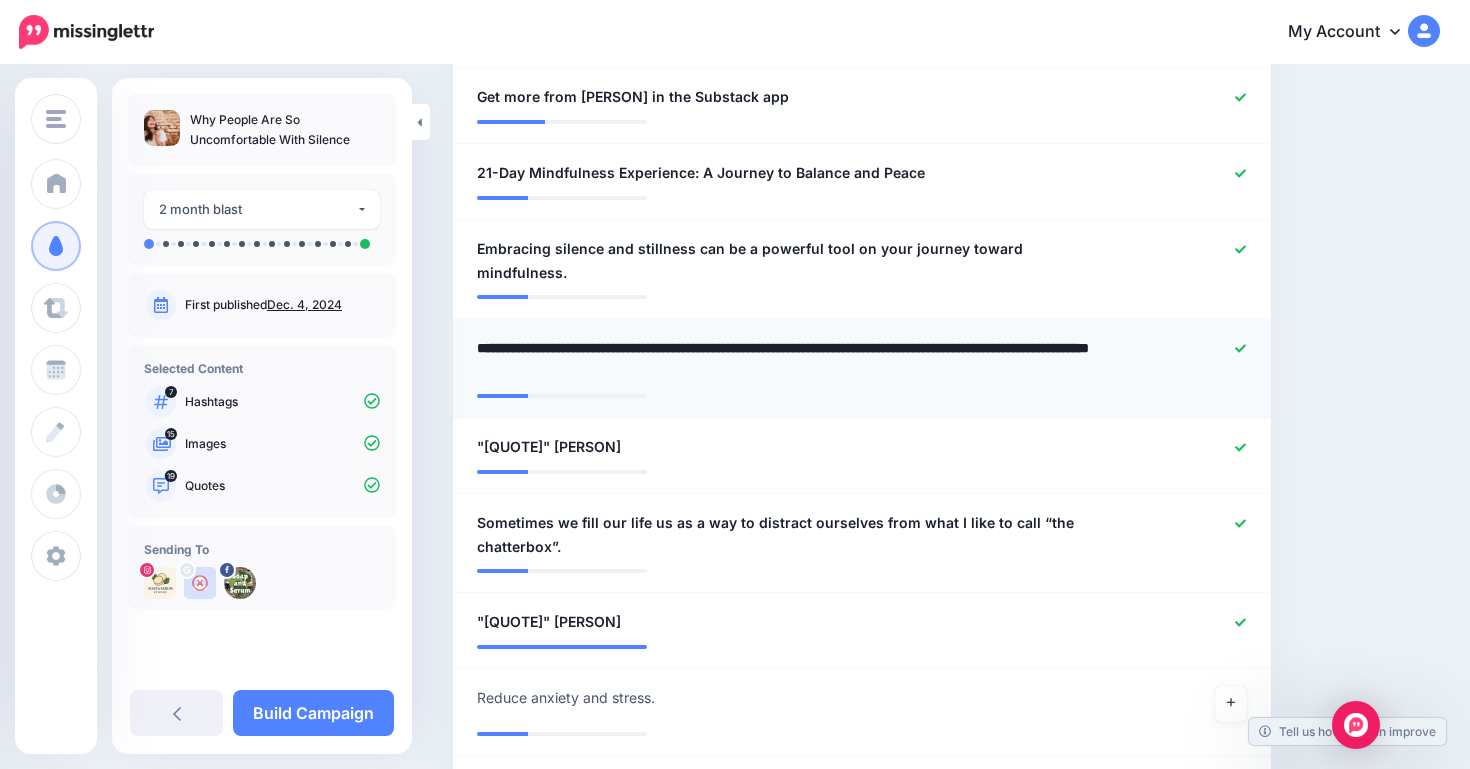 paste on "**********" 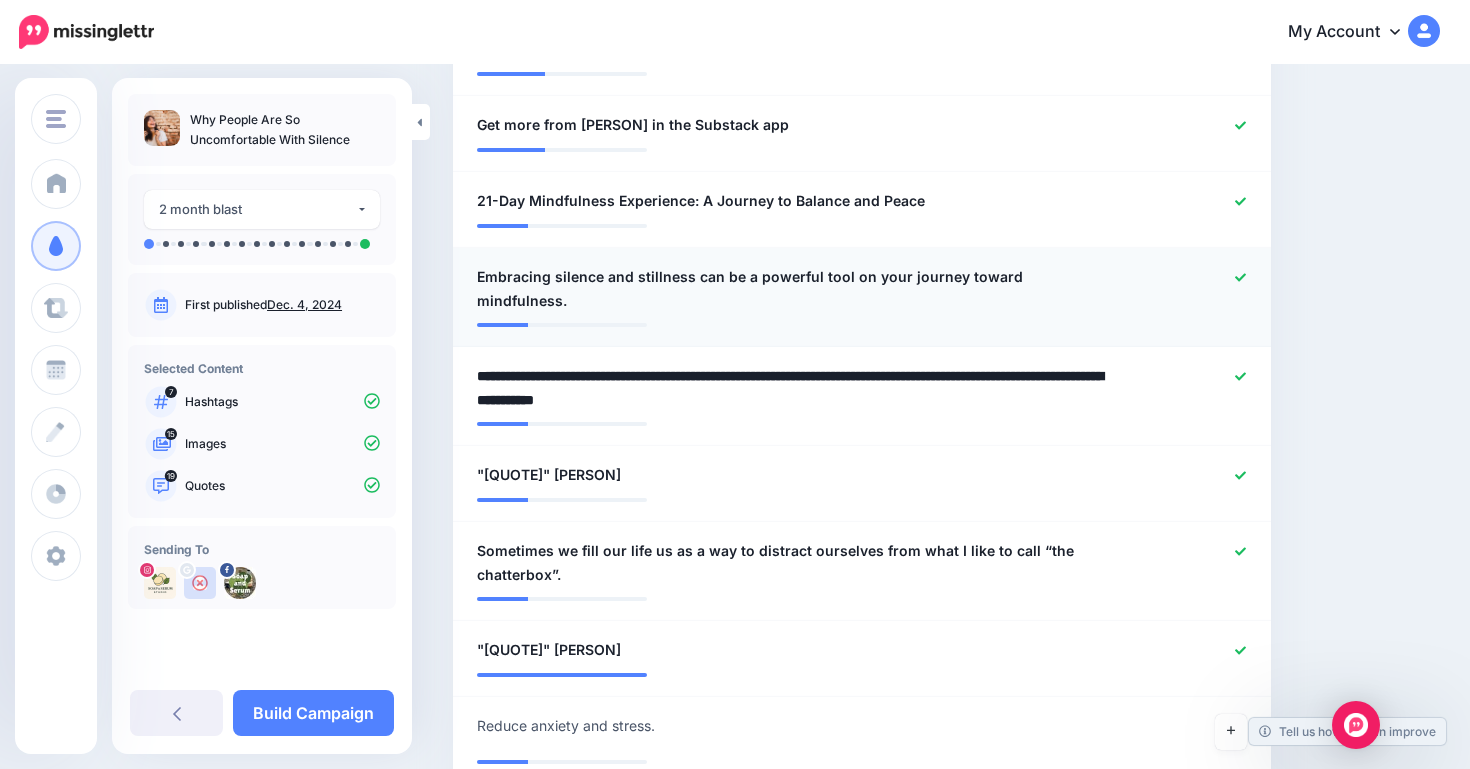 scroll, scrollTop: 1922, scrollLeft: 0, axis: vertical 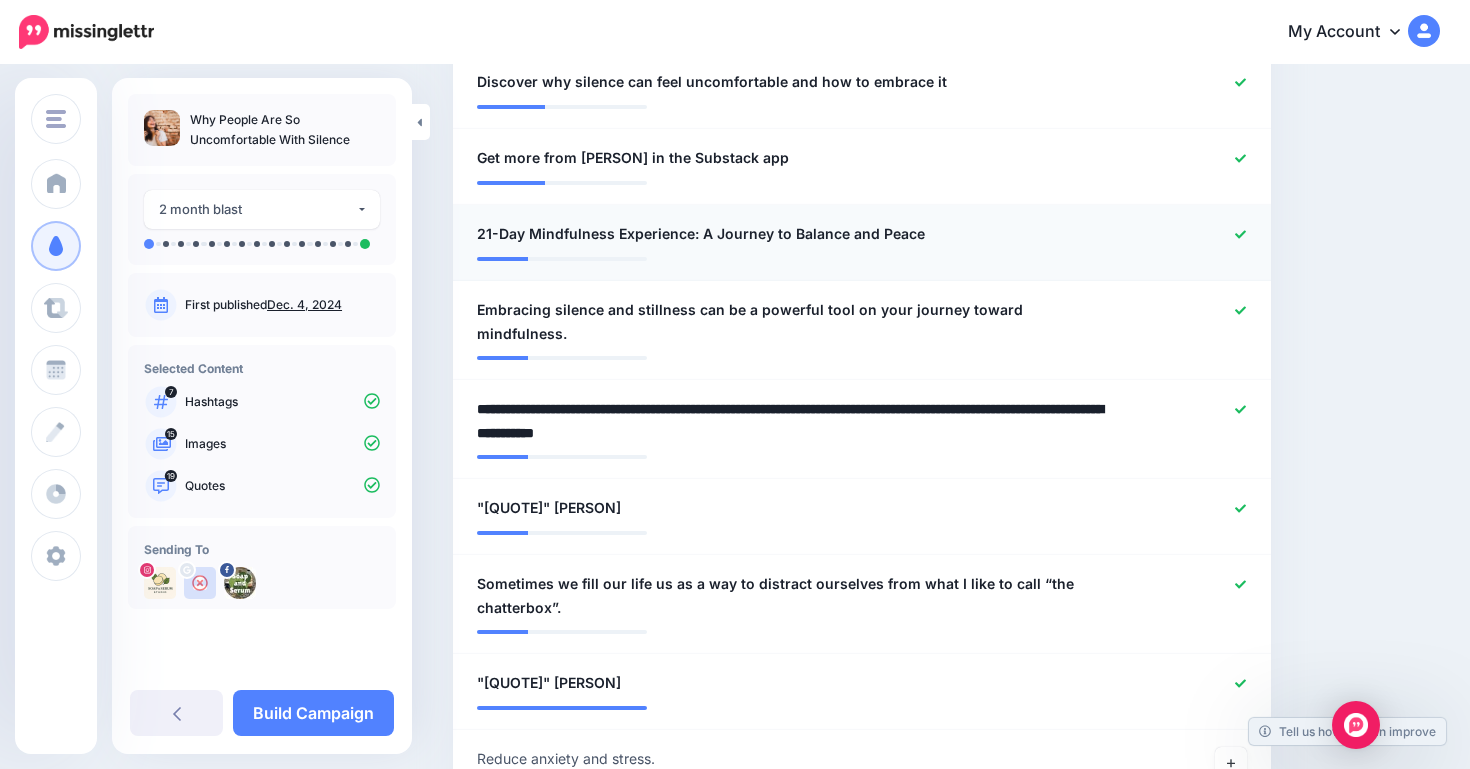 click at bounding box center (862, 252) 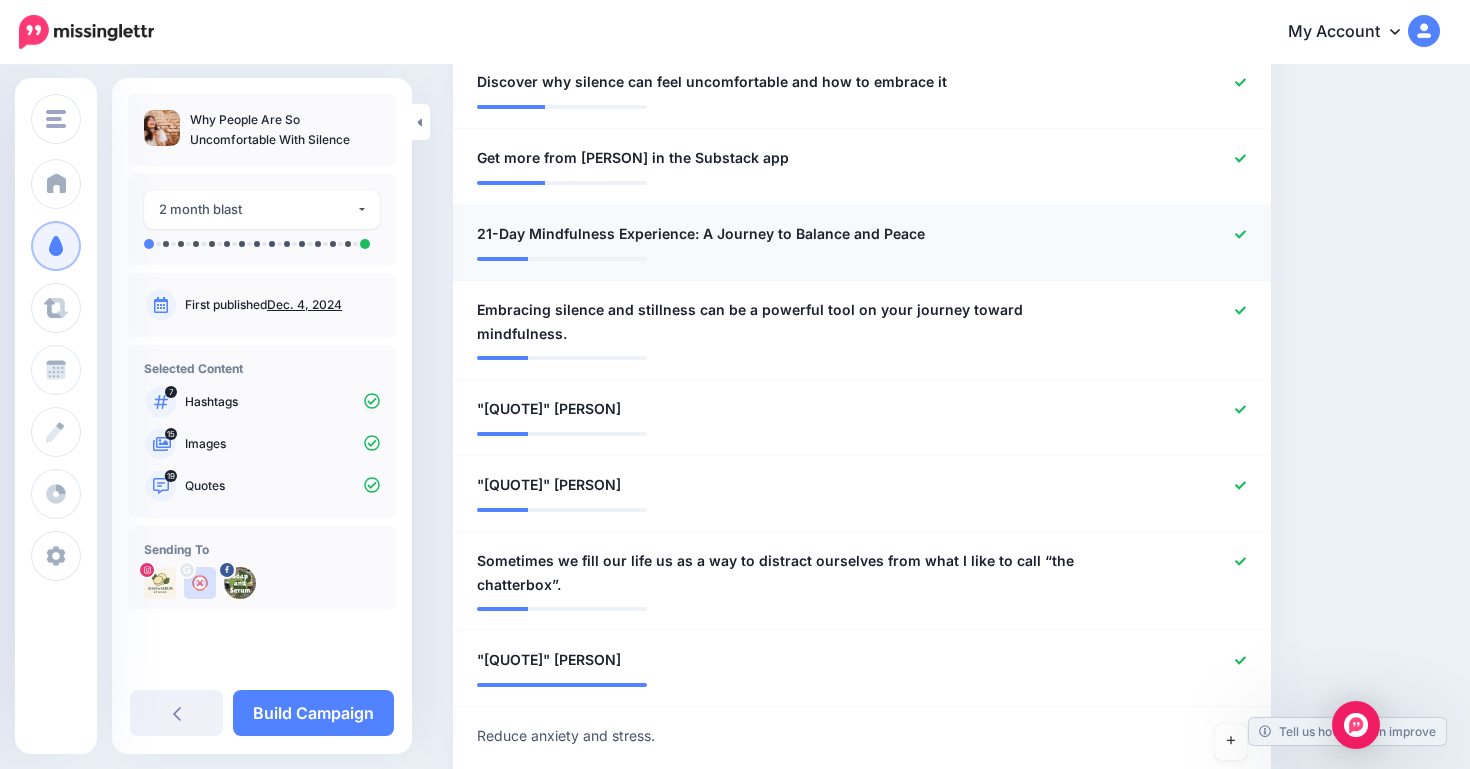 click on "21-Day Mindfulness Experience: A Journey to Balance and Peace" at bounding box center [701, 234] 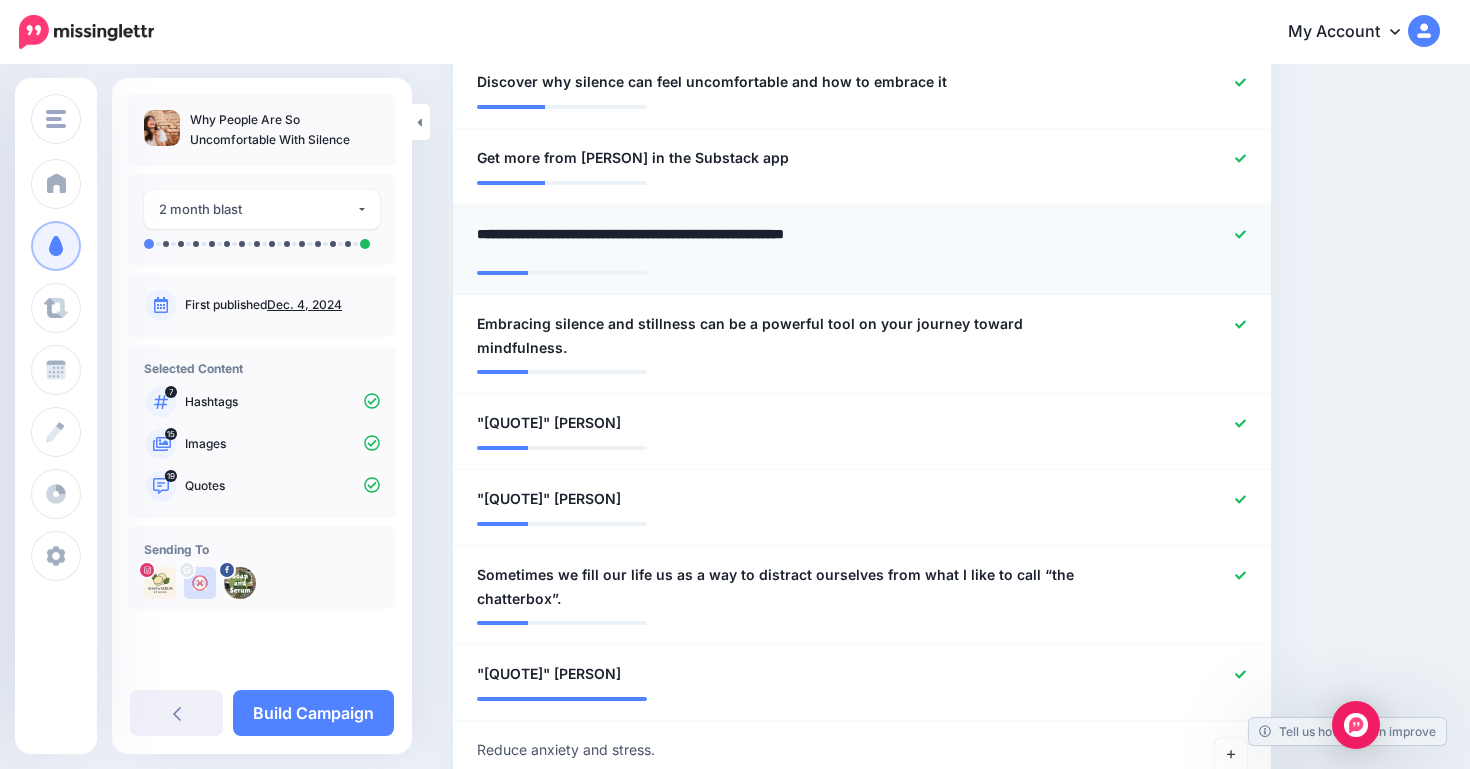 drag, startPoint x: 929, startPoint y: 208, endPoint x: 458, endPoint y: 204, distance: 471.017 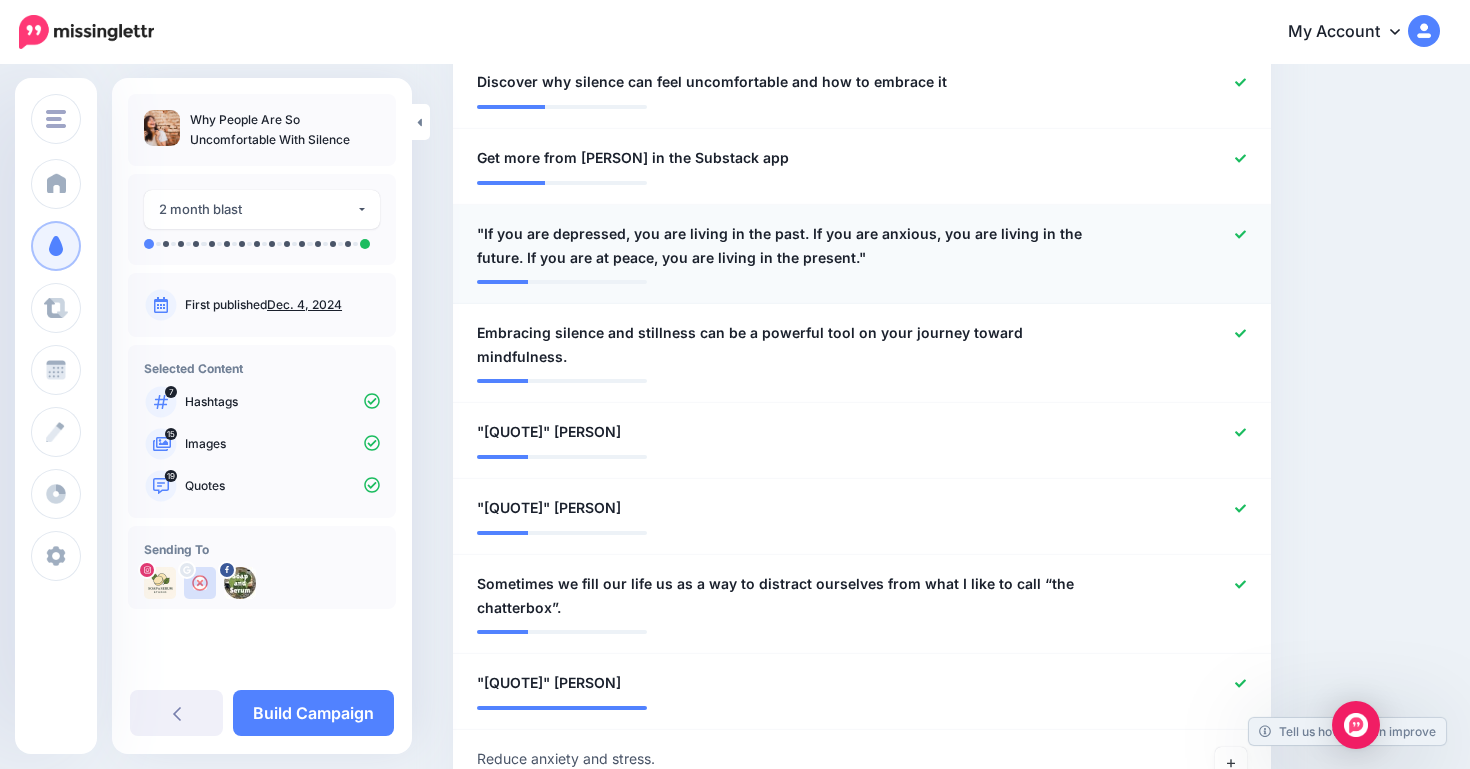 click on ""If you are depressed, you are living in the past. If you are anxious, you are living in the future. If you are at peace, you are living in the present."" at bounding box center [795, 246] 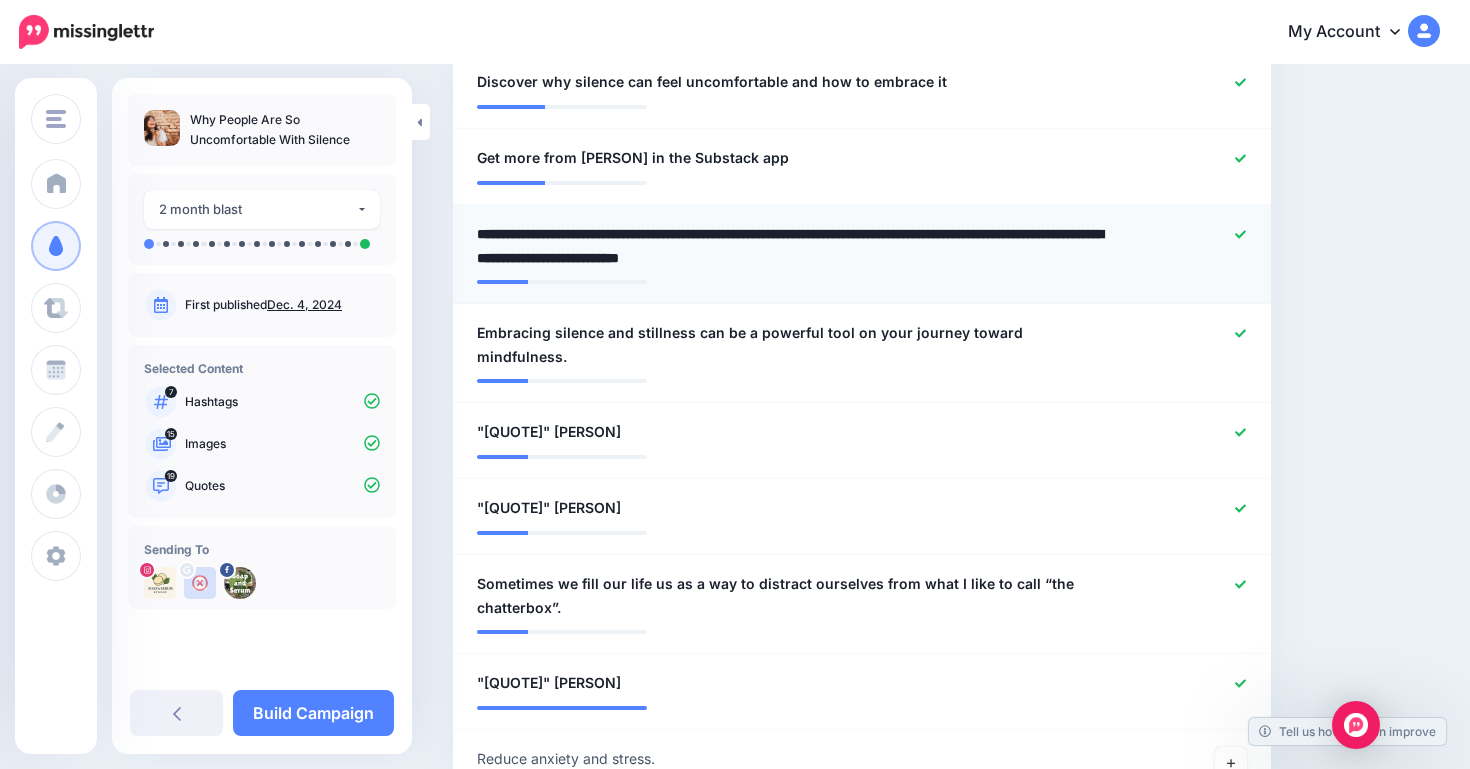 click on "**********" at bounding box center [795, 246] 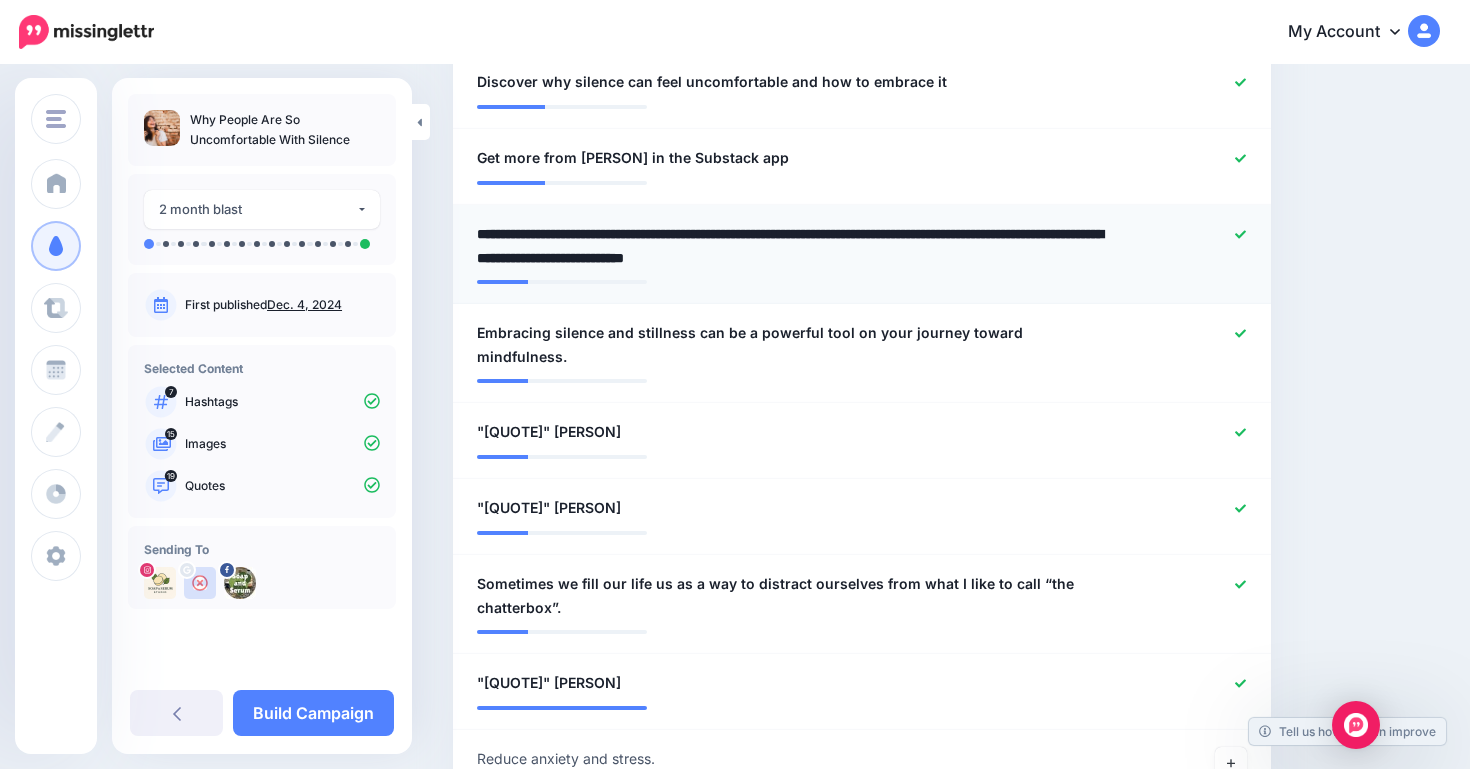 paste on "********" 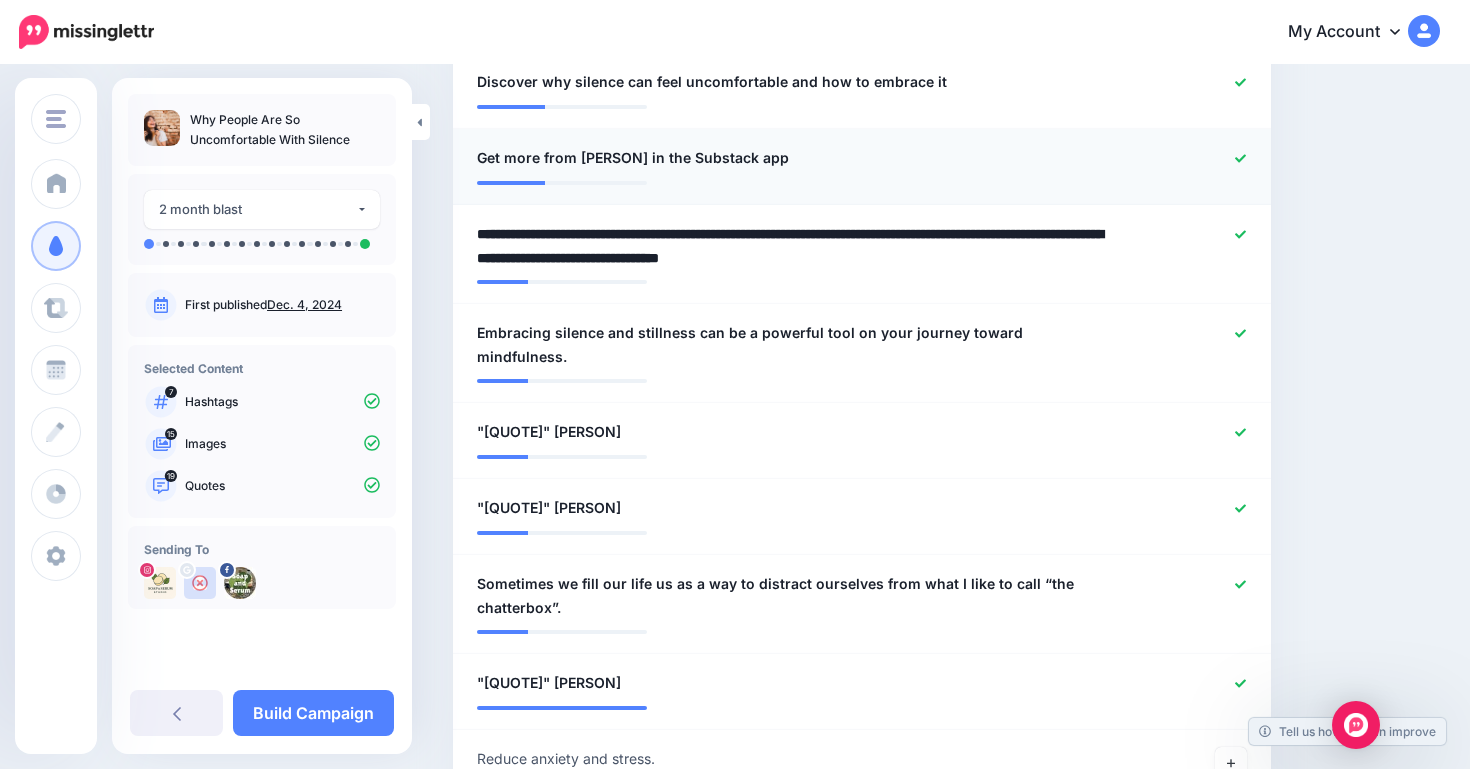 click on "Get more from Mia Gordon in the Substack app" at bounding box center [633, 158] 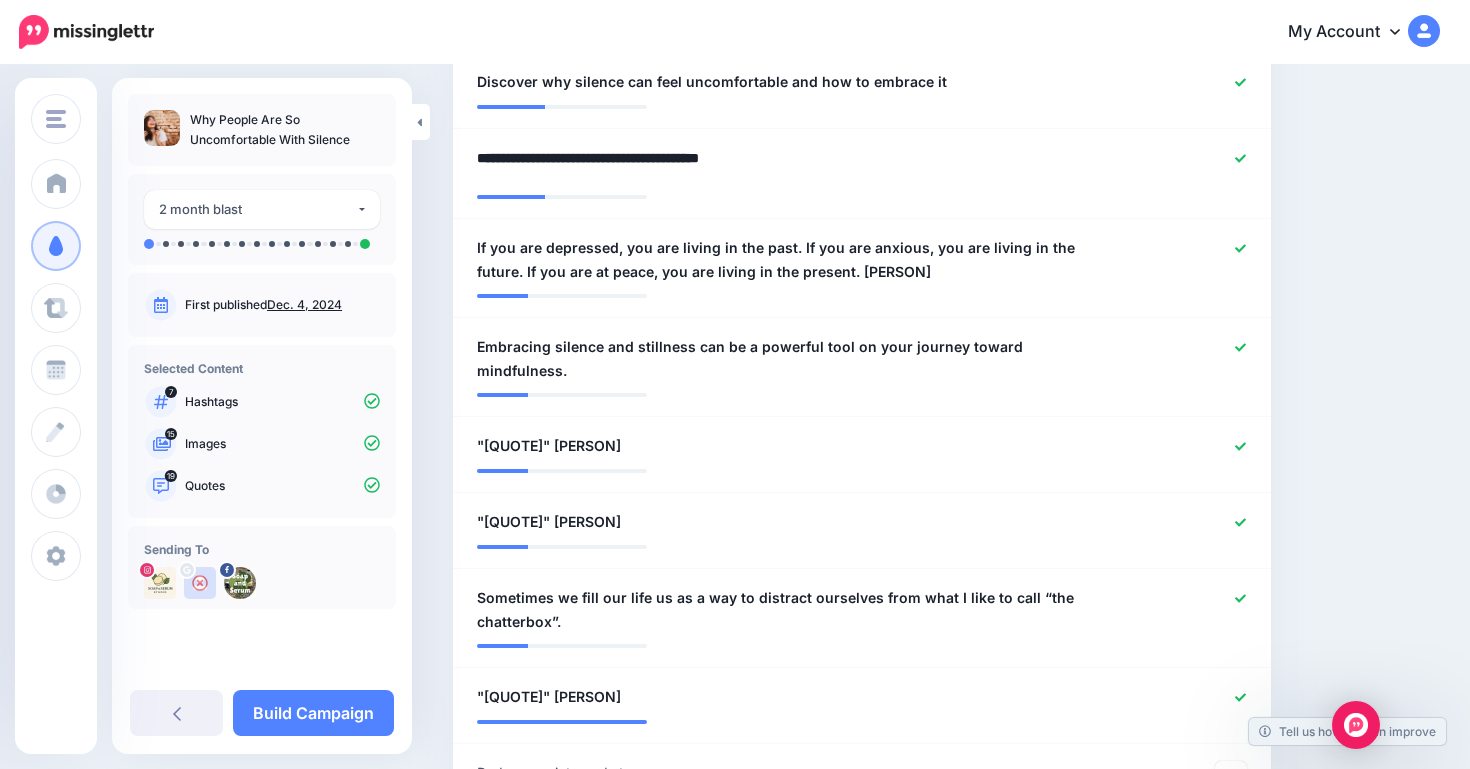 drag, startPoint x: 822, startPoint y: 127, endPoint x: 340, endPoint y: 127, distance: 482 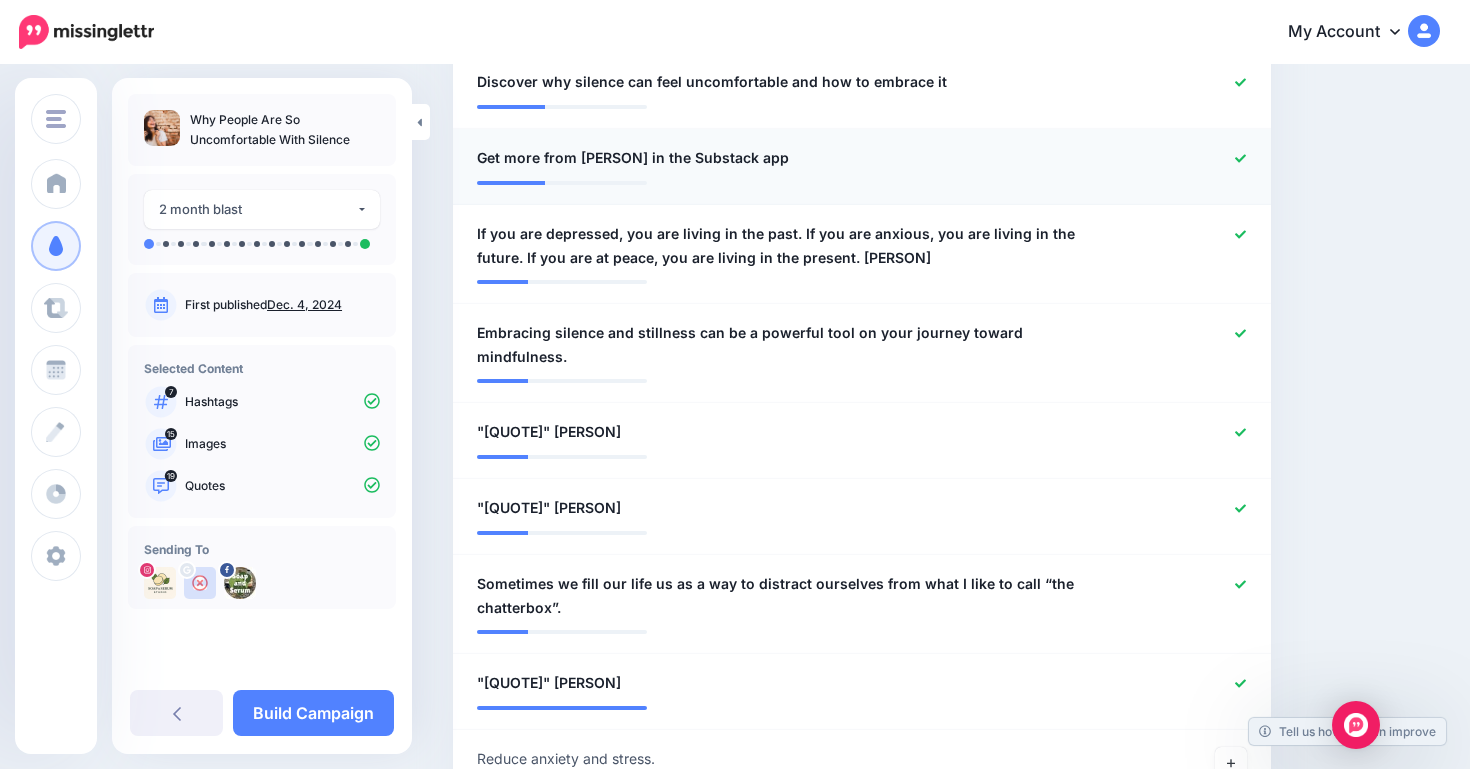 click on "Get more from Mia Gordon in the Substack app" at bounding box center (633, 158) 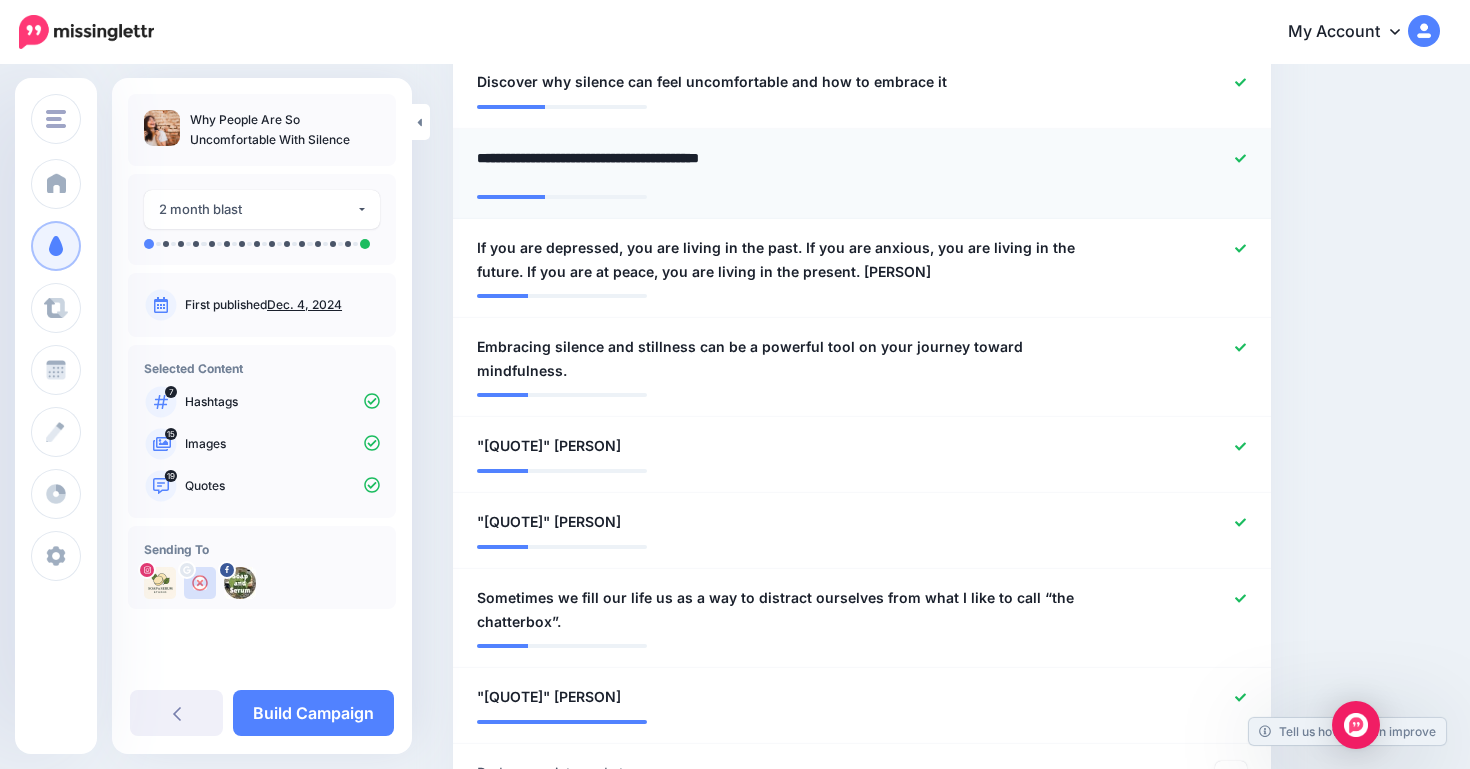 paste on "**********" 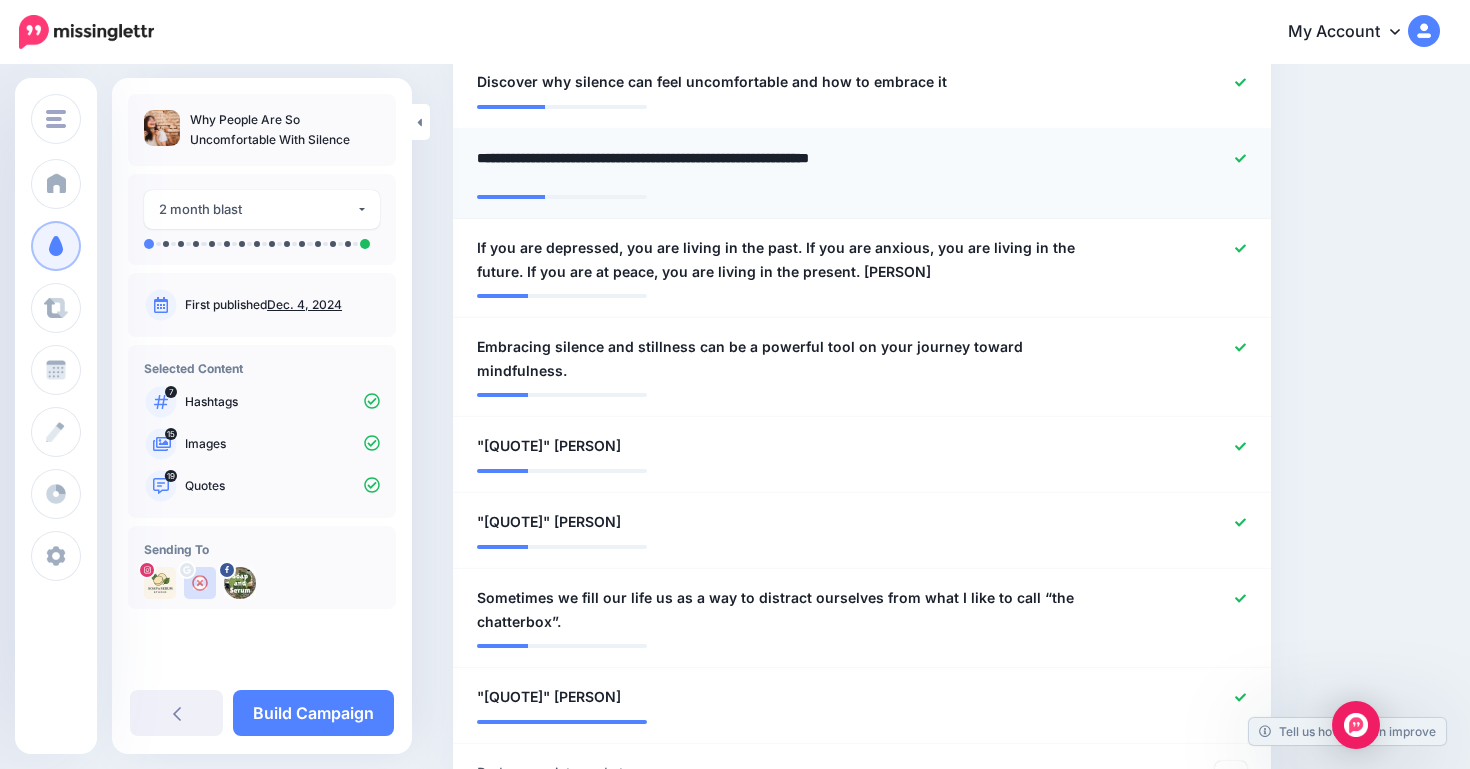 type on "**********" 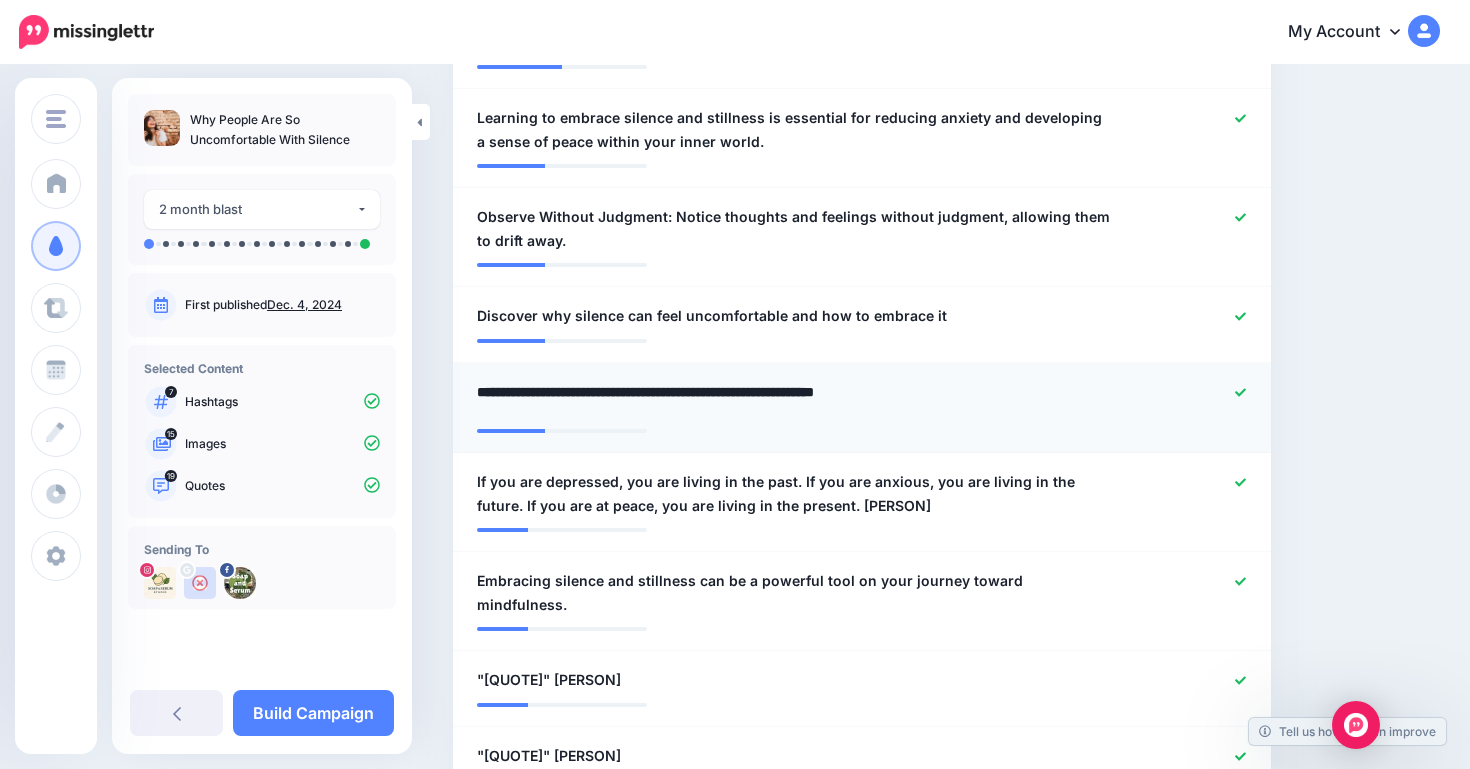 scroll, scrollTop: 1679, scrollLeft: 0, axis: vertical 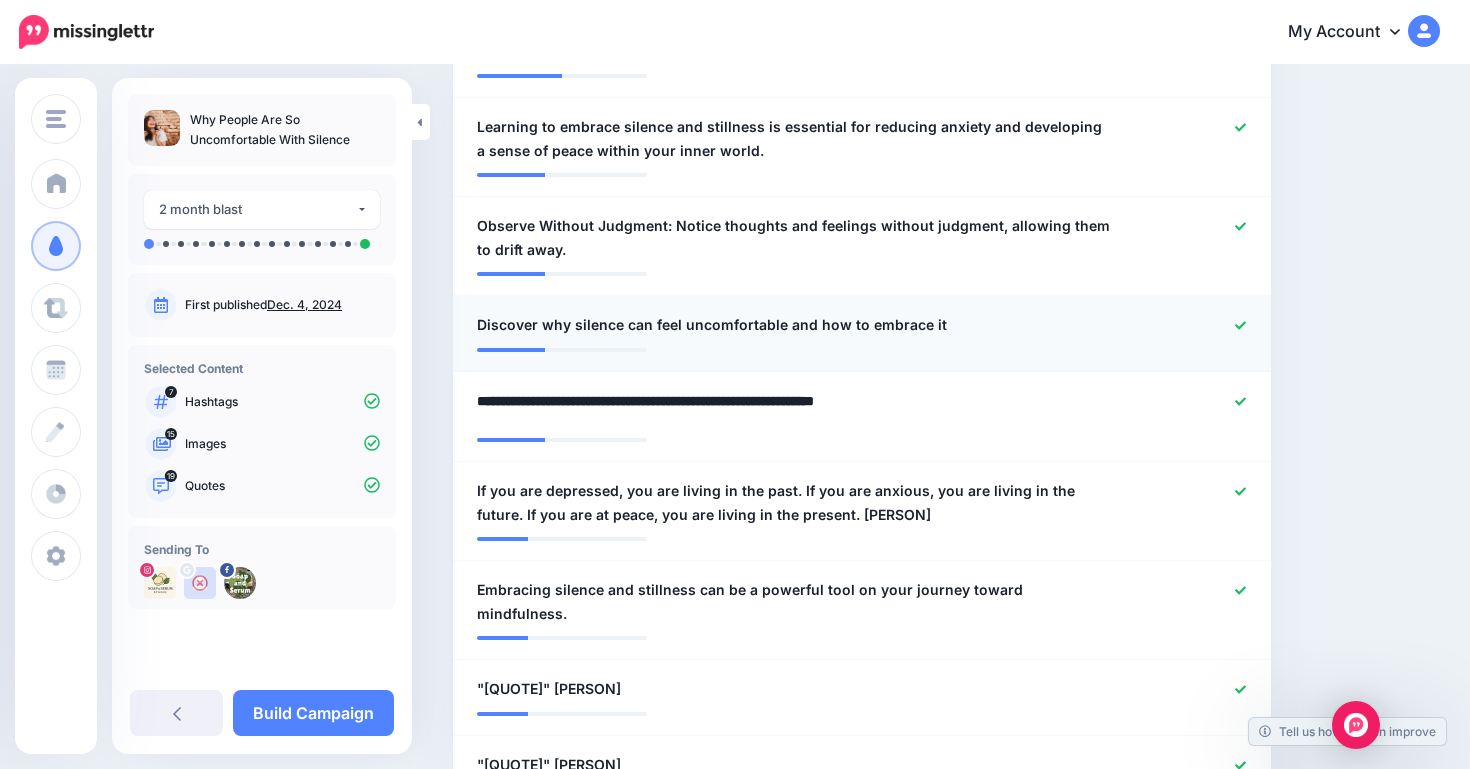 click at bounding box center (862, 343) 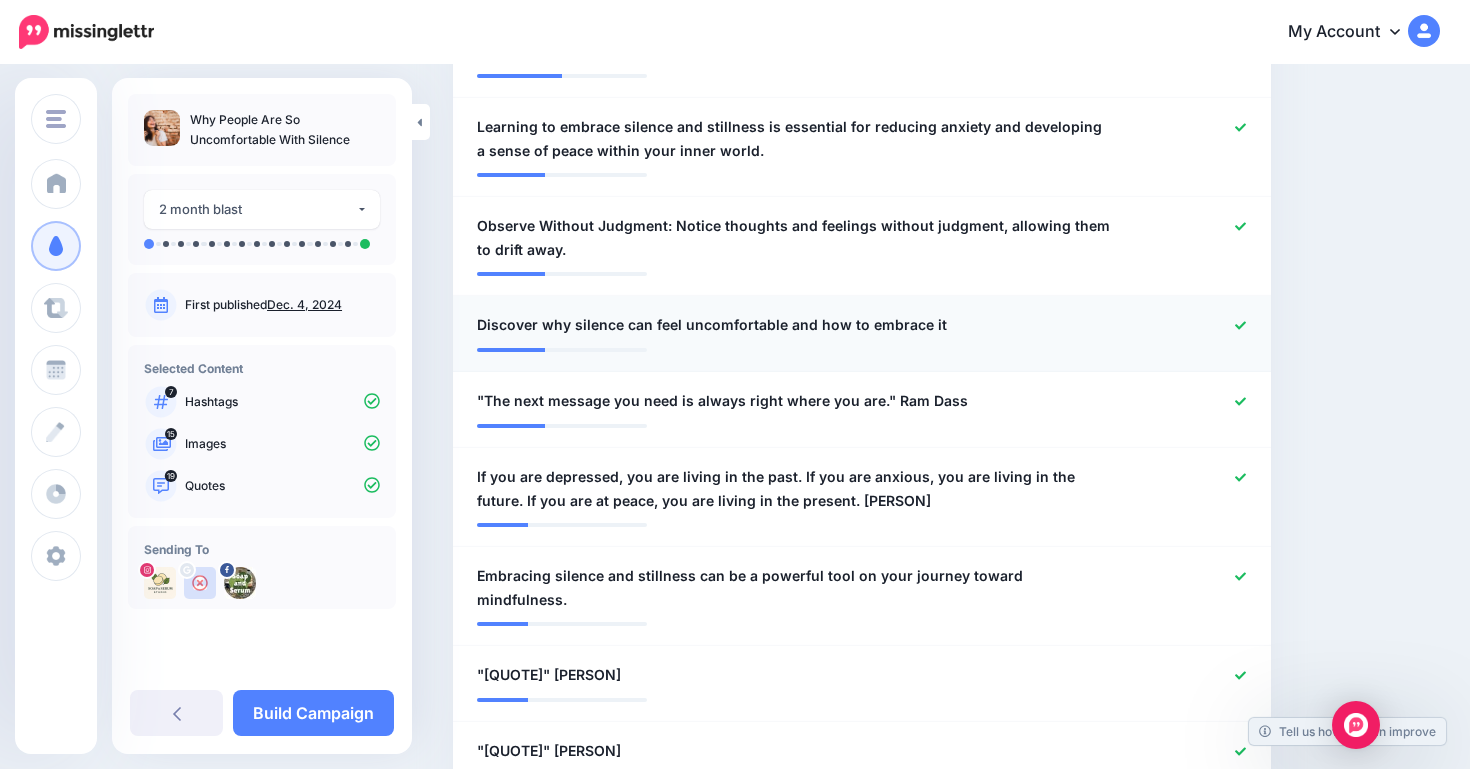 click on "Discover why silence can feel uncomfortable and how to embrace it" at bounding box center (712, 325) 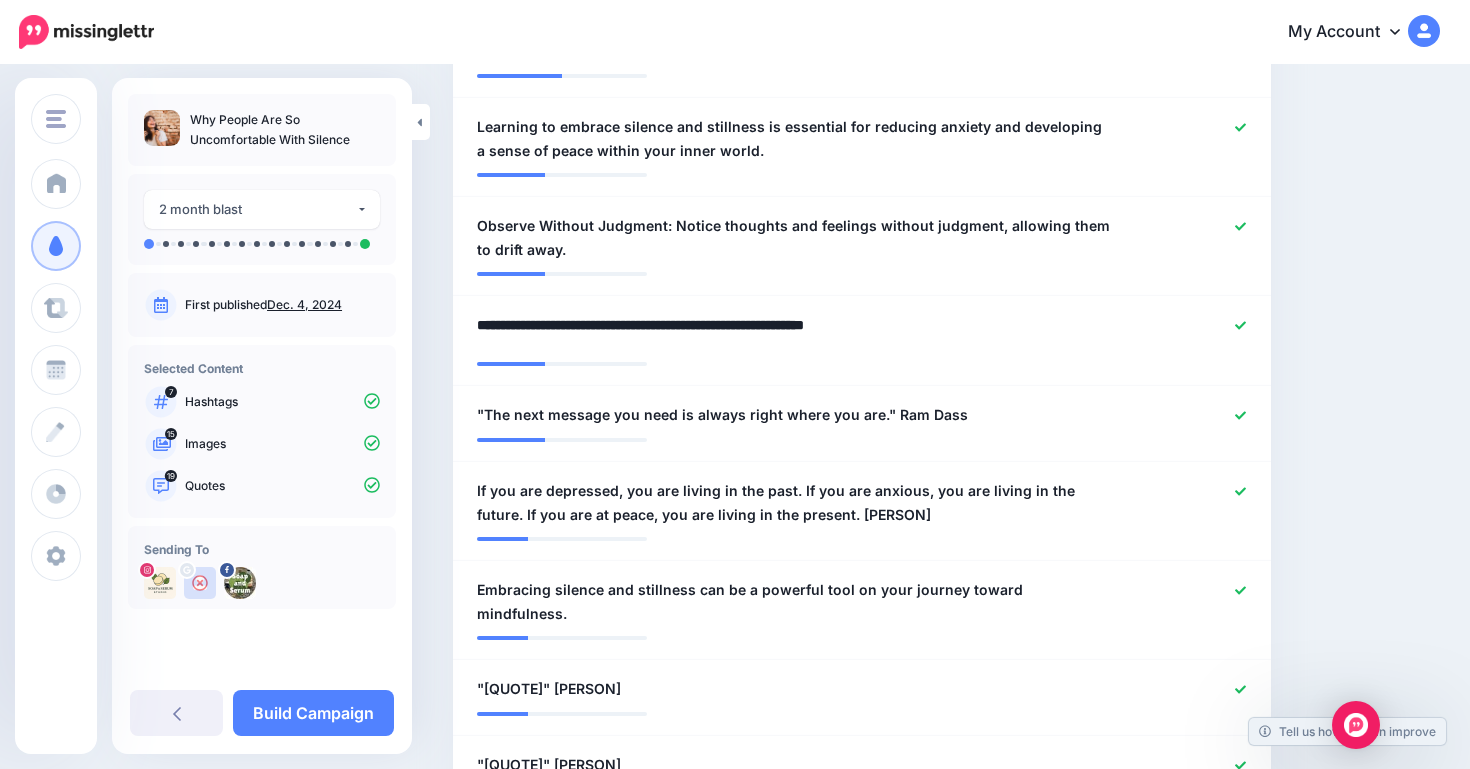 paste on "**********" 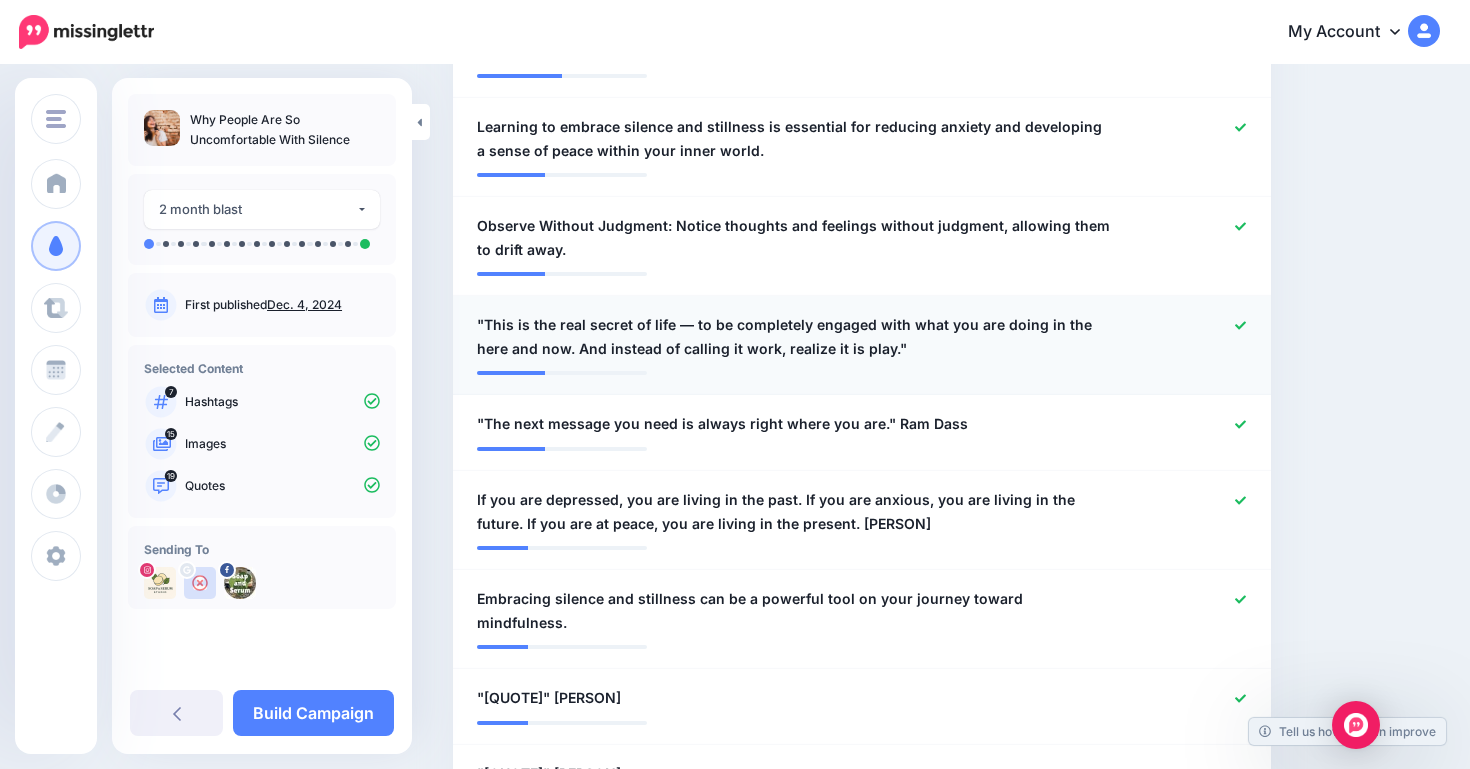 click on ""This is the real secret of life — to be completely engaged with what you are doing in the here and now. And instead of calling it work, realize it is play."" at bounding box center [795, 337] 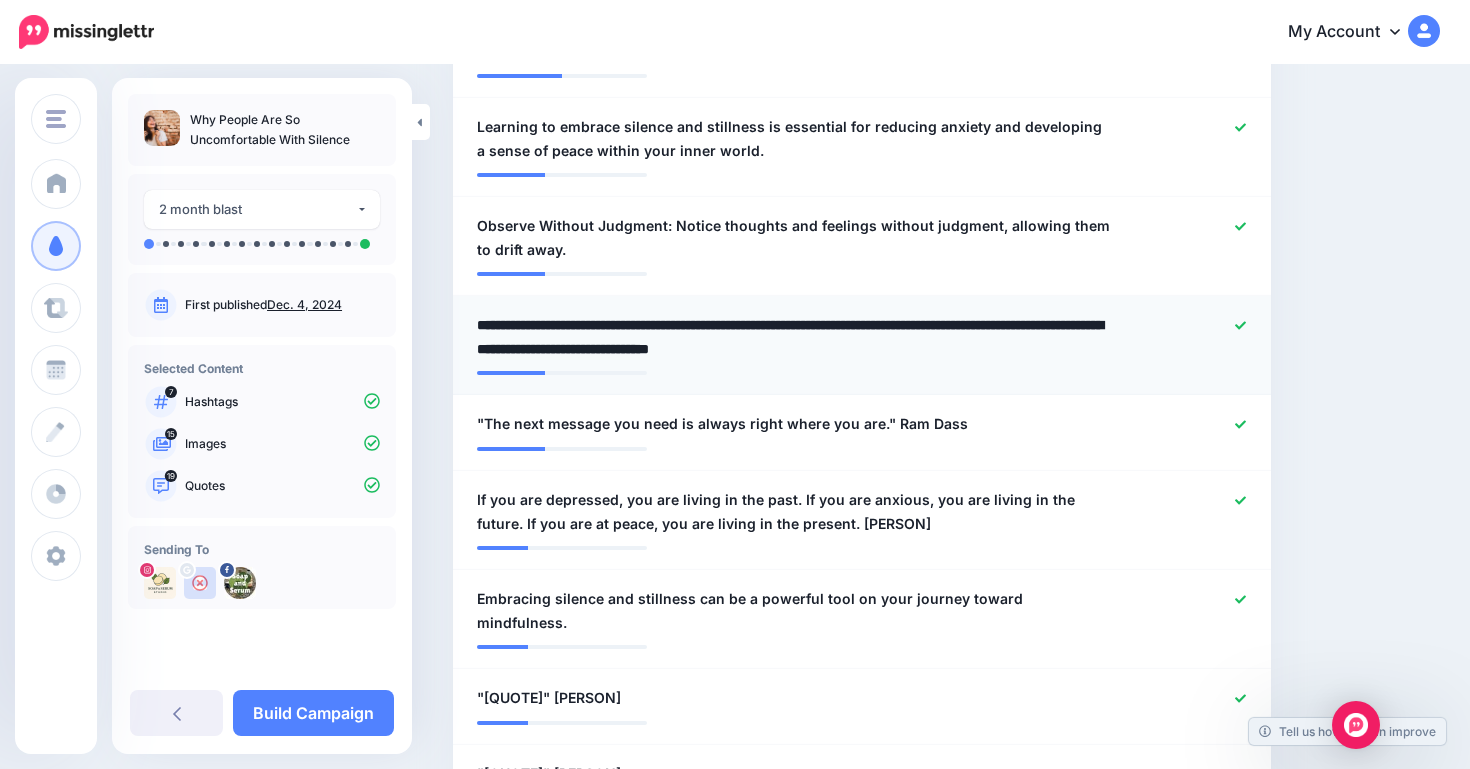 paste on "**********" 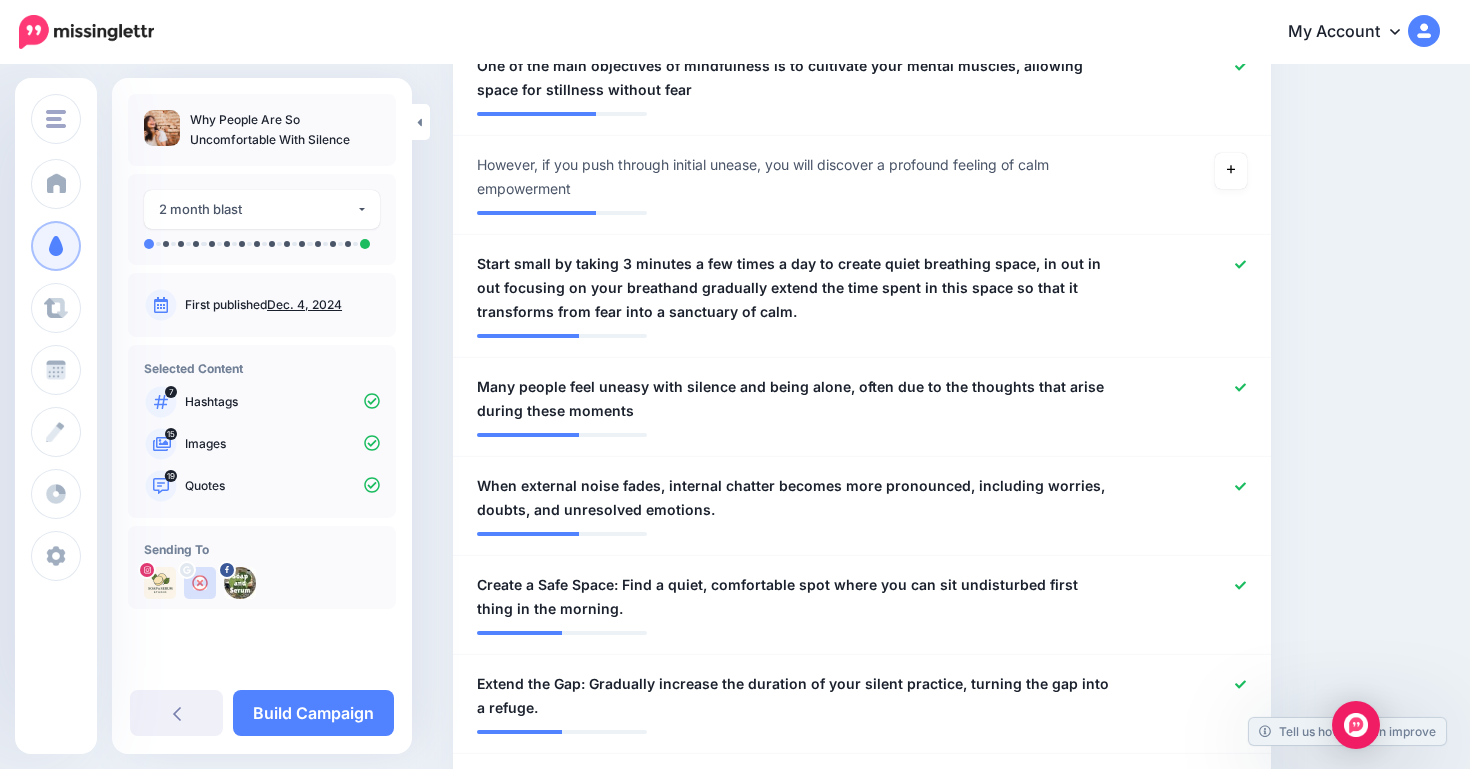 scroll, scrollTop: 851, scrollLeft: 0, axis: vertical 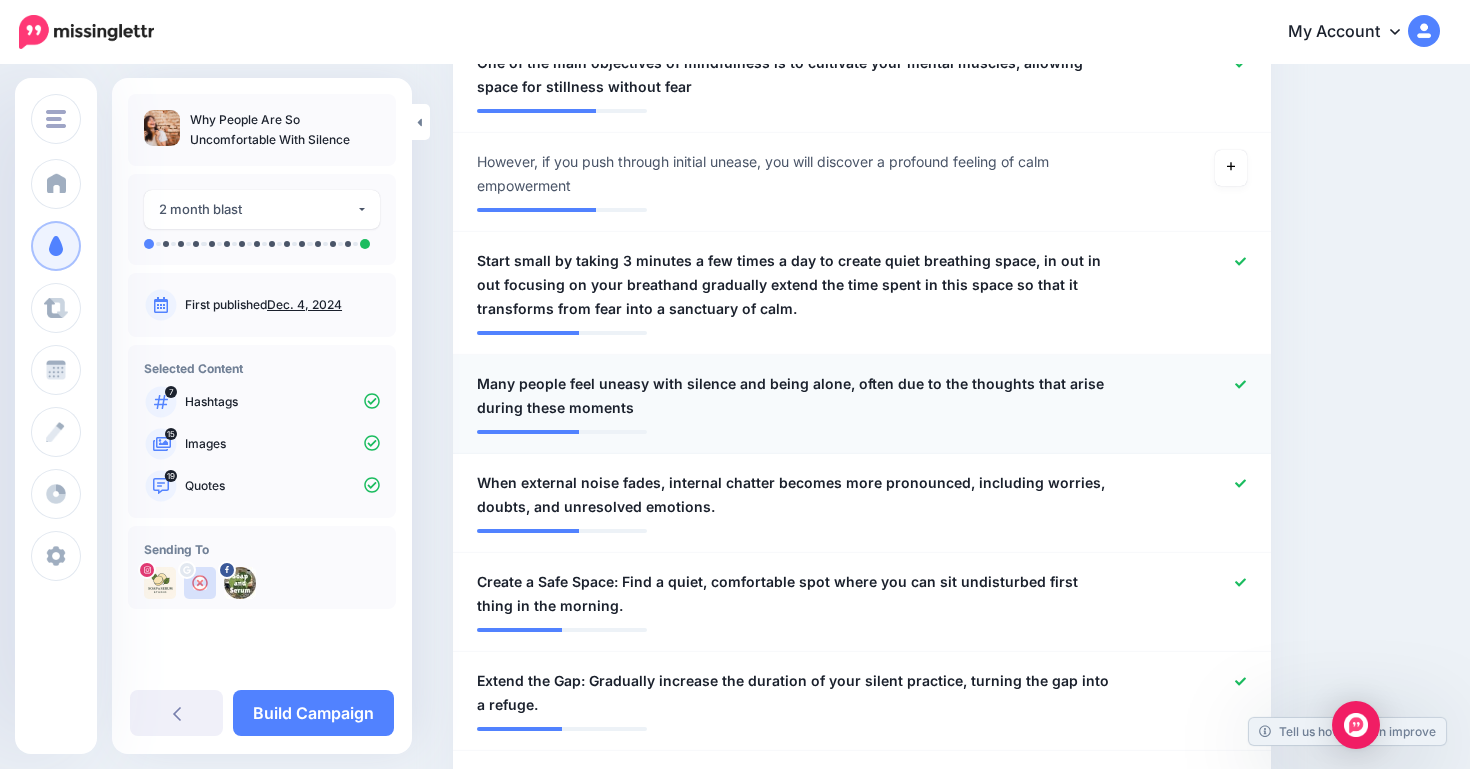 click on "Many people feel uneasy with silence and being alone, often due to the thoughts that arise during these moments" at bounding box center (795, 396) 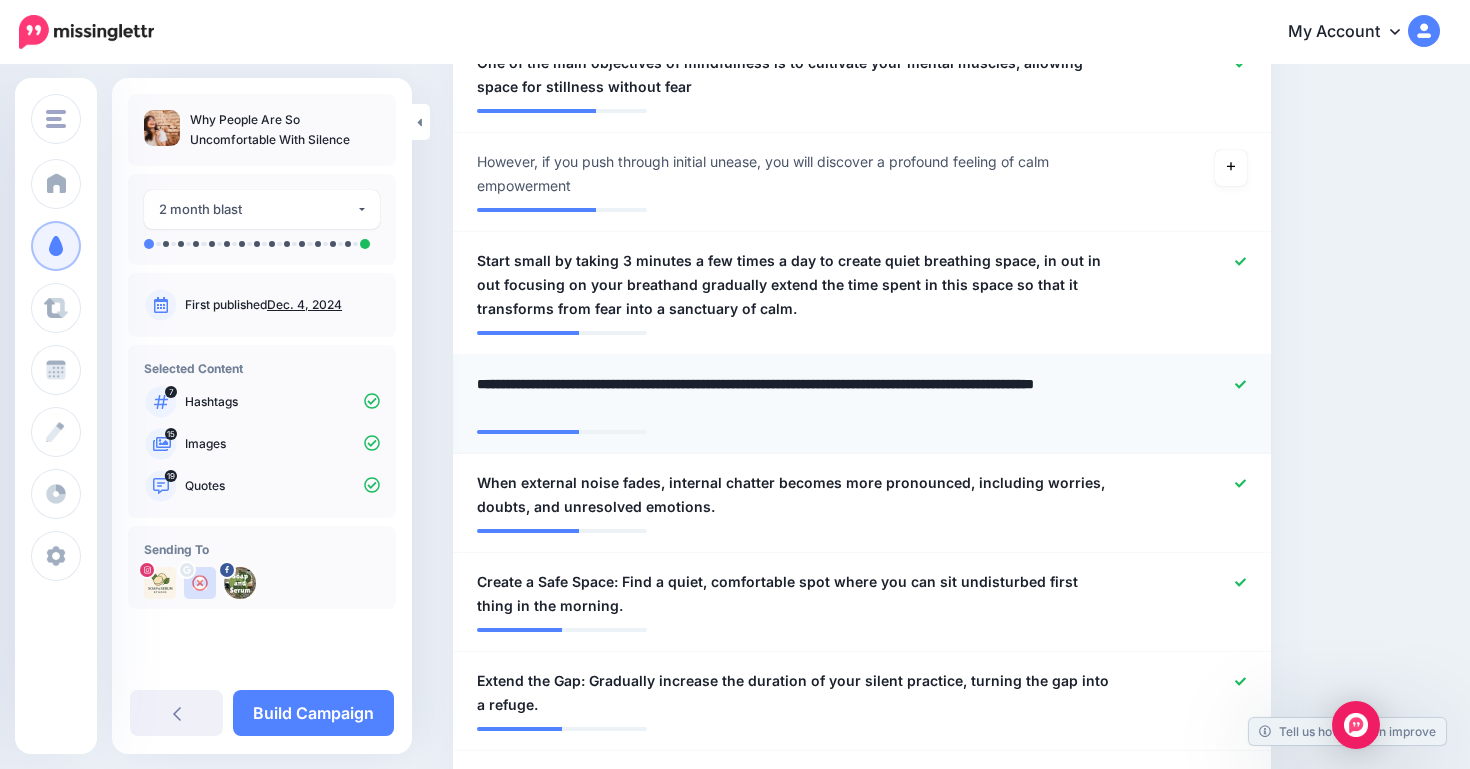 click on "**********" at bounding box center [795, 396] 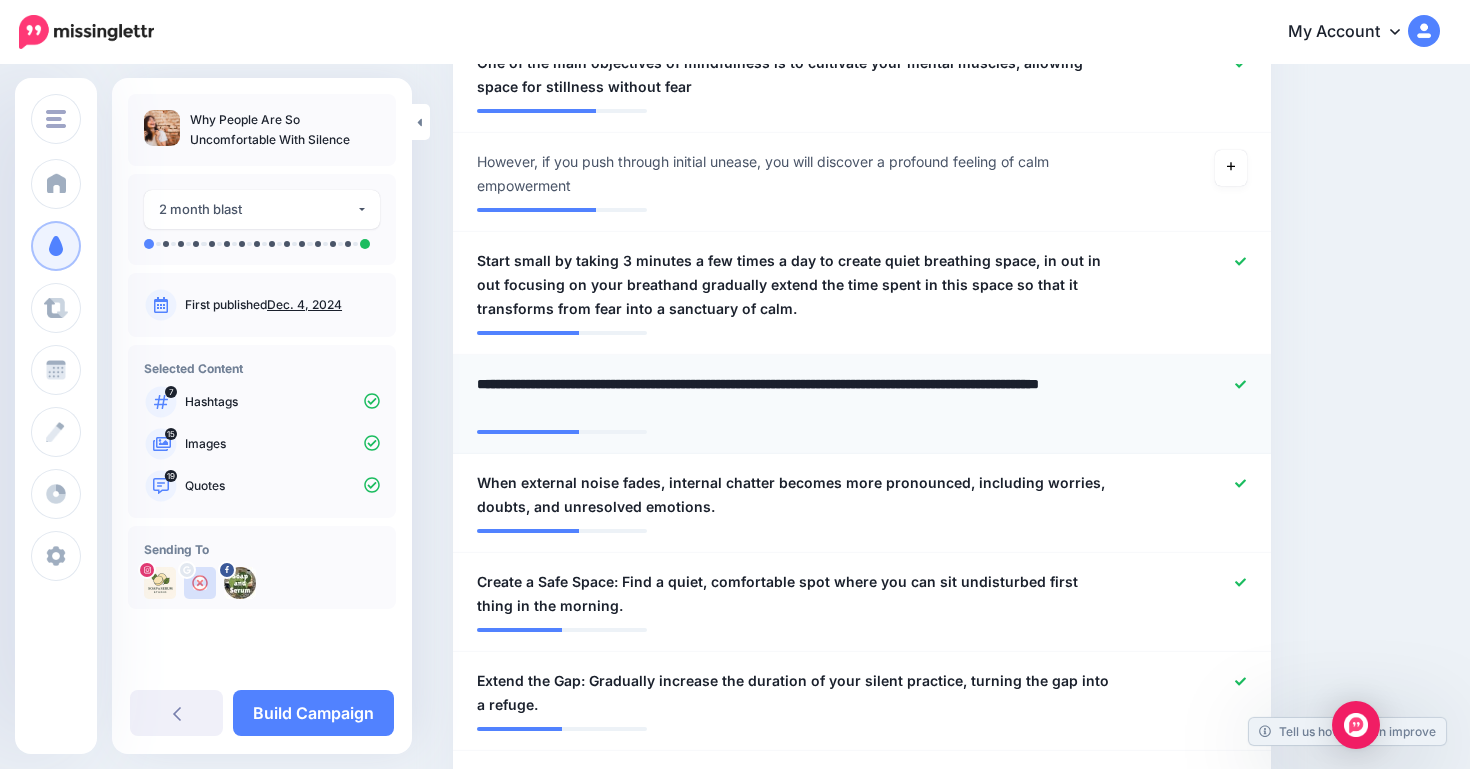 type on "**********" 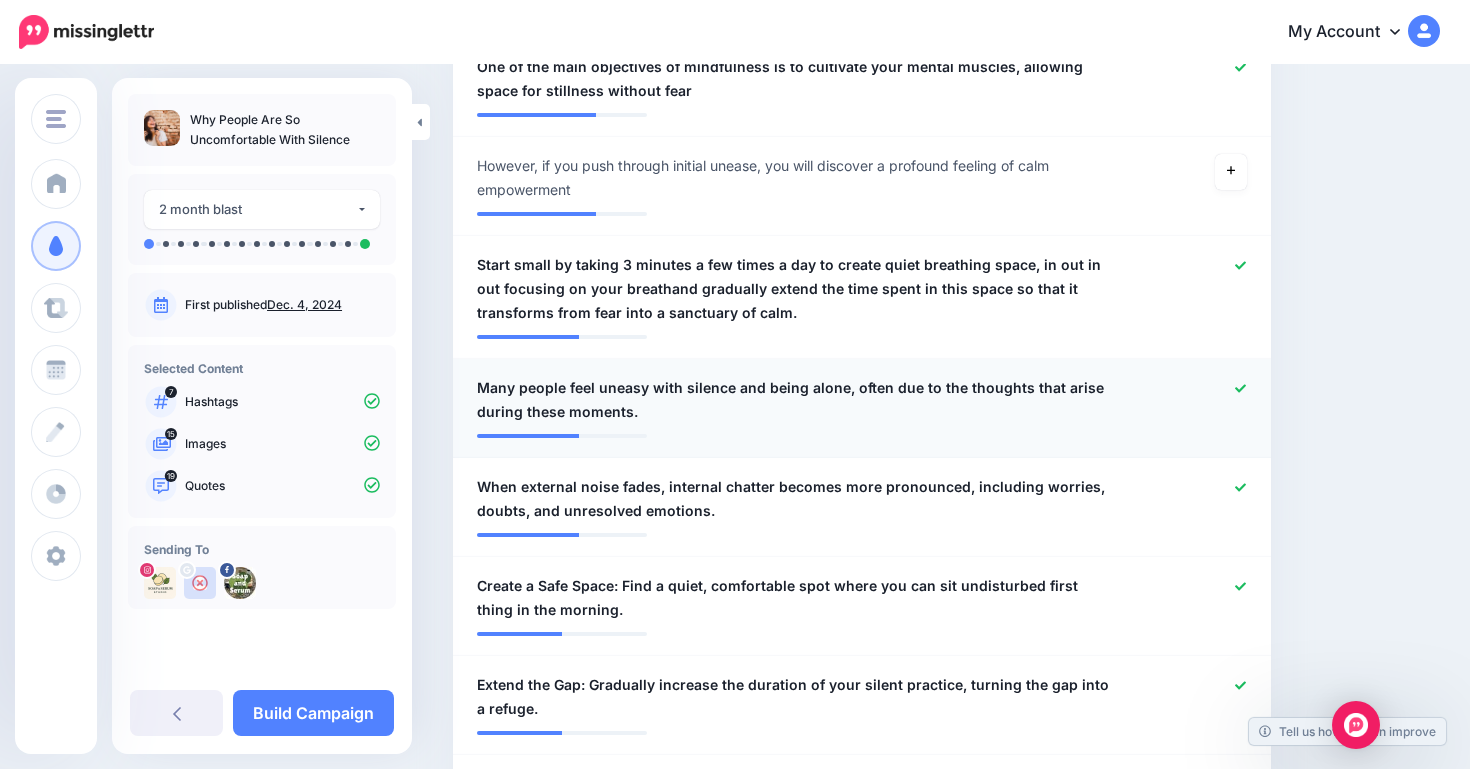 scroll, scrollTop: 860, scrollLeft: 0, axis: vertical 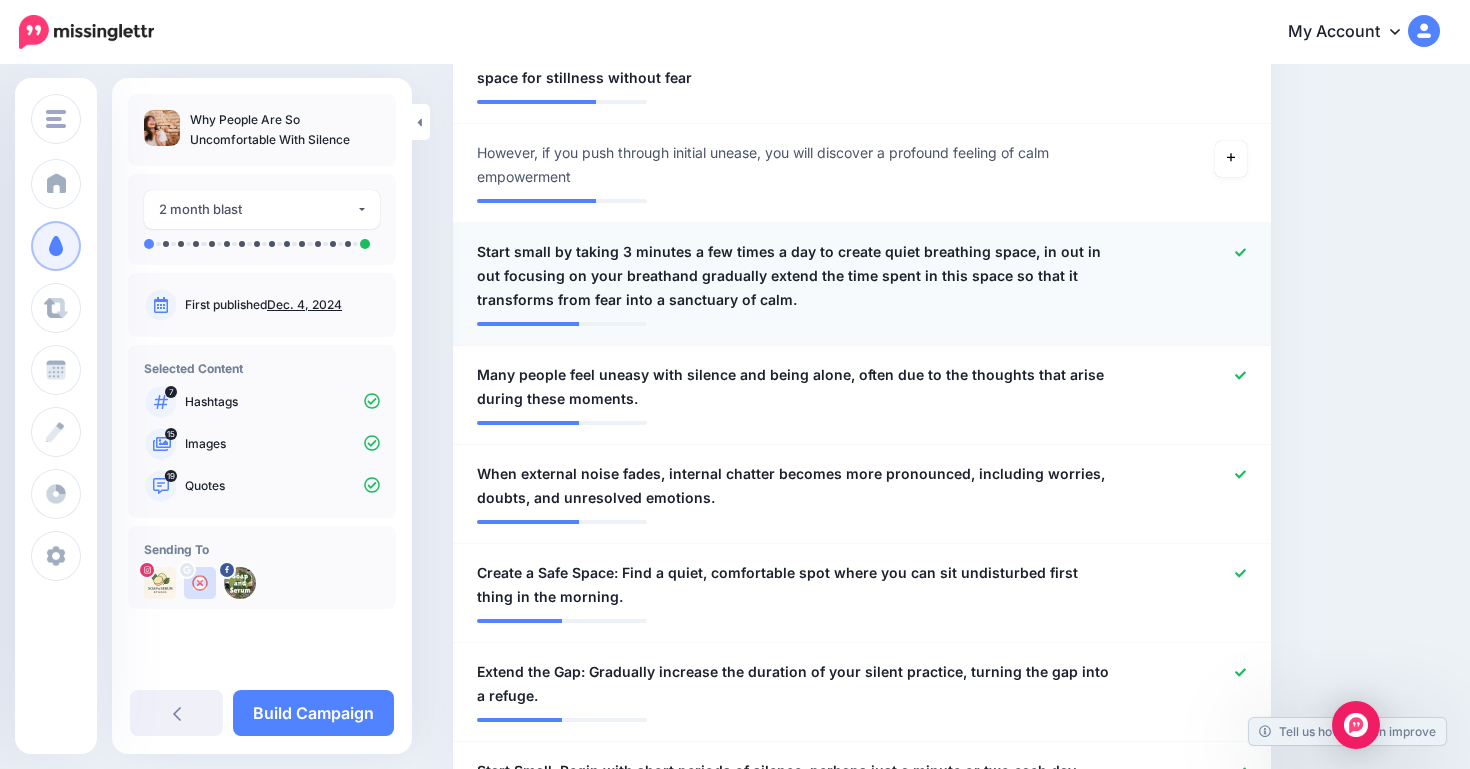 click on "Start small by taking 3 minutes a few times a day to create quiet breathing space, in out in out focusing on your breathand gradually extend the time spent in this space so that it transforms from fear into a sanctuary of calm." at bounding box center (795, 276) 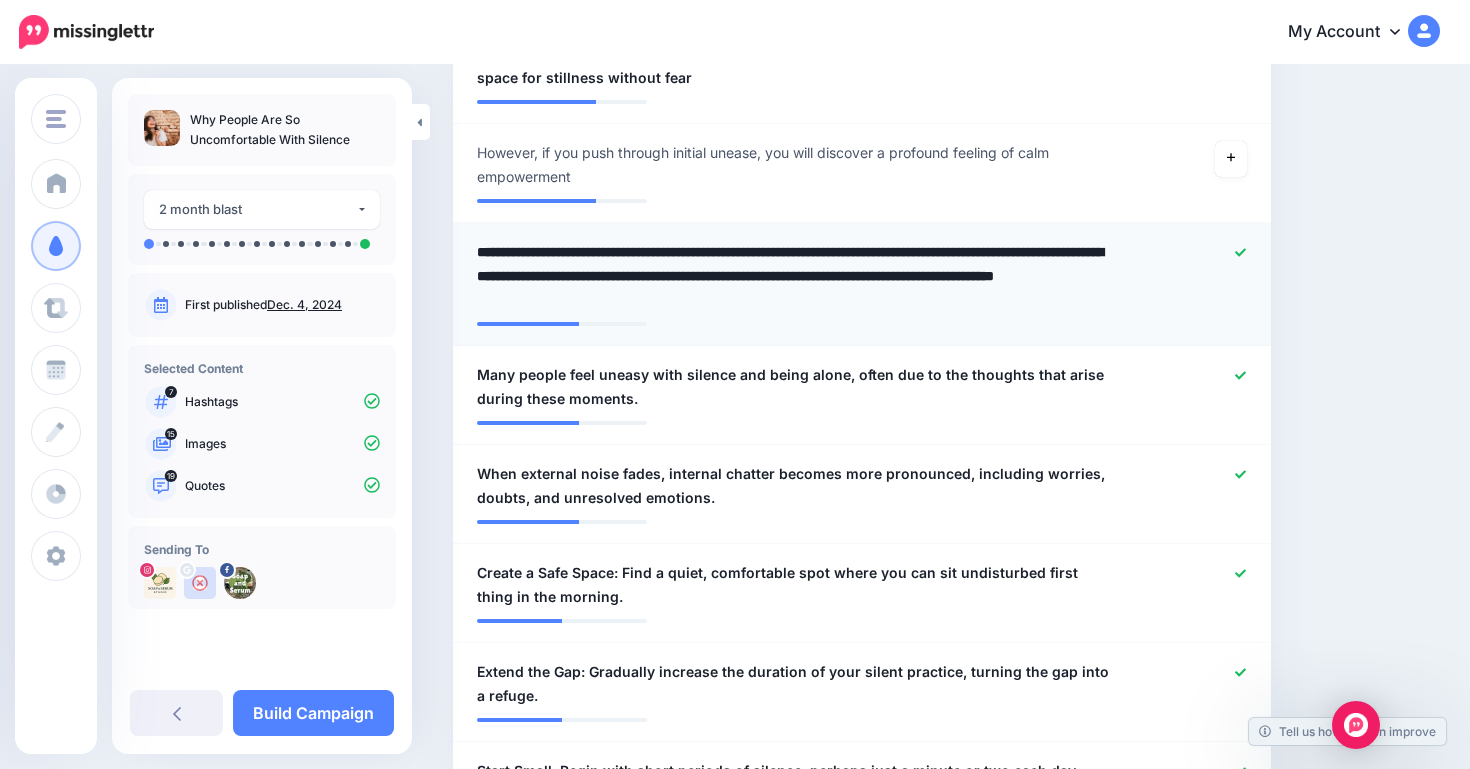 click on "**********" at bounding box center (795, 276) 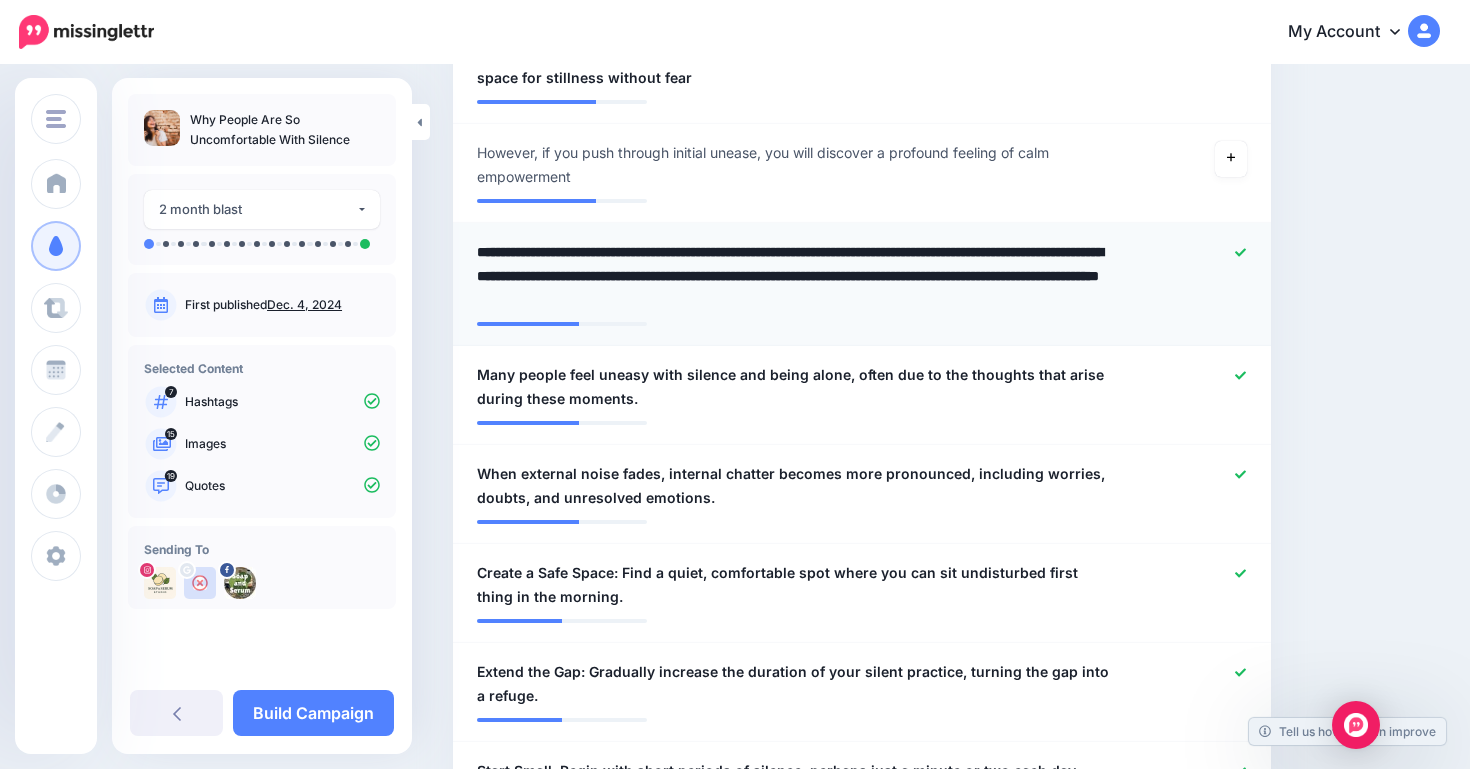 type on "**********" 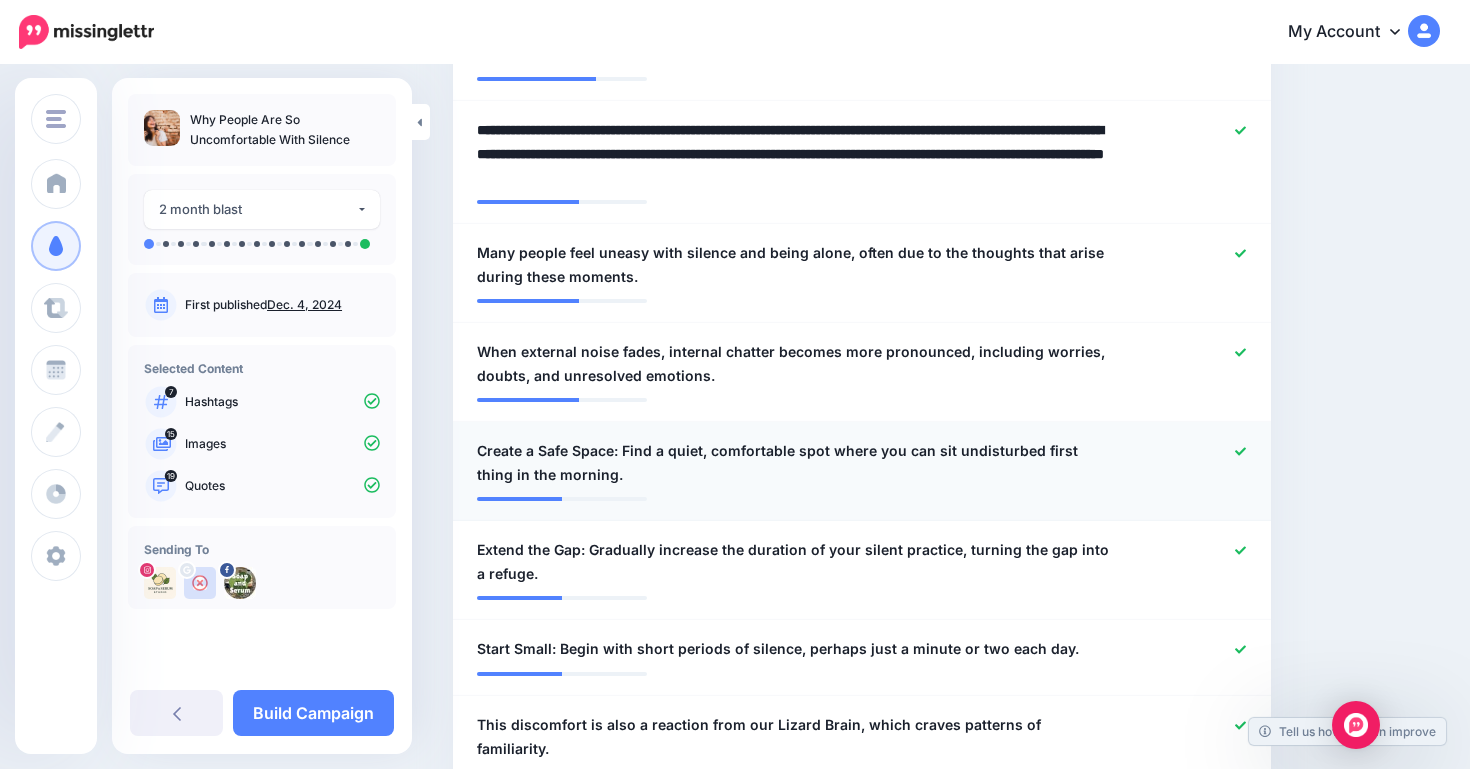 scroll, scrollTop: 983, scrollLeft: 0, axis: vertical 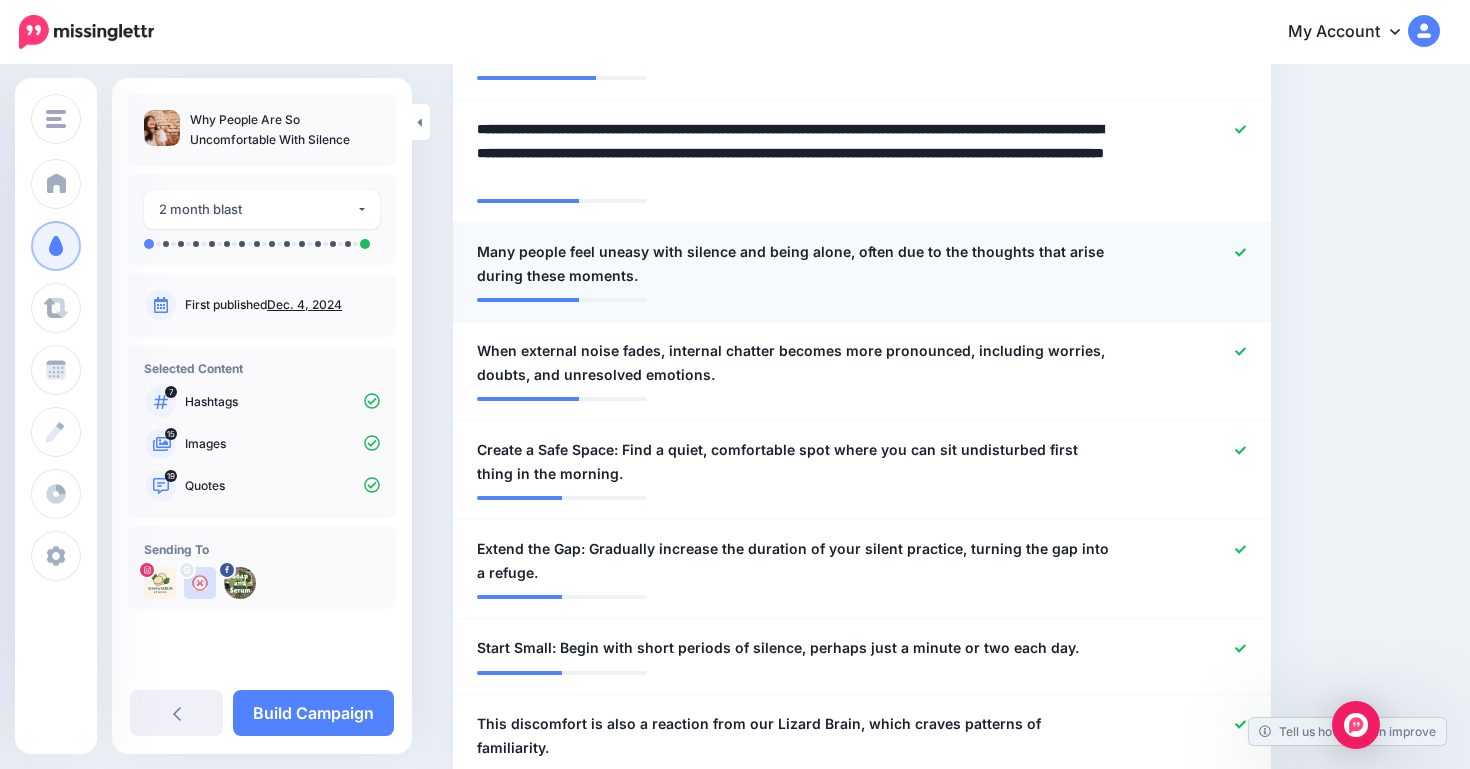 click on "Many people feel uneasy with silence and being alone, often due to the thoughts that arise during these moments." at bounding box center (795, 264) 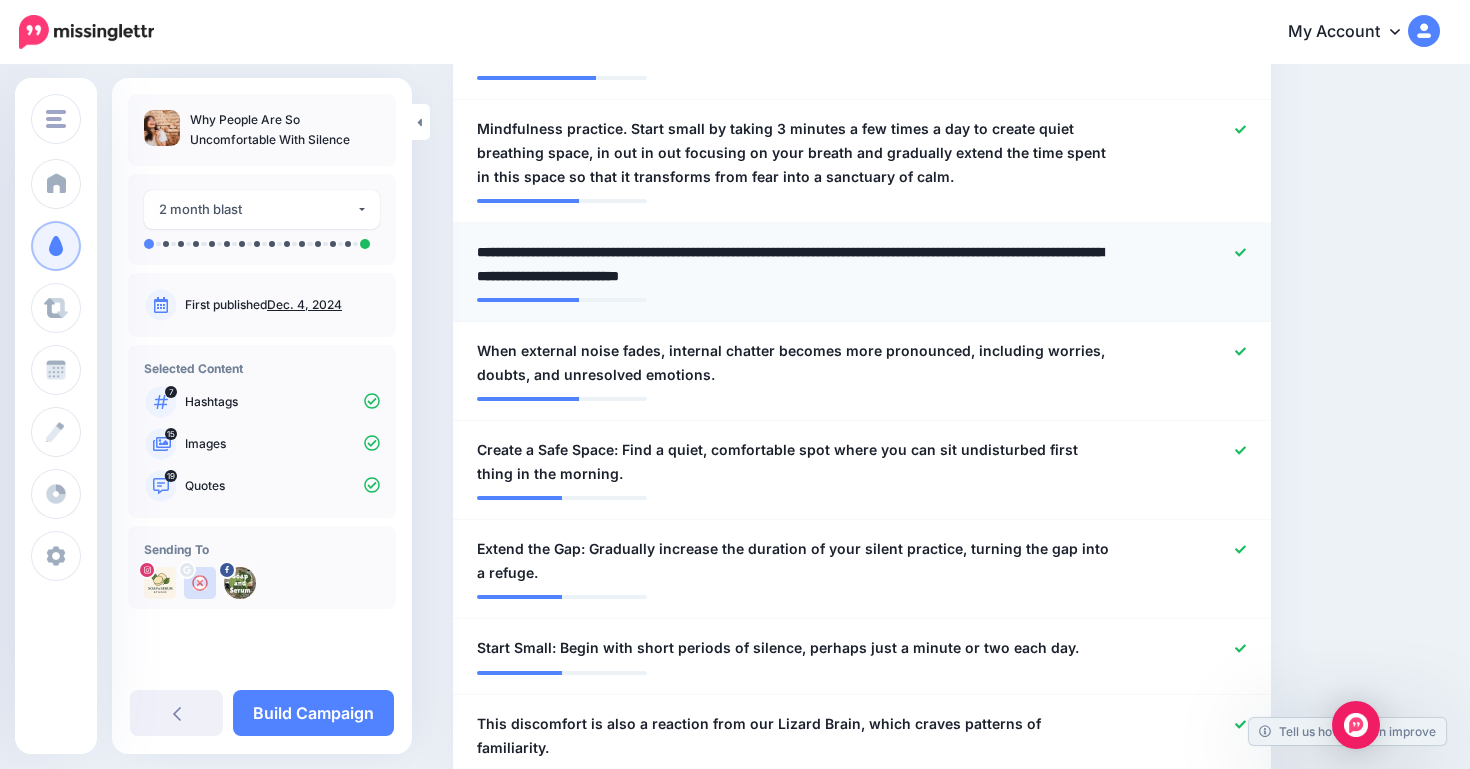click on "**********" at bounding box center [795, 264] 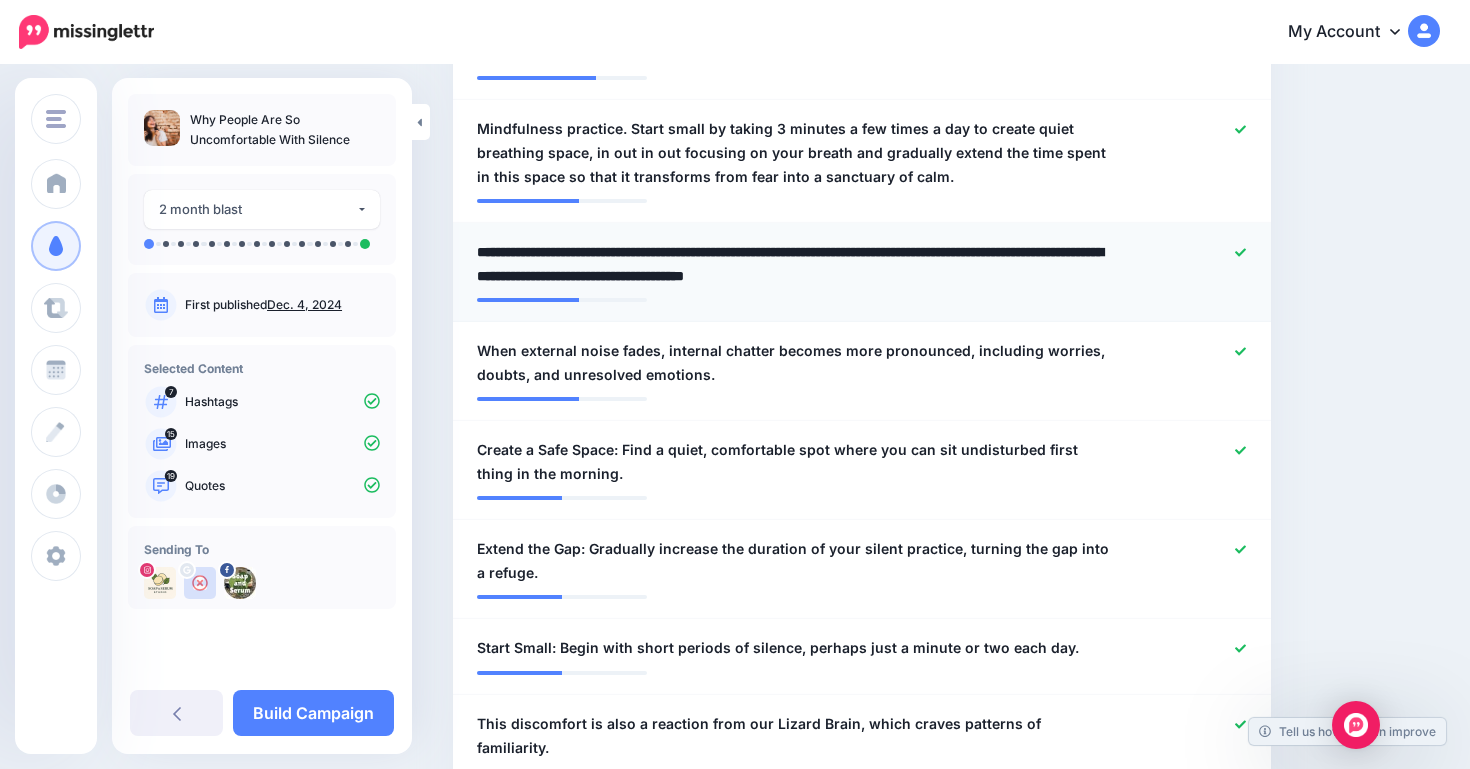 click on "**********" at bounding box center (795, 264) 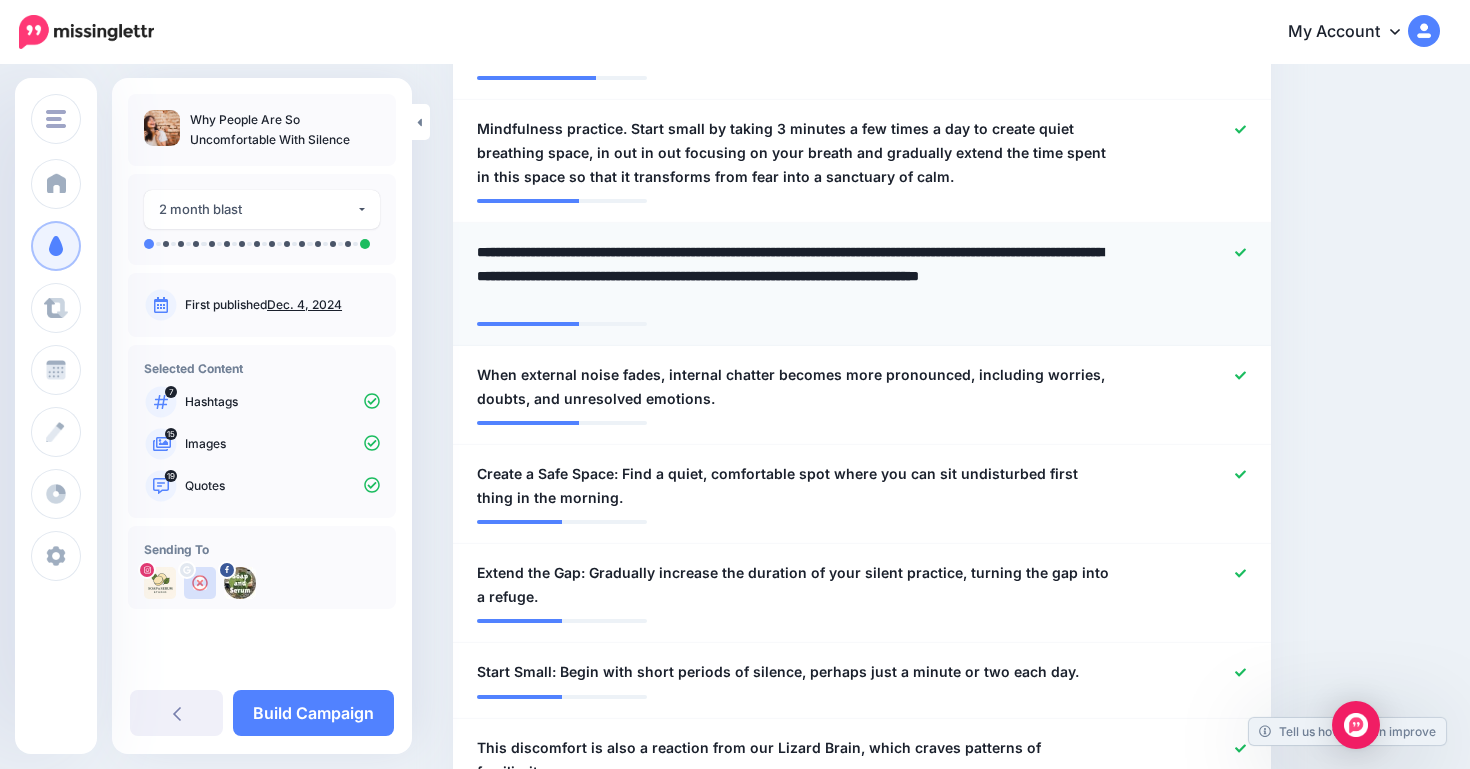 drag, startPoint x: 644, startPoint y: 288, endPoint x: 748, endPoint y: 287, distance: 104.00481 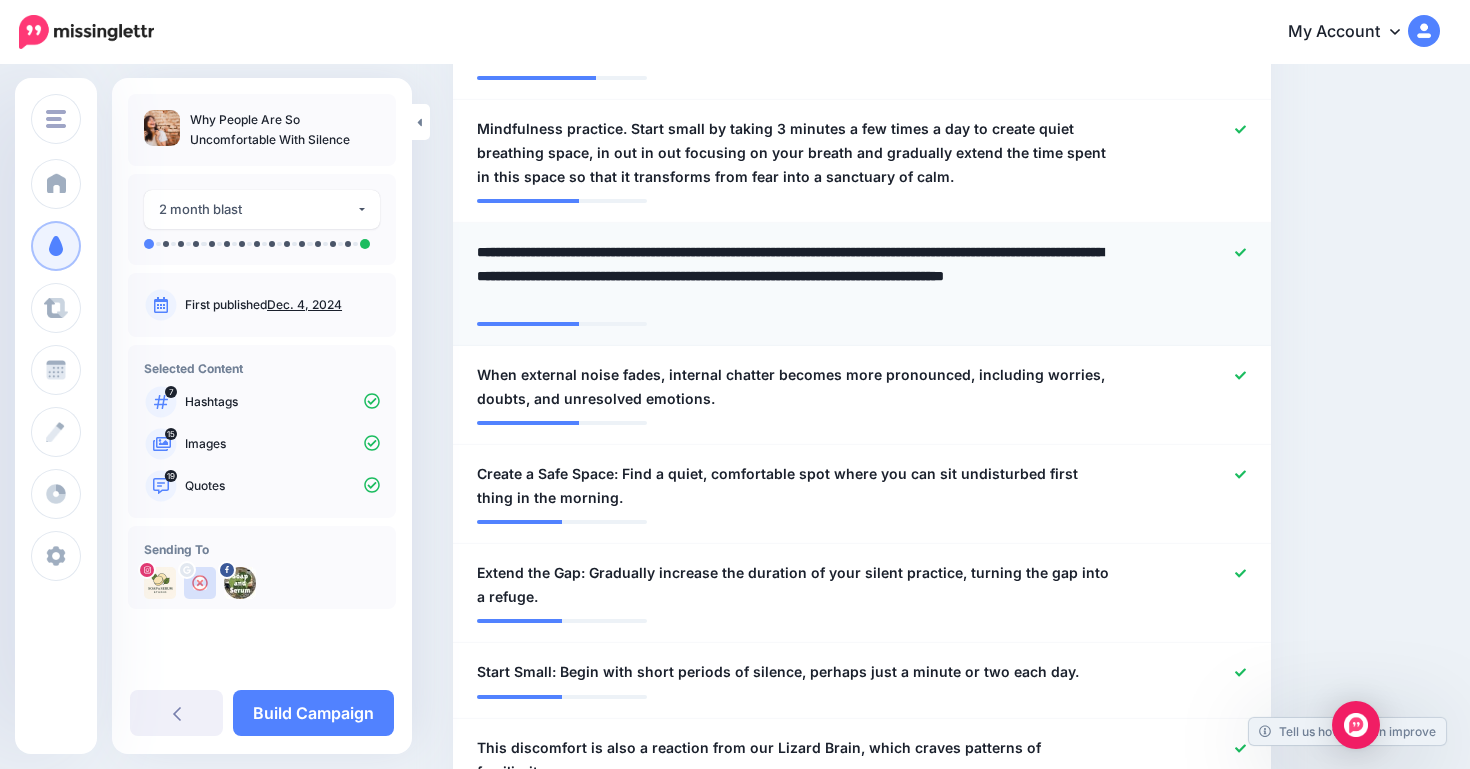 type on "**********" 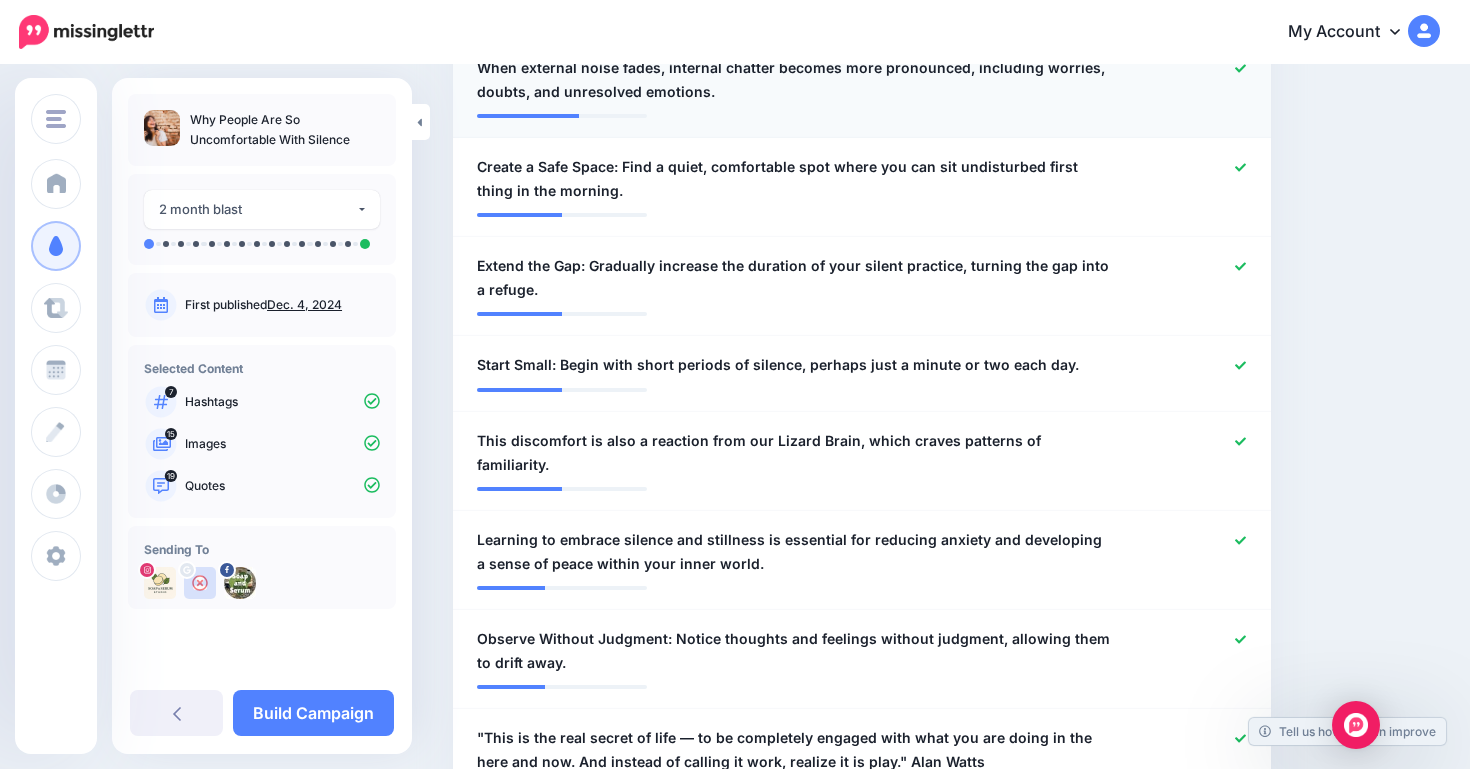 scroll, scrollTop: 1302, scrollLeft: 0, axis: vertical 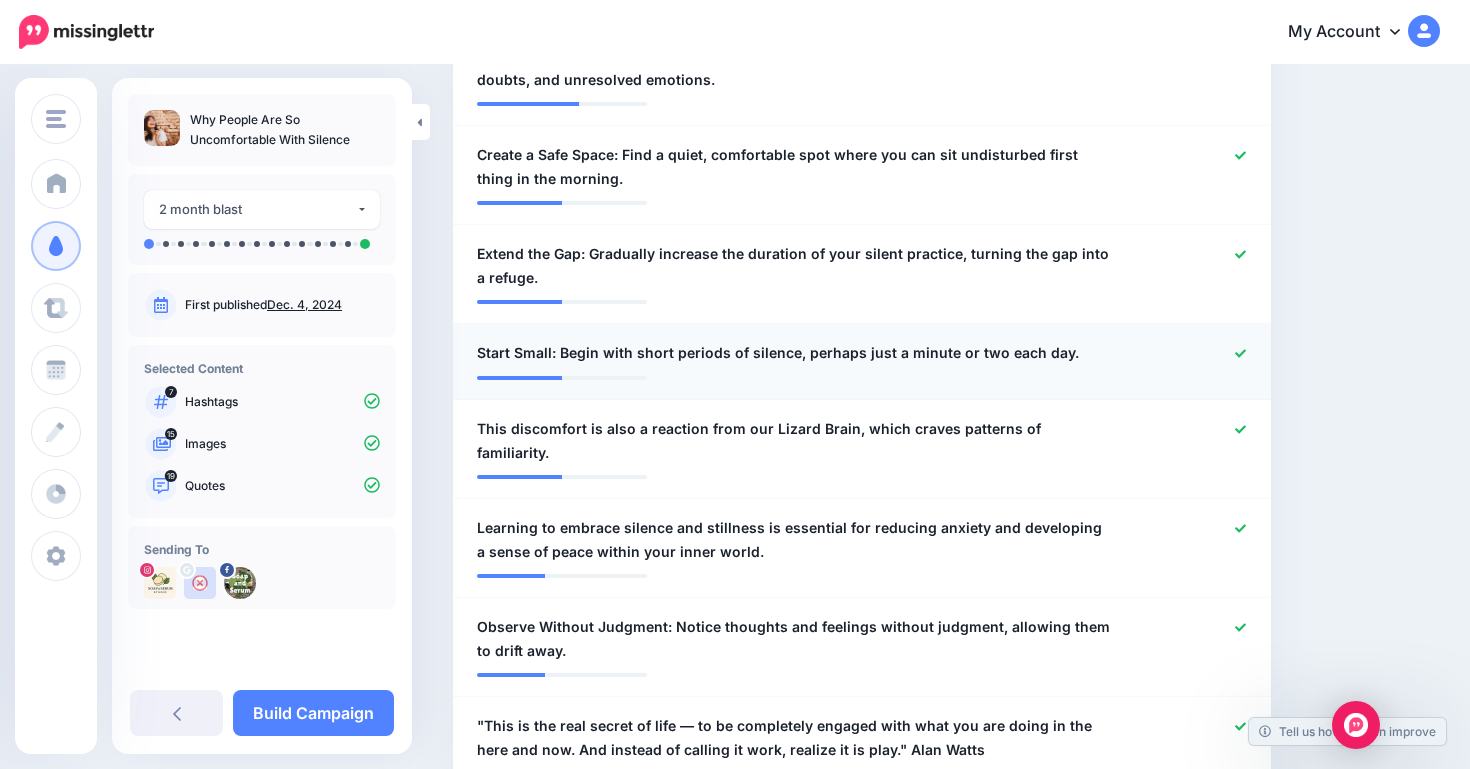 click 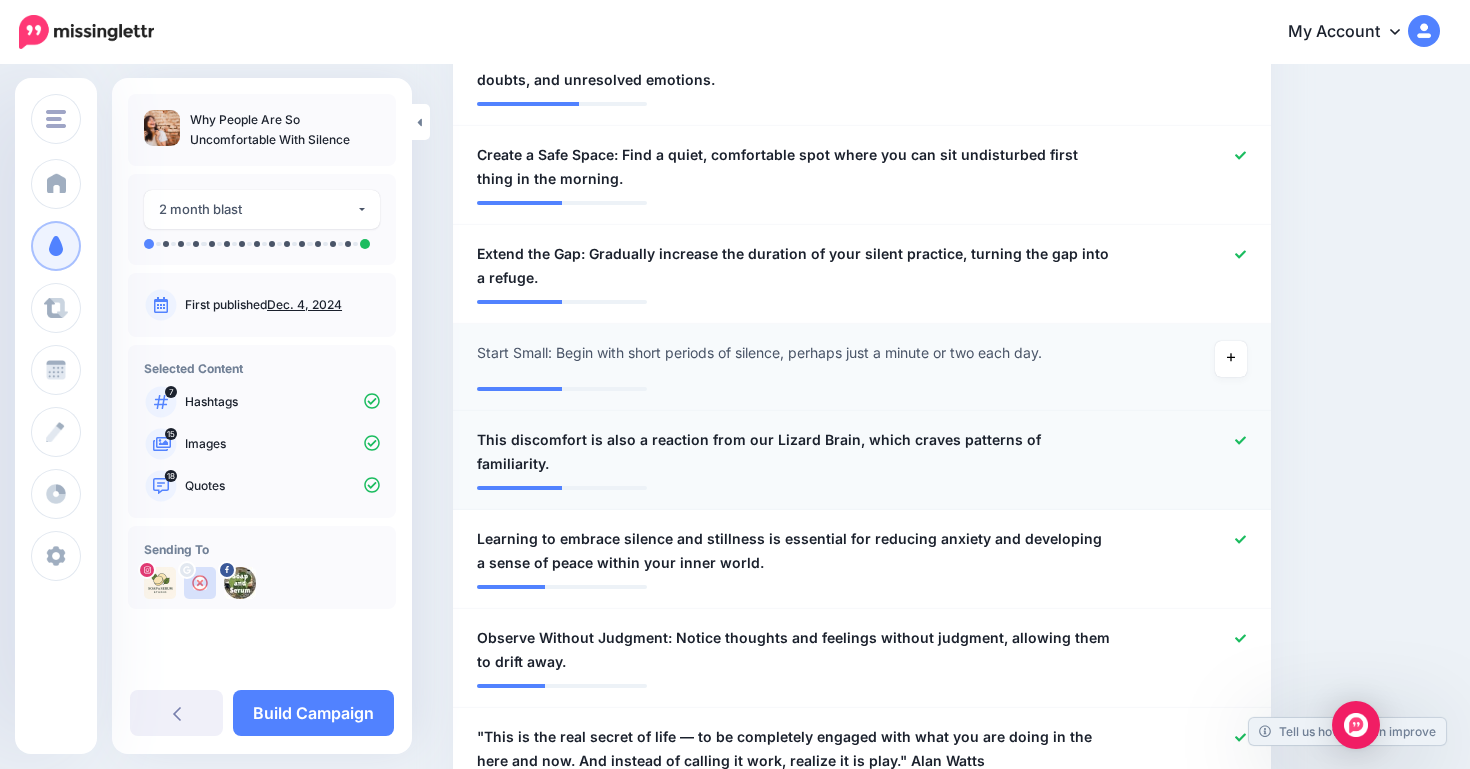 click 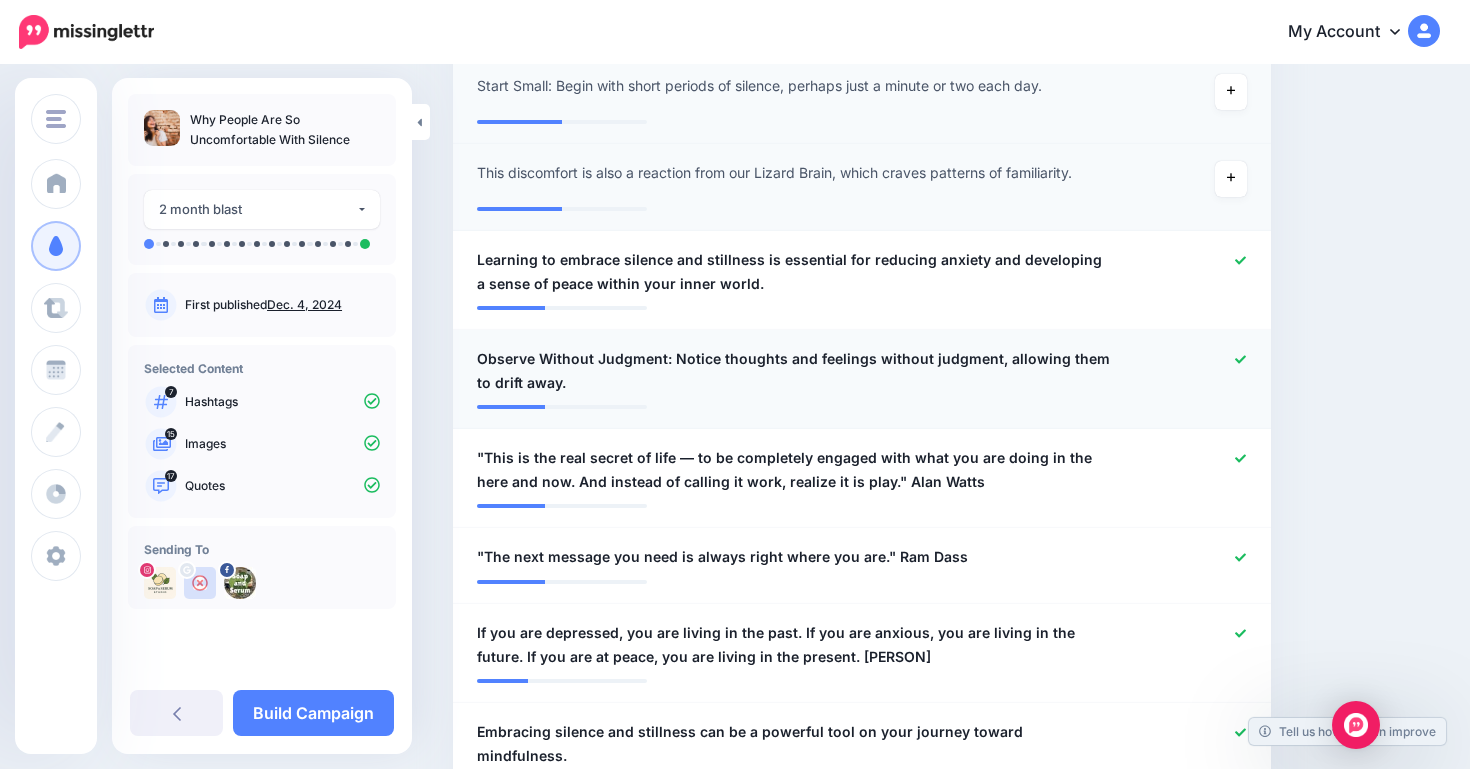 scroll, scrollTop: 1623, scrollLeft: 0, axis: vertical 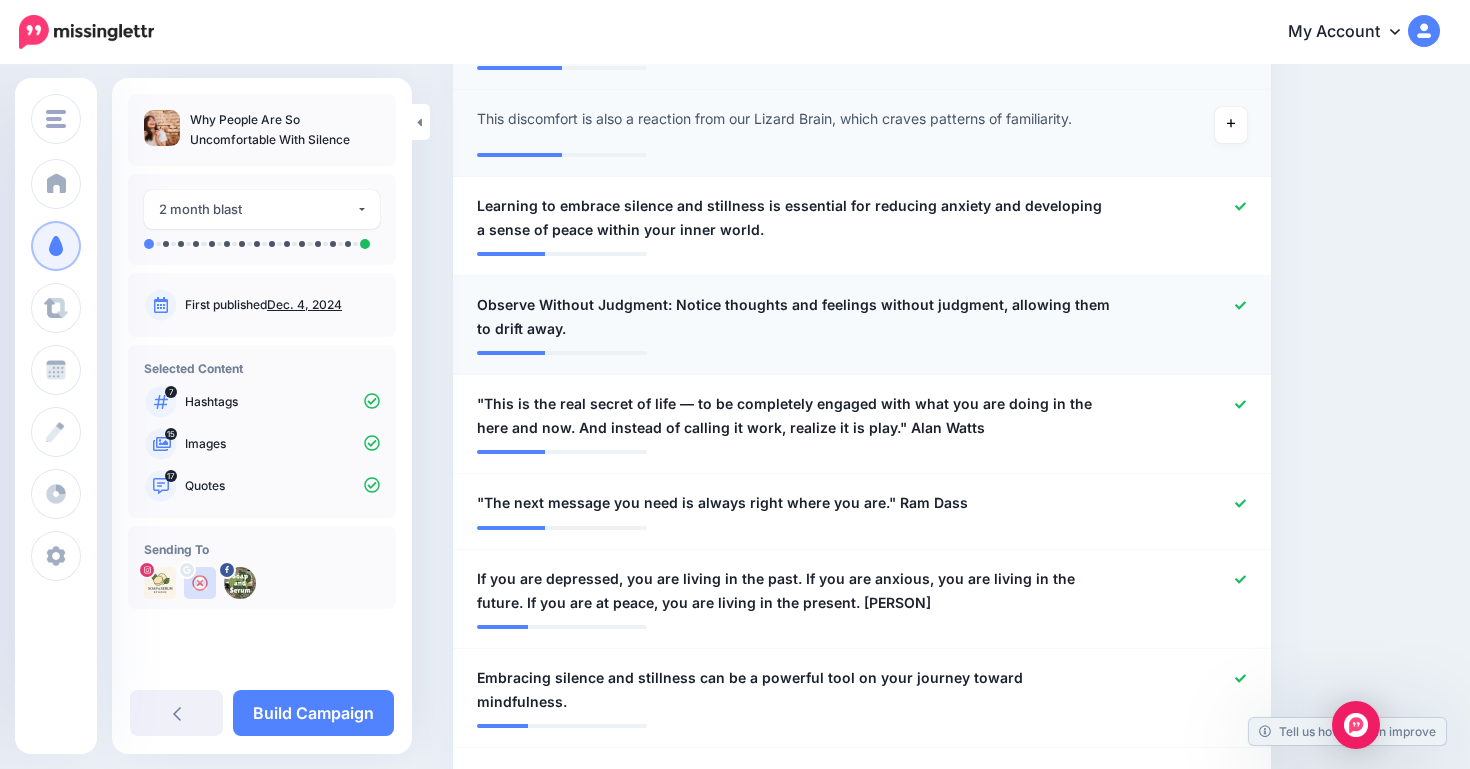 click on "Observe Without Judgment: Notice thoughts and feelings without judgment, allowing them to drift away." at bounding box center [795, 317] 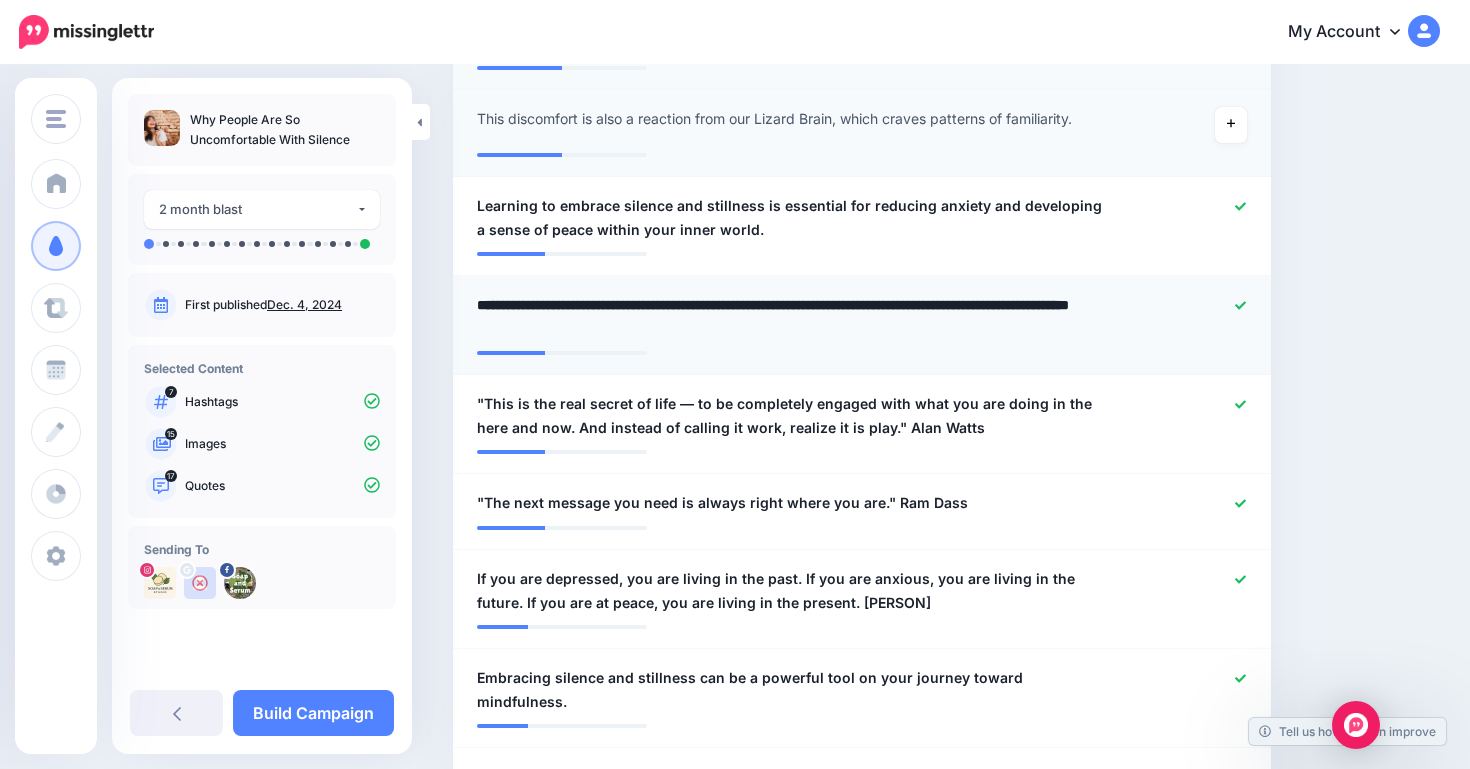 click on "**********" at bounding box center [795, 317] 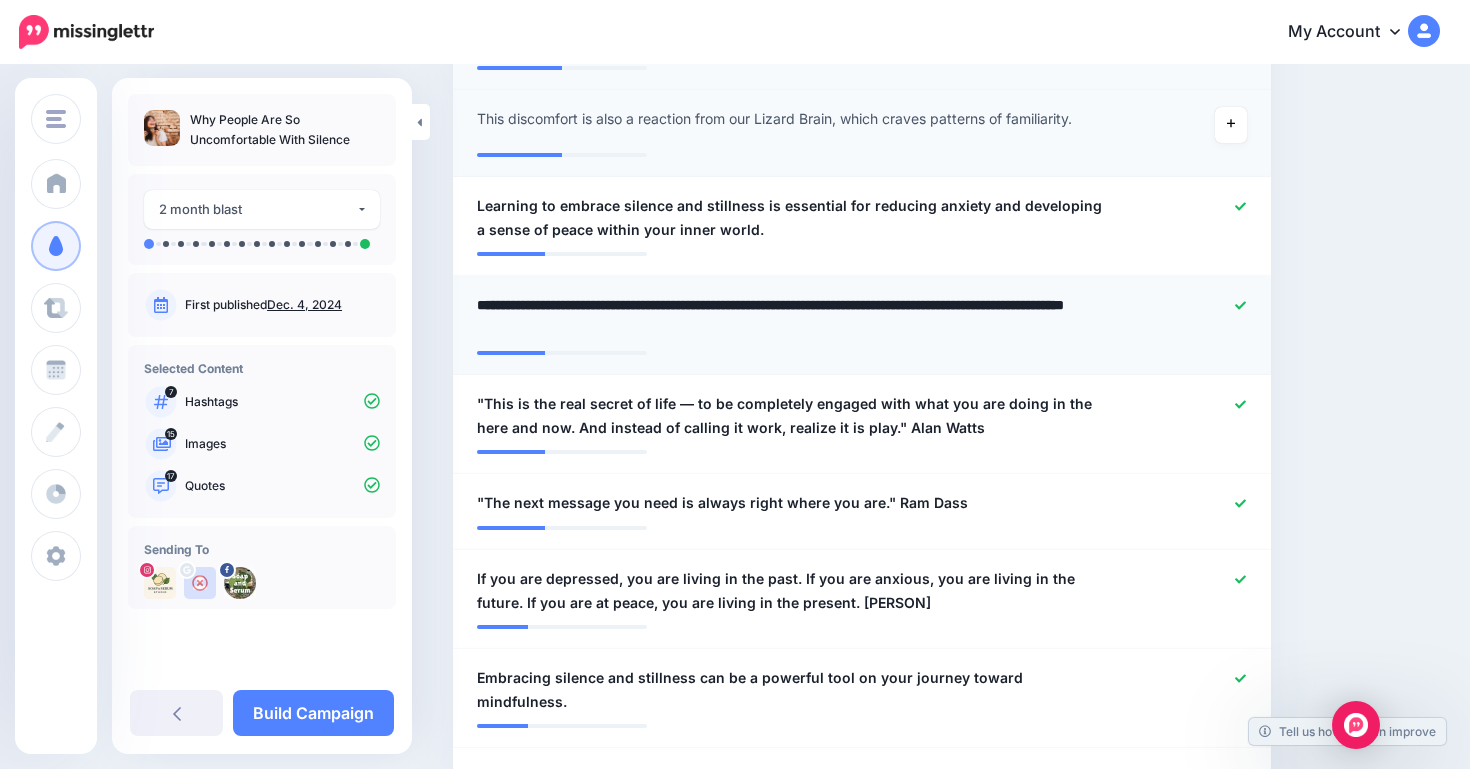type on "**********" 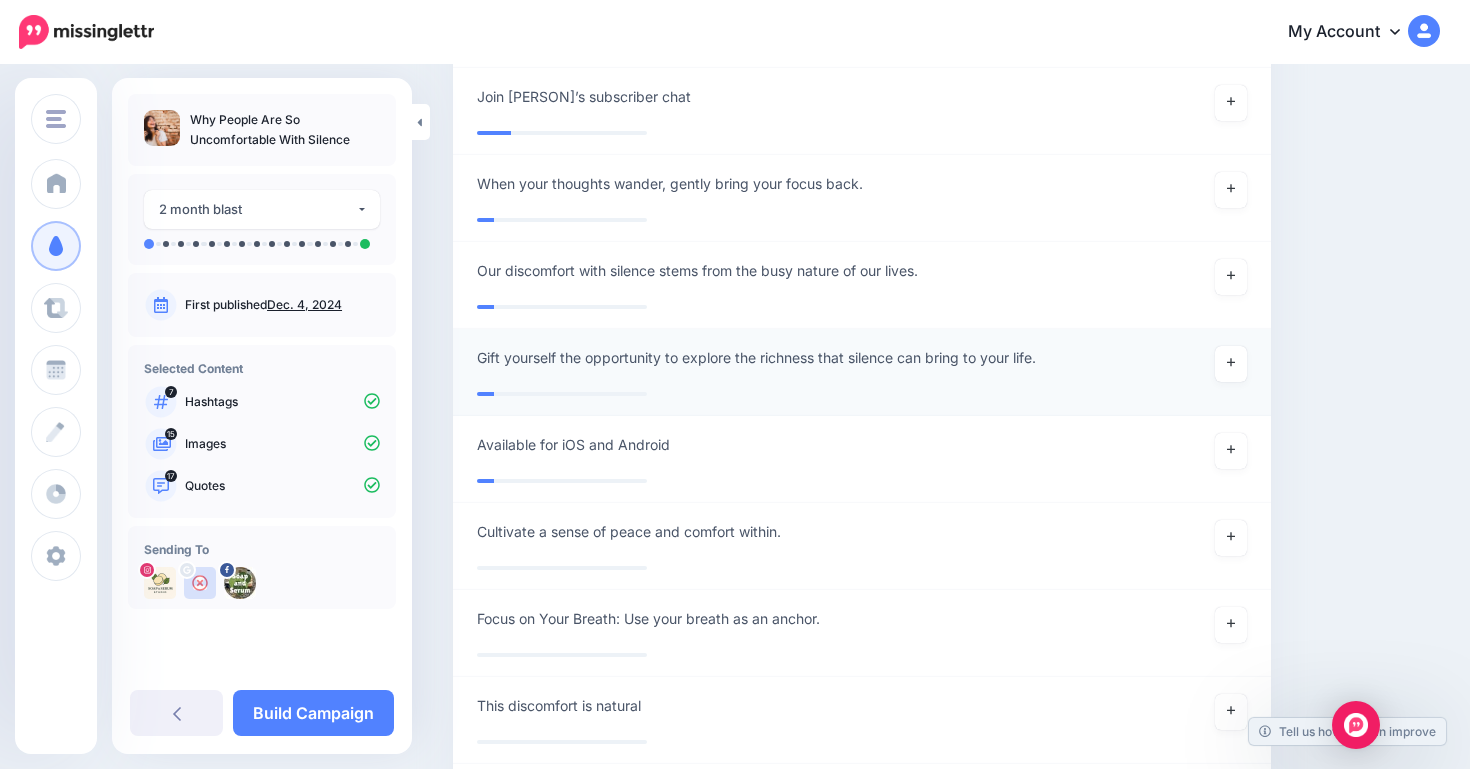 scroll, scrollTop: 2977, scrollLeft: 0, axis: vertical 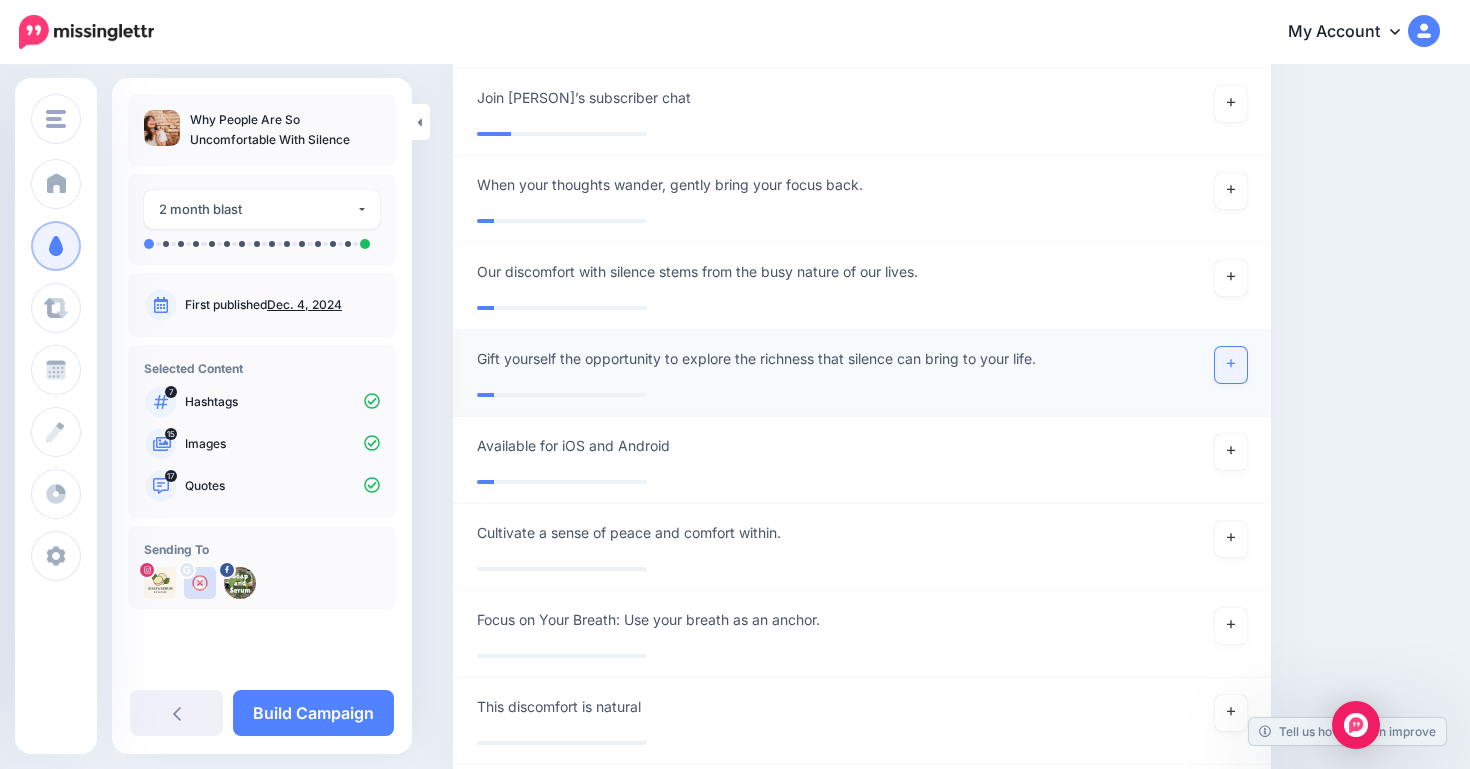 click at bounding box center [1231, 365] 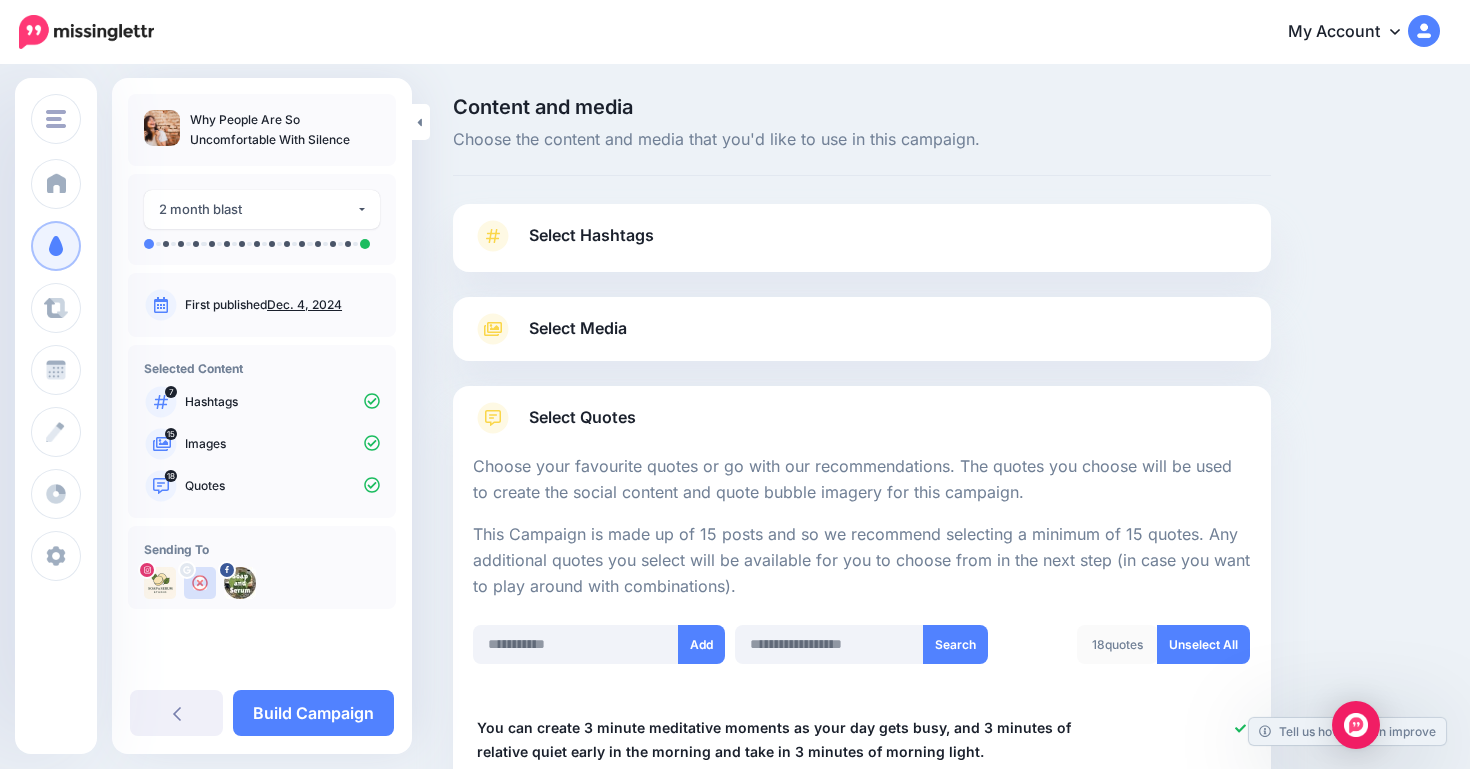 scroll, scrollTop: 0, scrollLeft: 0, axis: both 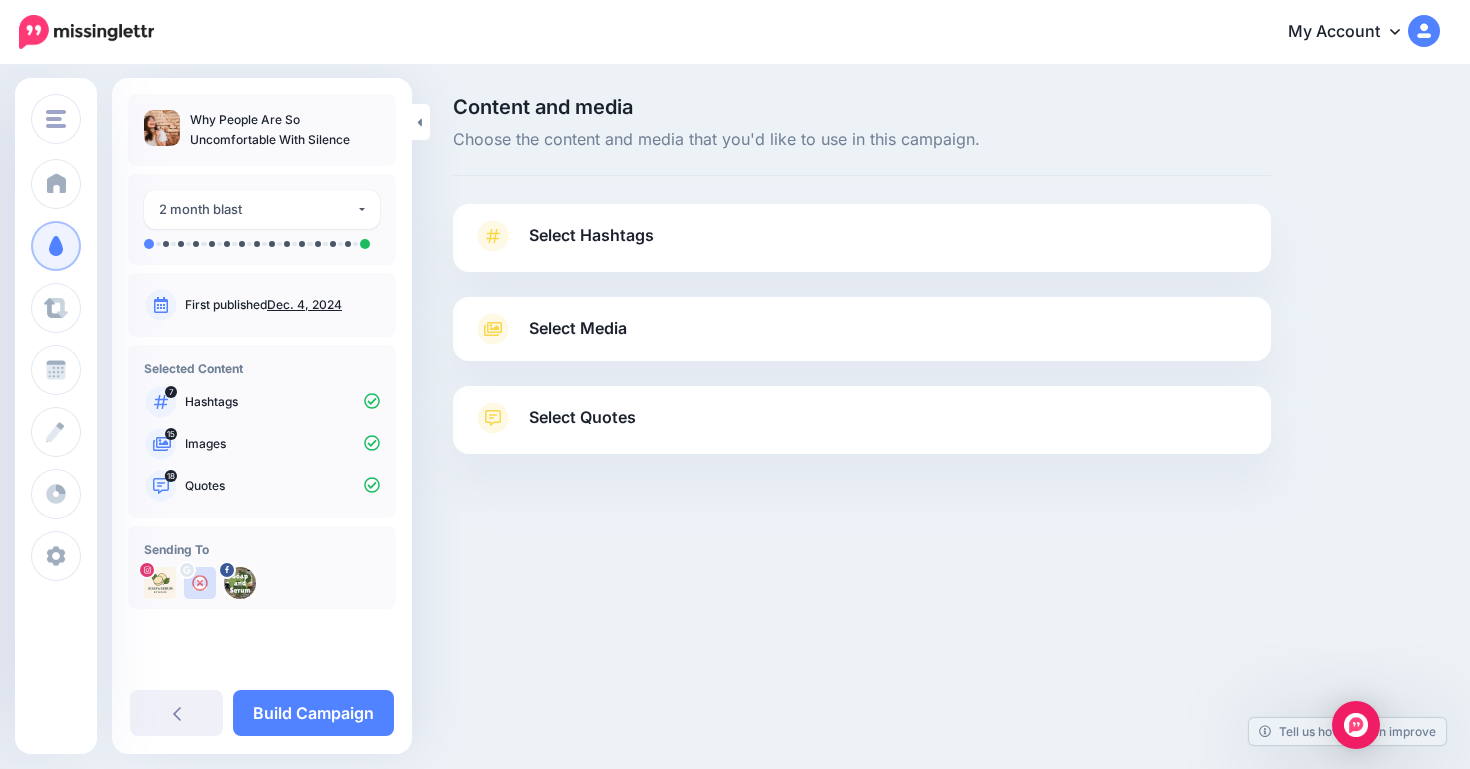 drag, startPoint x: 311, startPoint y: 723, endPoint x: 360, endPoint y: 687, distance: 60.80296 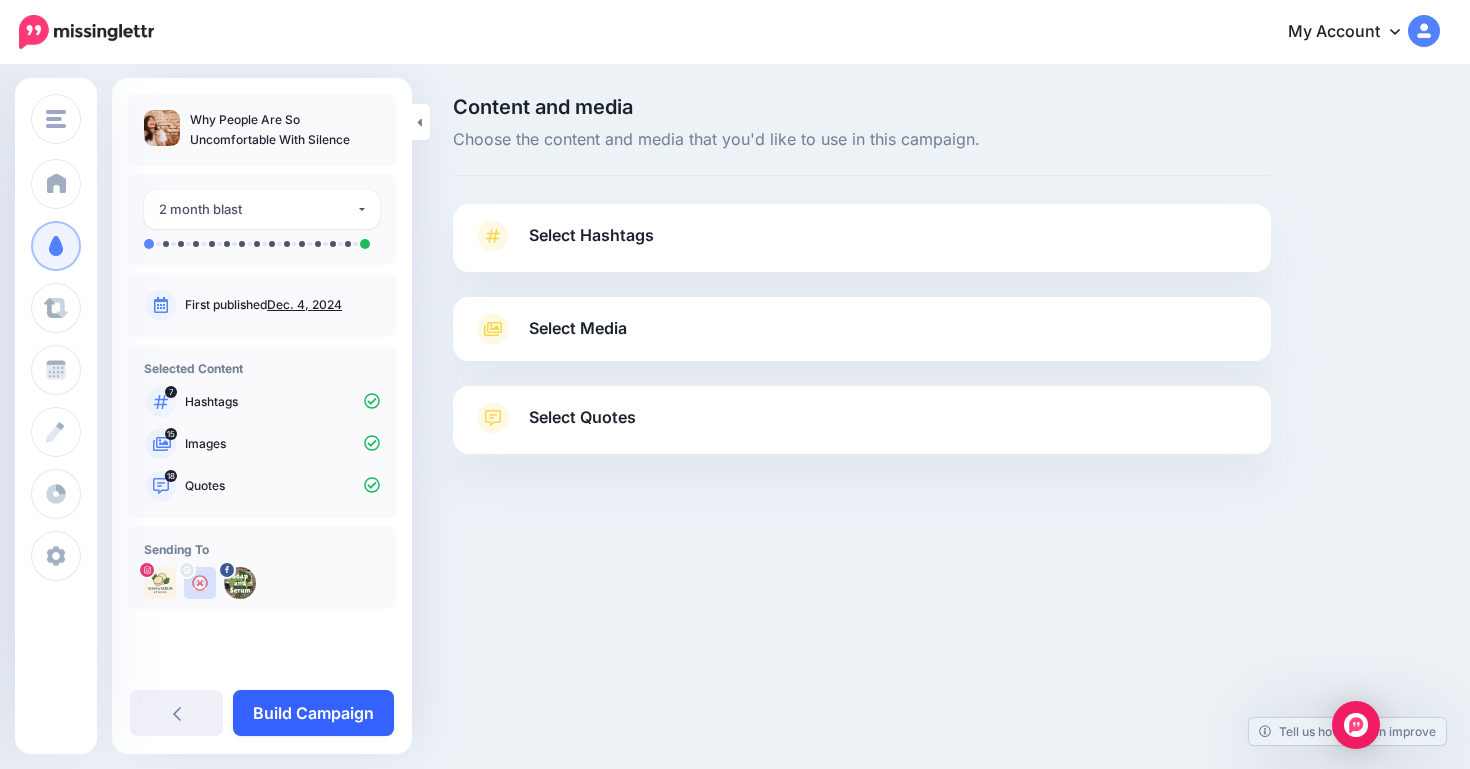 click on "Build Campaign" at bounding box center (313, 713) 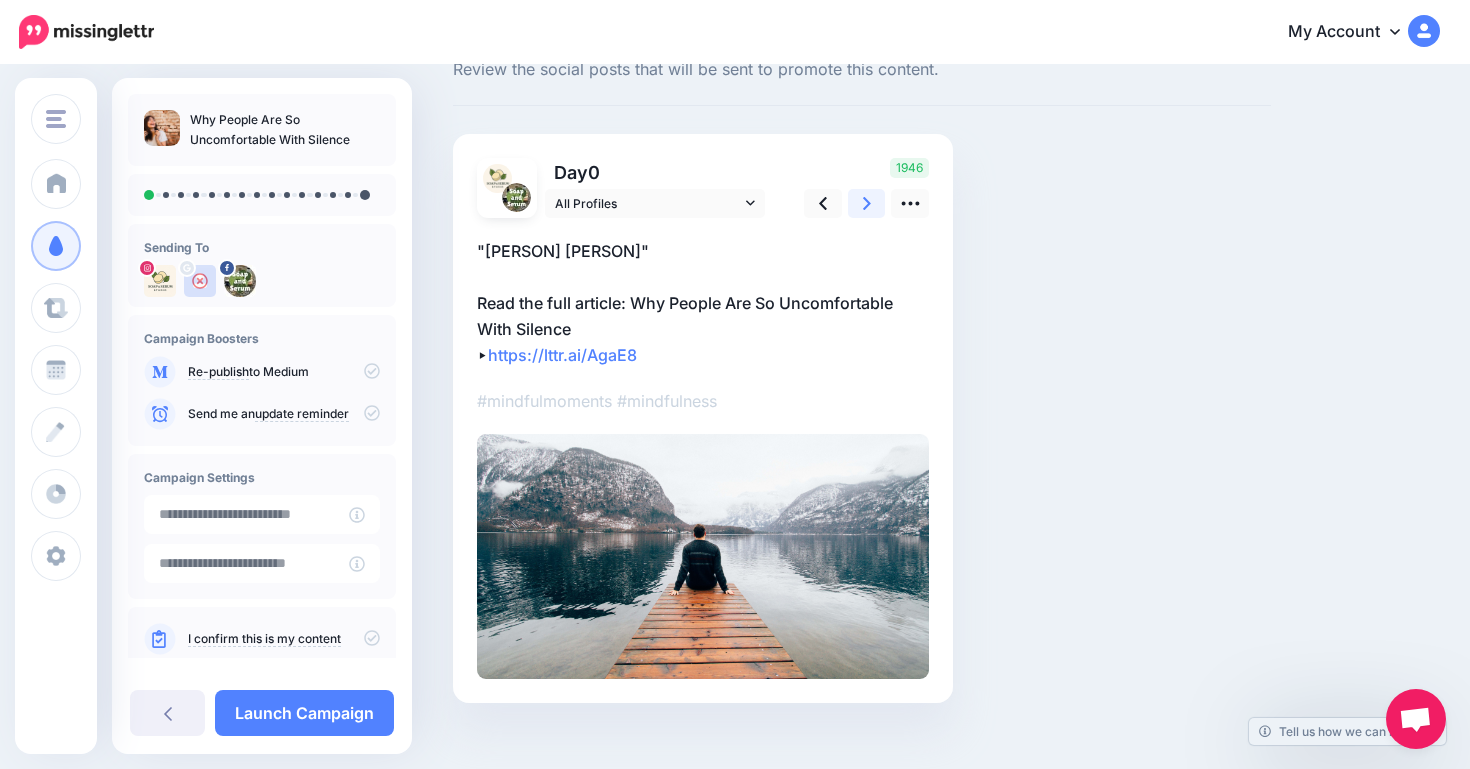 scroll, scrollTop: 60, scrollLeft: 0, axis: vertical 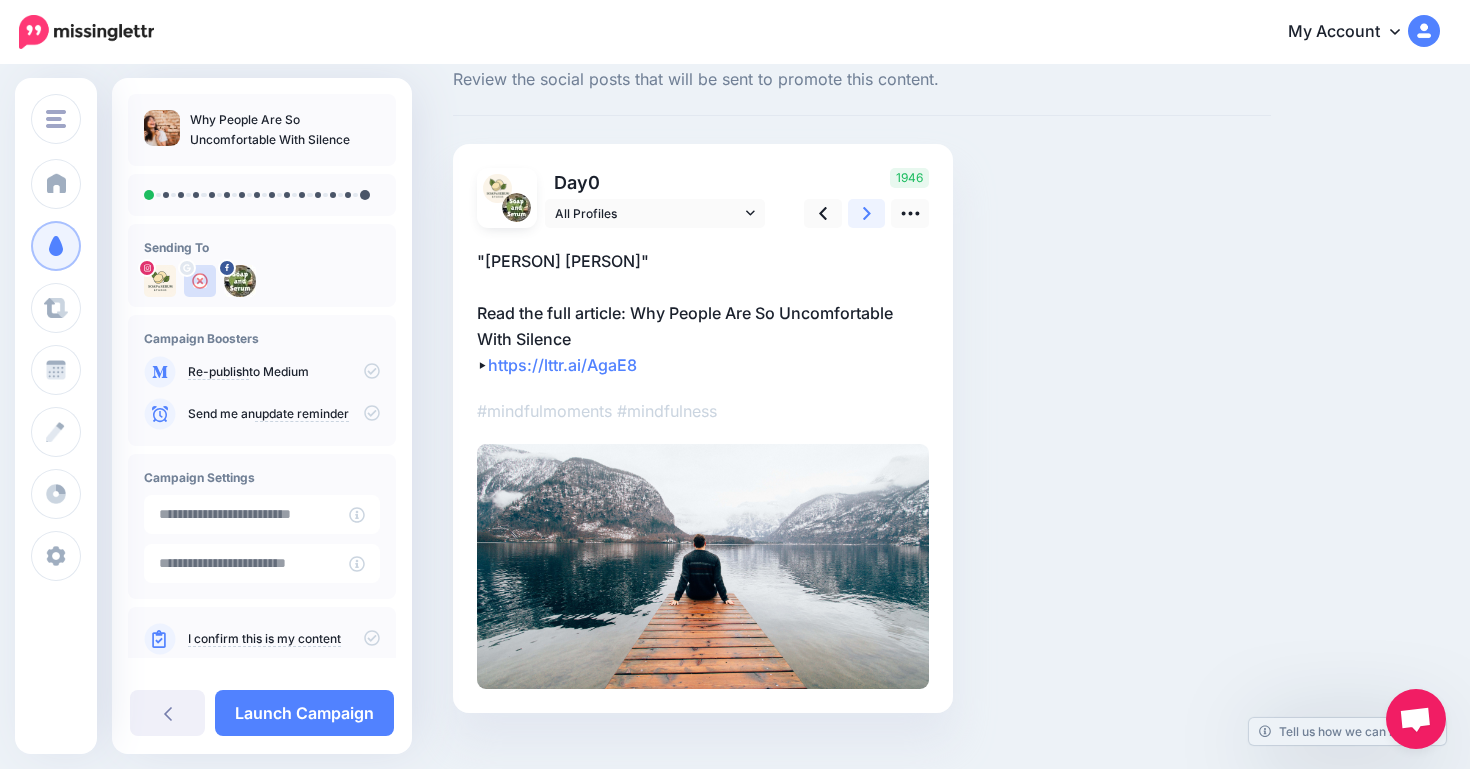click 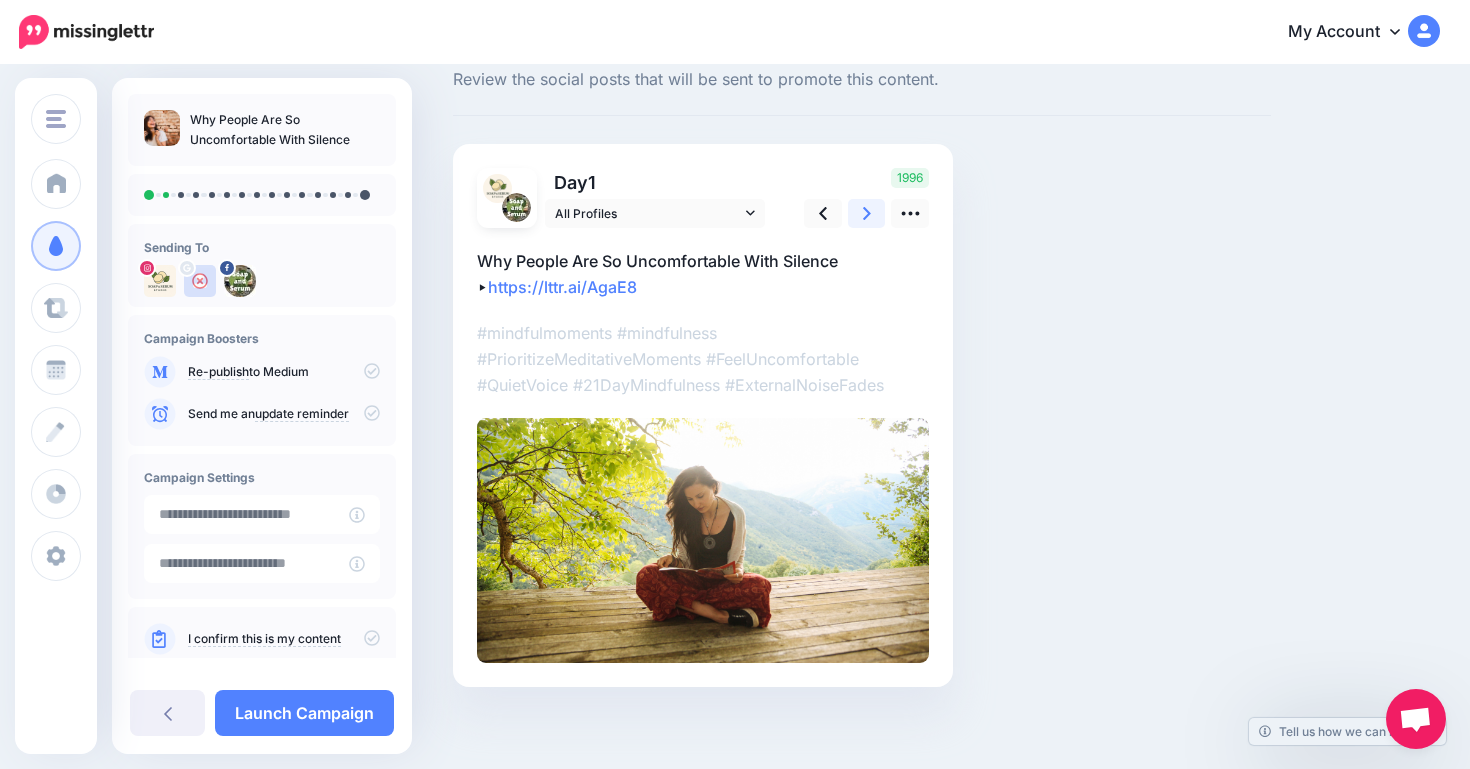 click 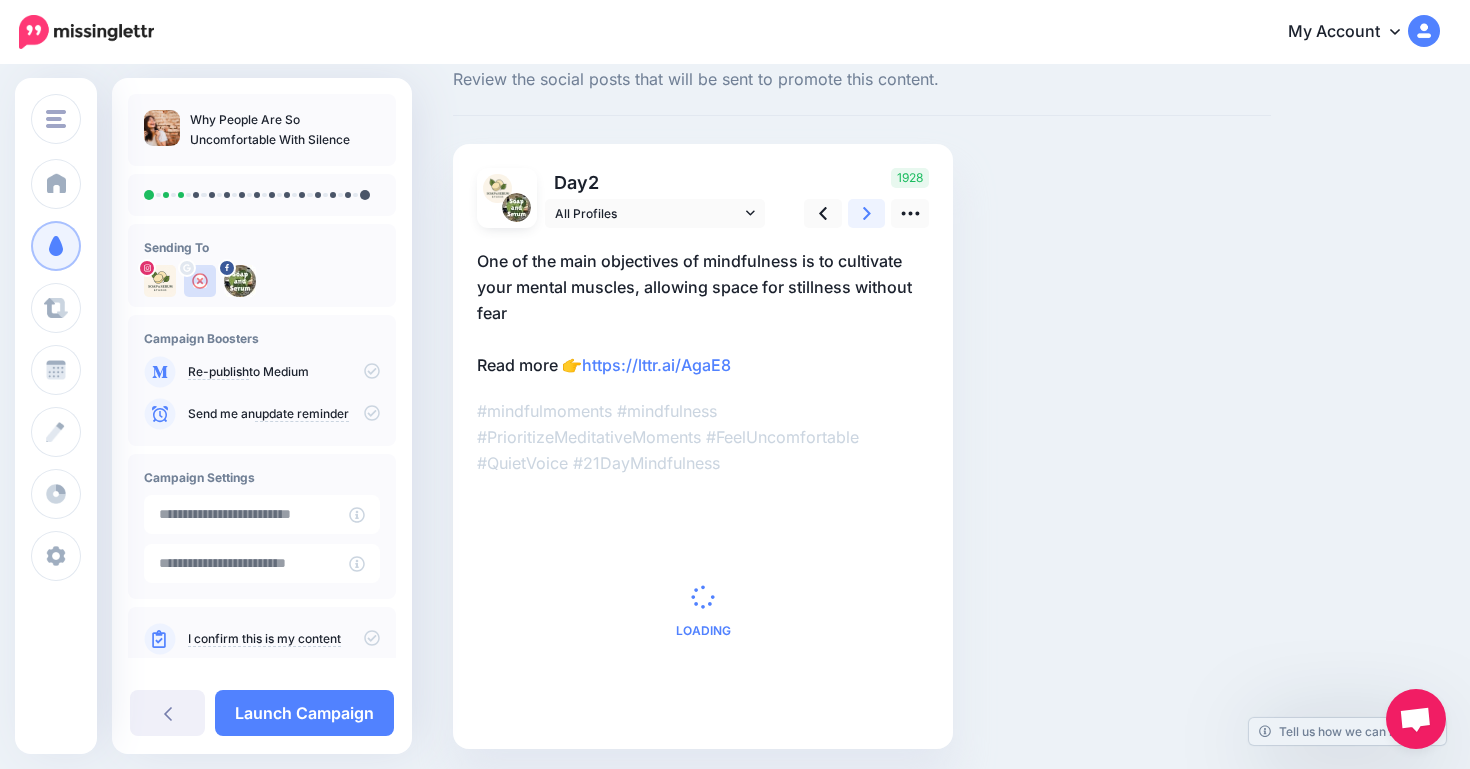click 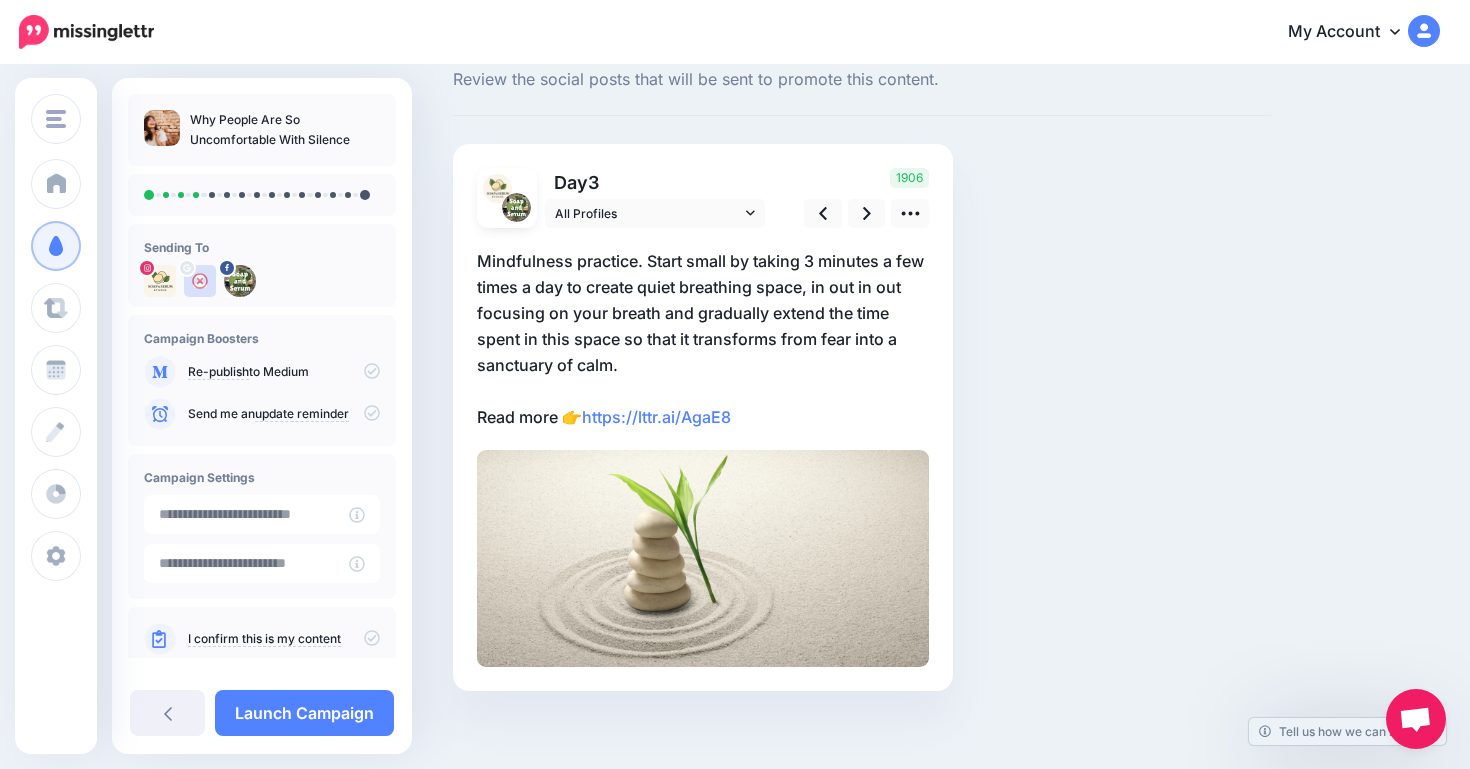 scroll, scrollTop: 0, scrollLeft: 0, axis: both 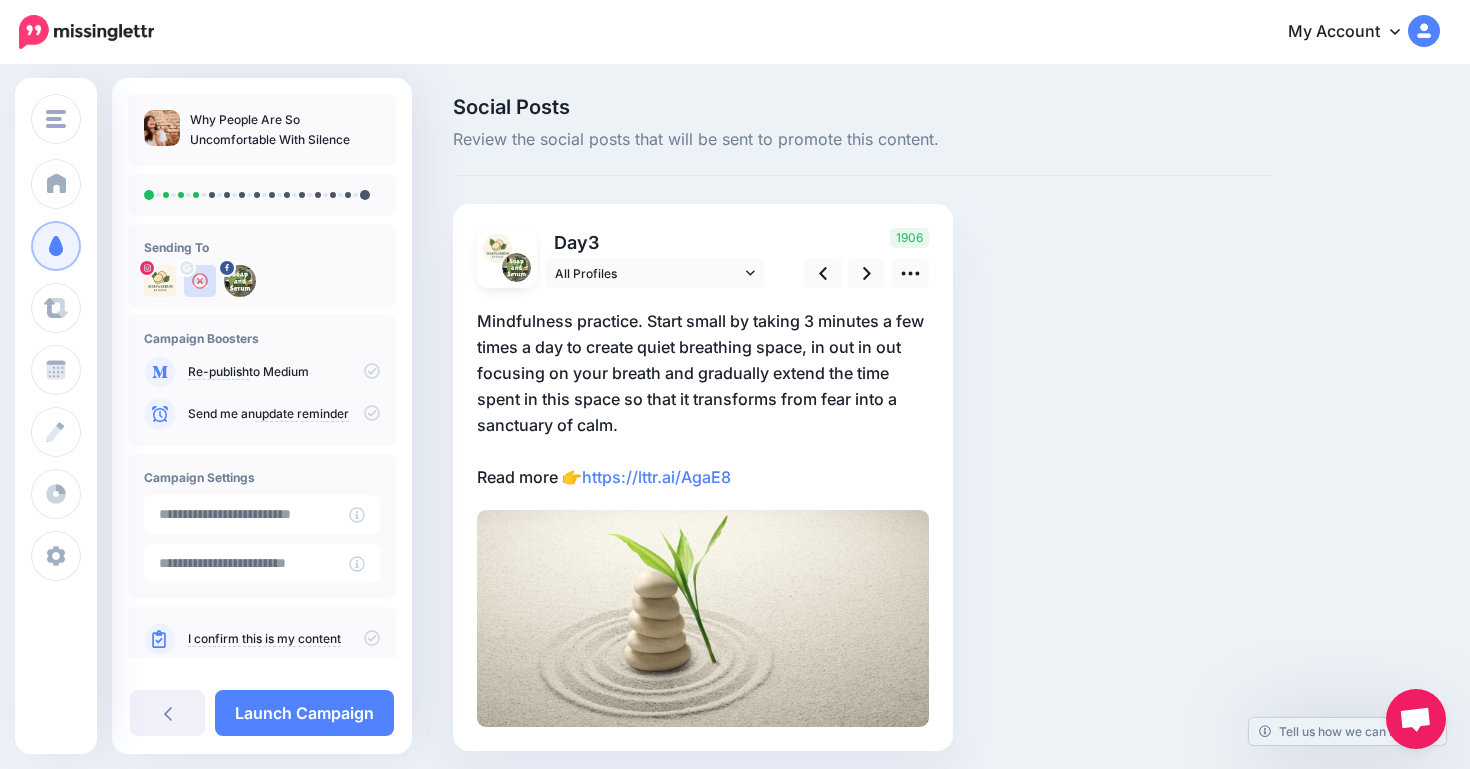 click on "Day  3
All
Profiles" at bounding box center (703, 477) 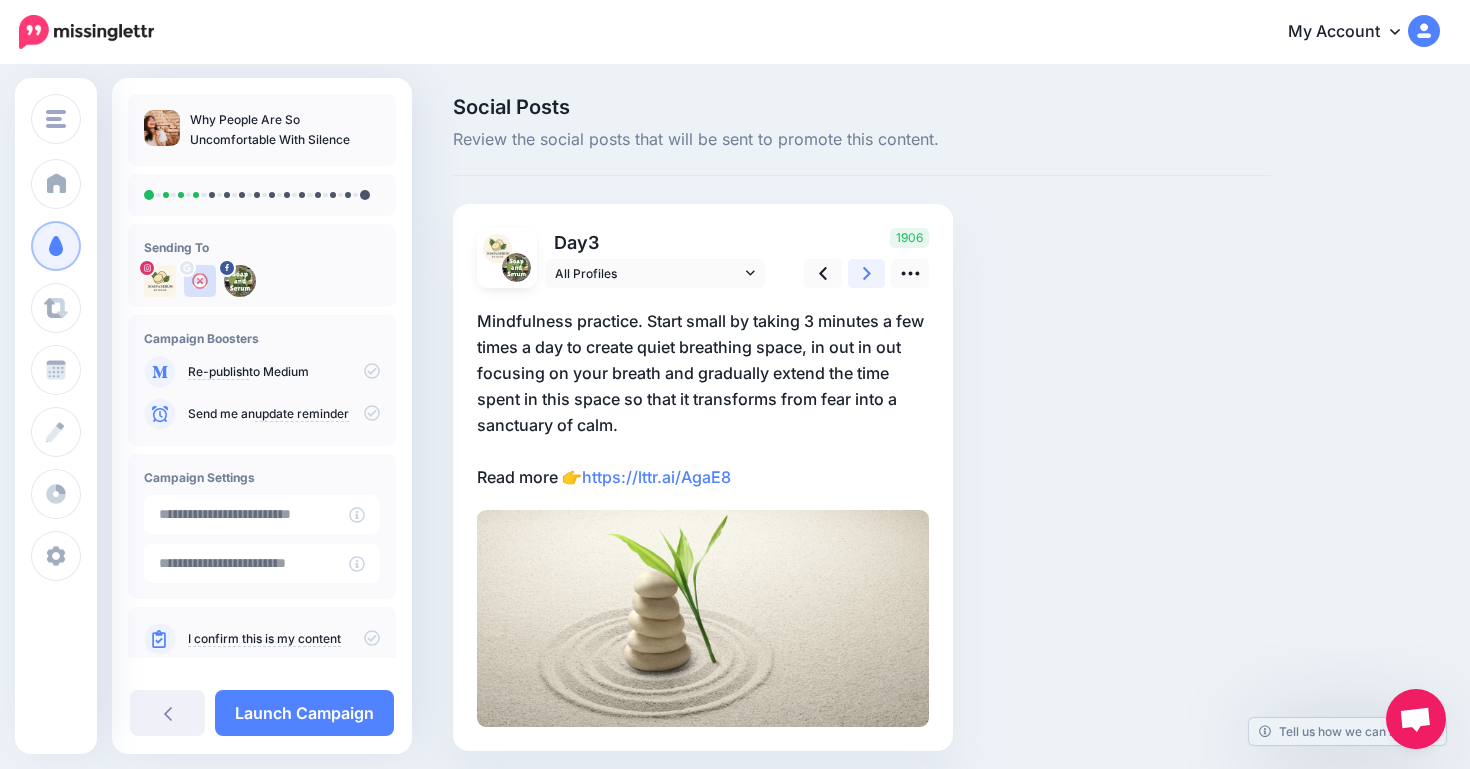click at bounding box center (867, 273) 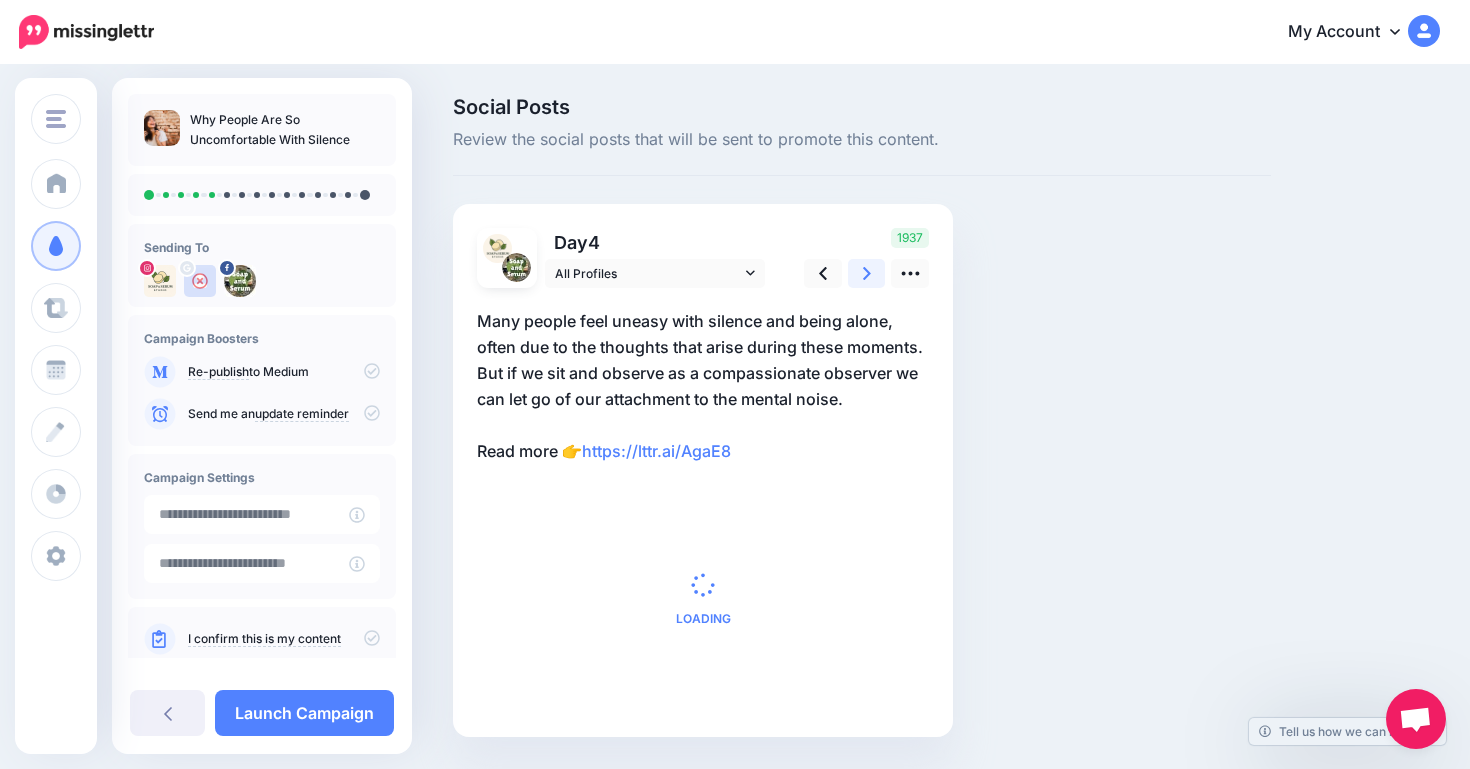 click at bounding box center (867, 273) 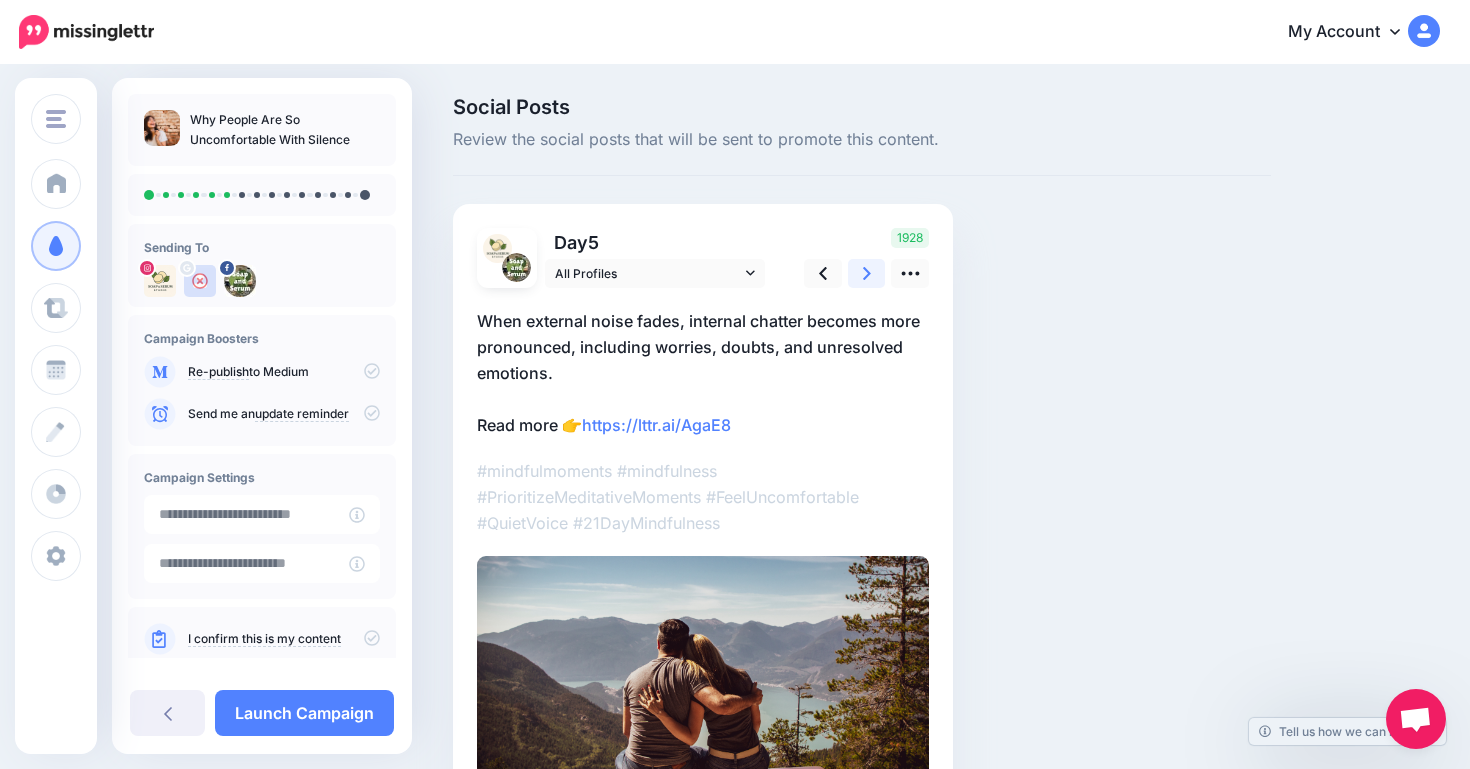 click at bounding box center [867, 273] 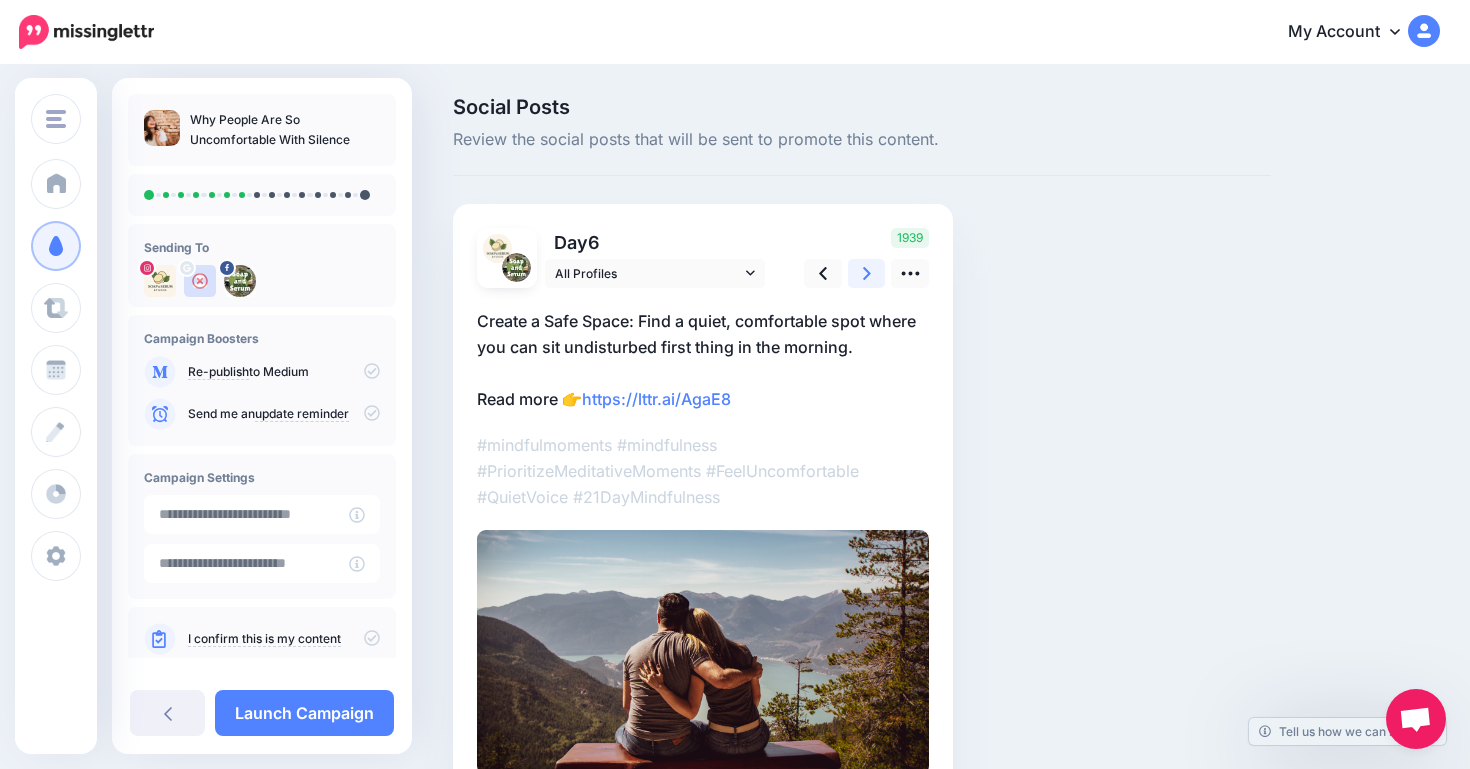 click at bounding box center (867, 273) 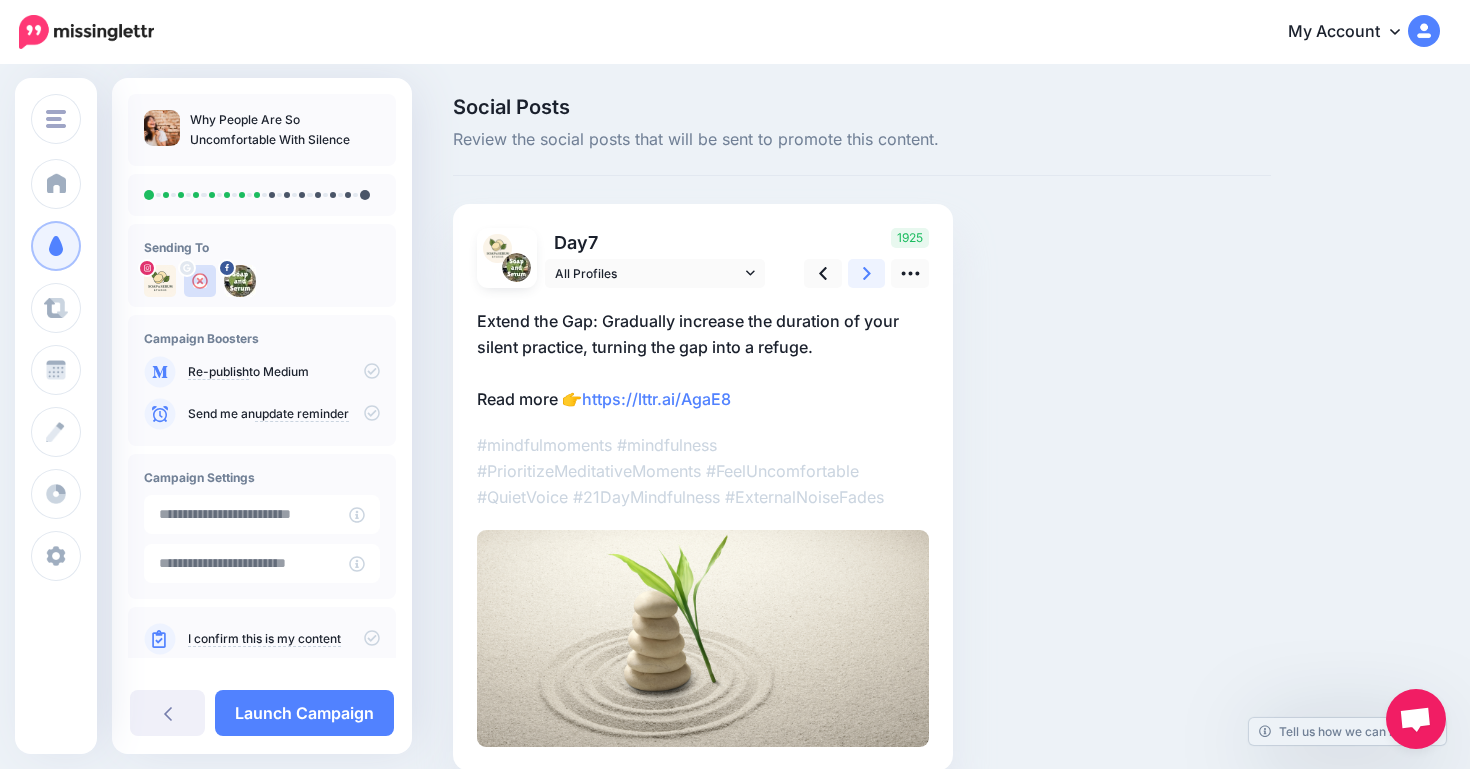 click at bounding box center (867, 273) 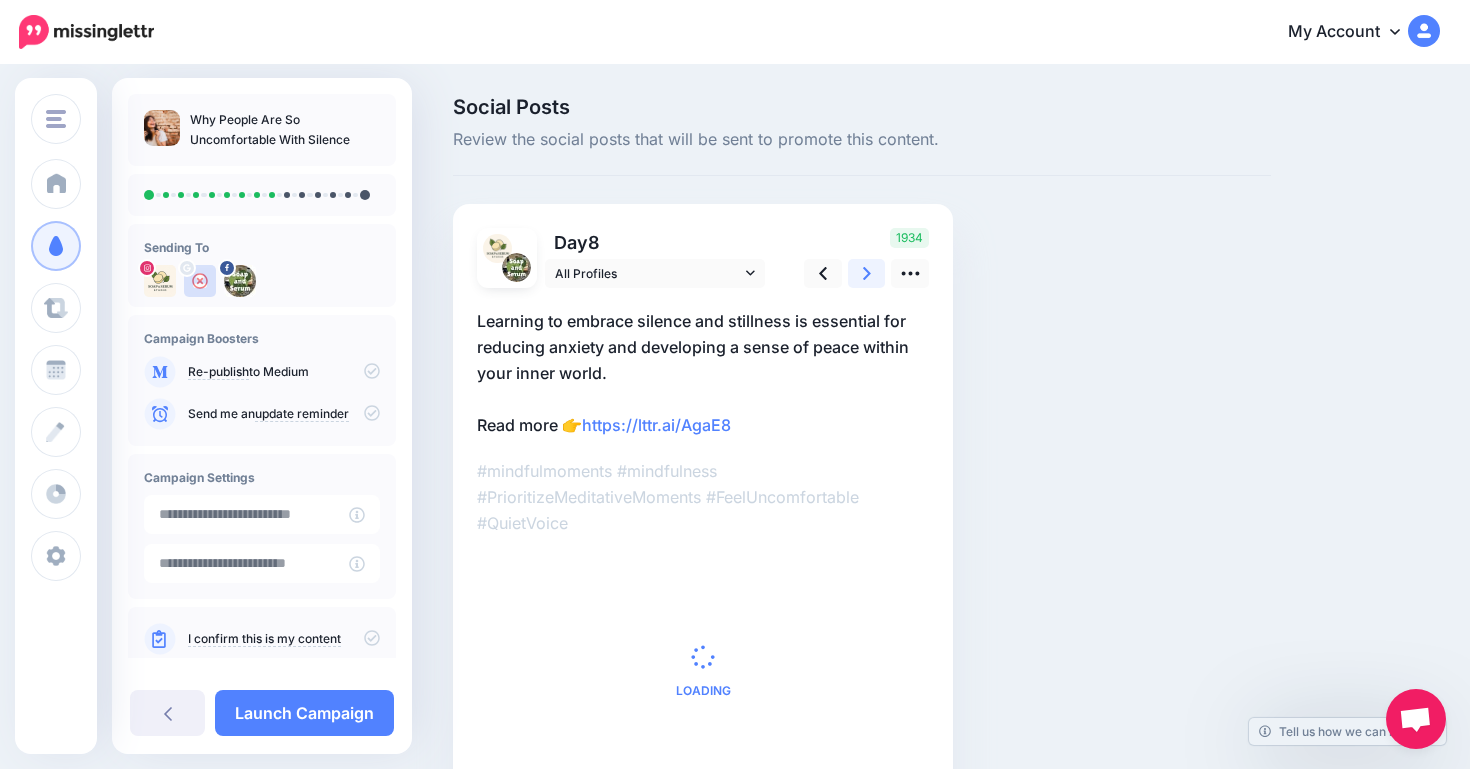 click at bounding box center [867, 273] 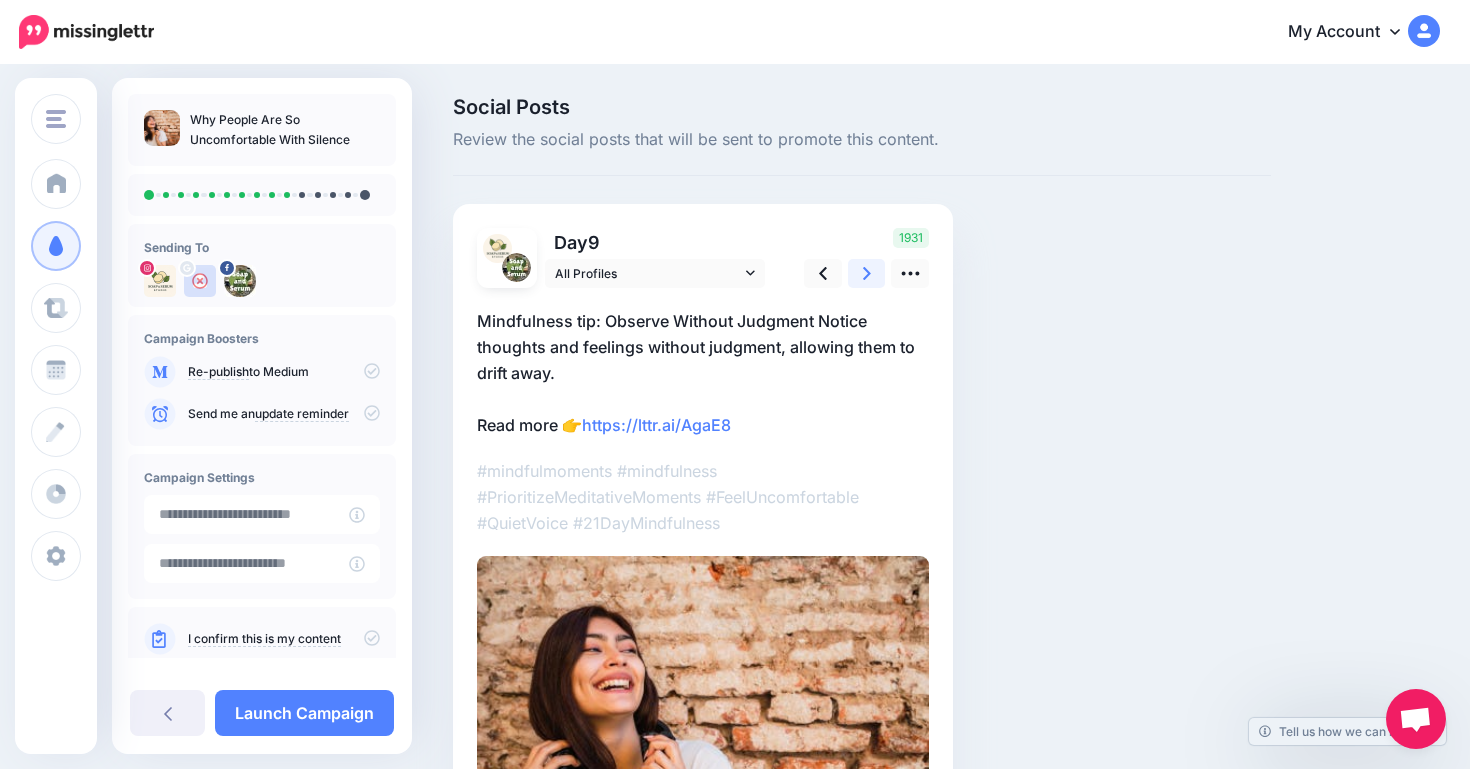 click at bounding box center [867, 273] 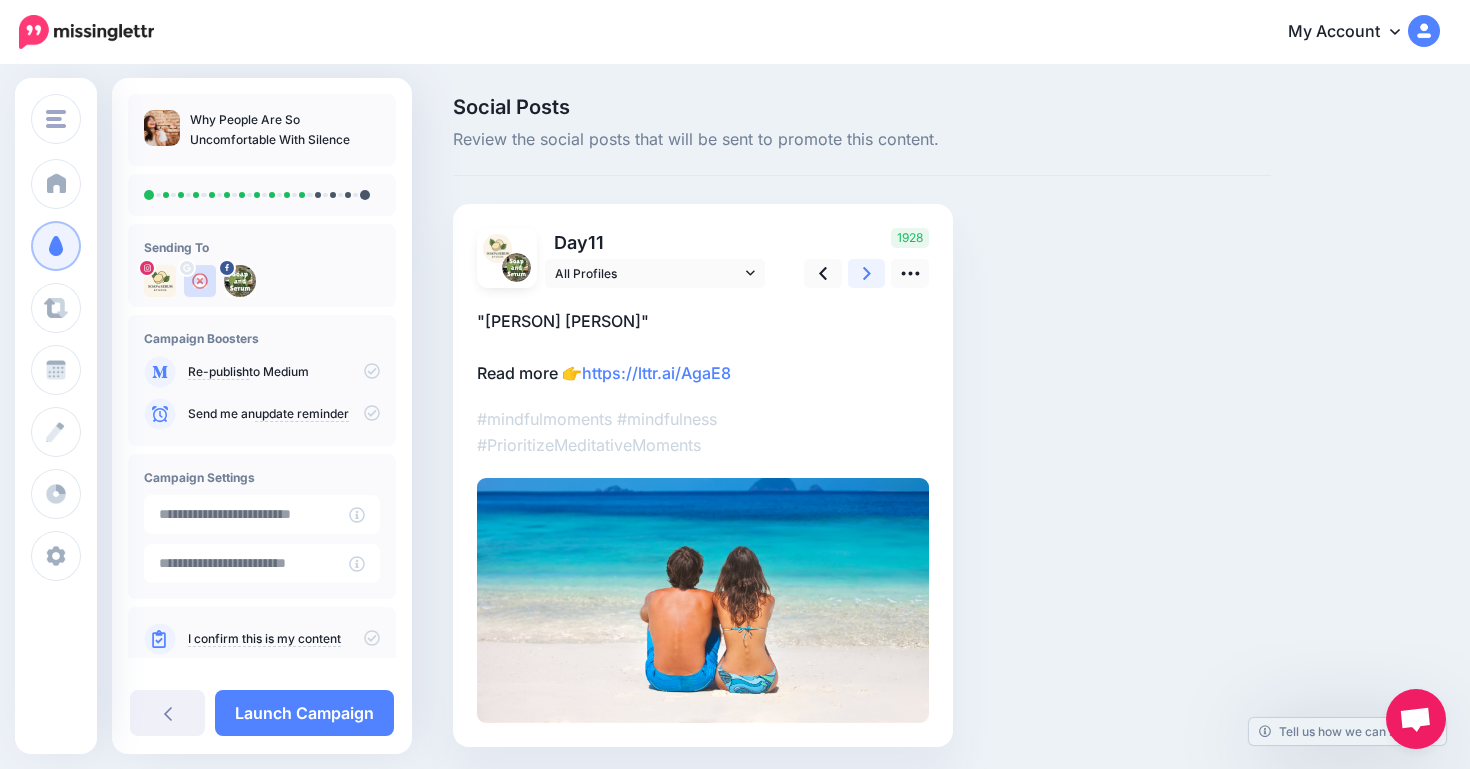 click at bounding box center [867, 273] 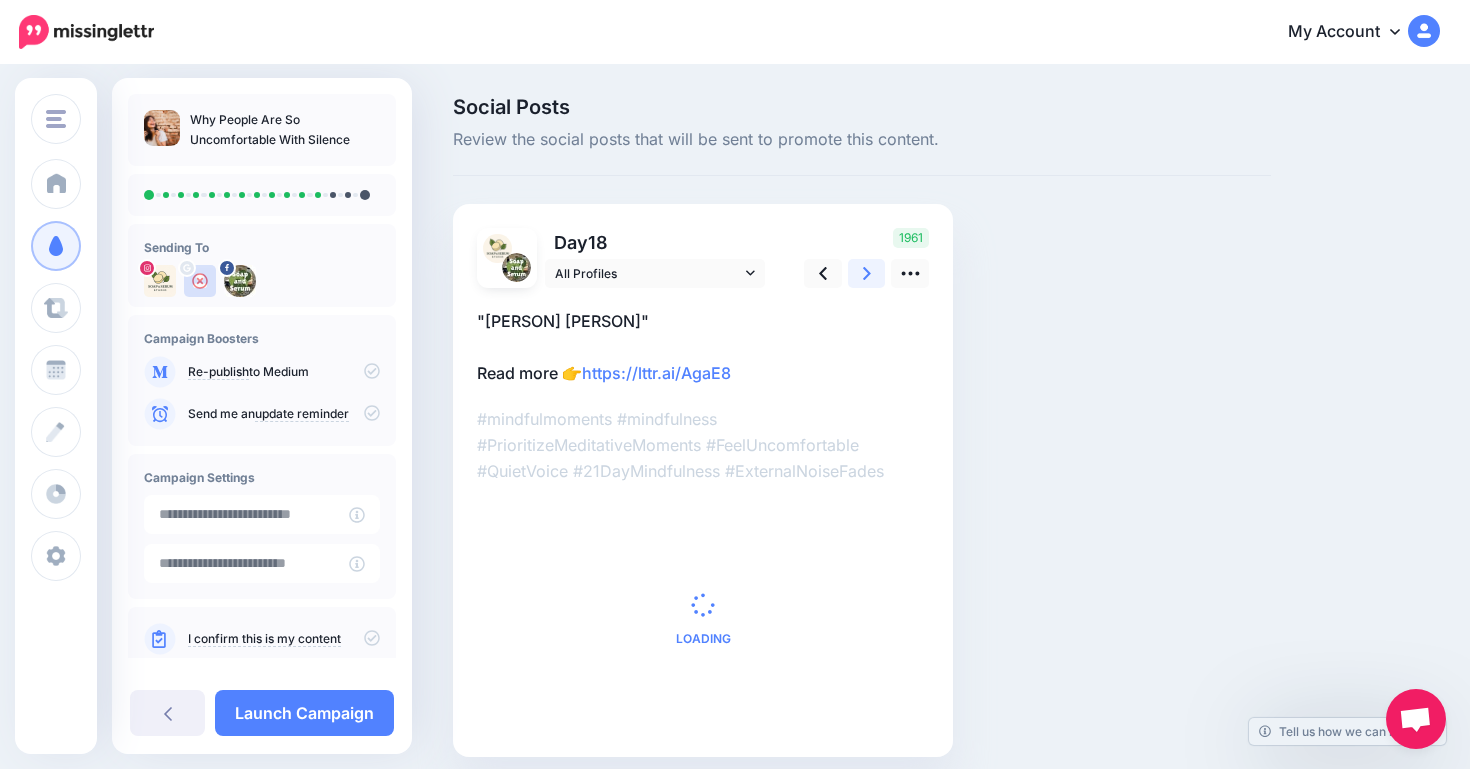 click at bounding box center [867, 273] 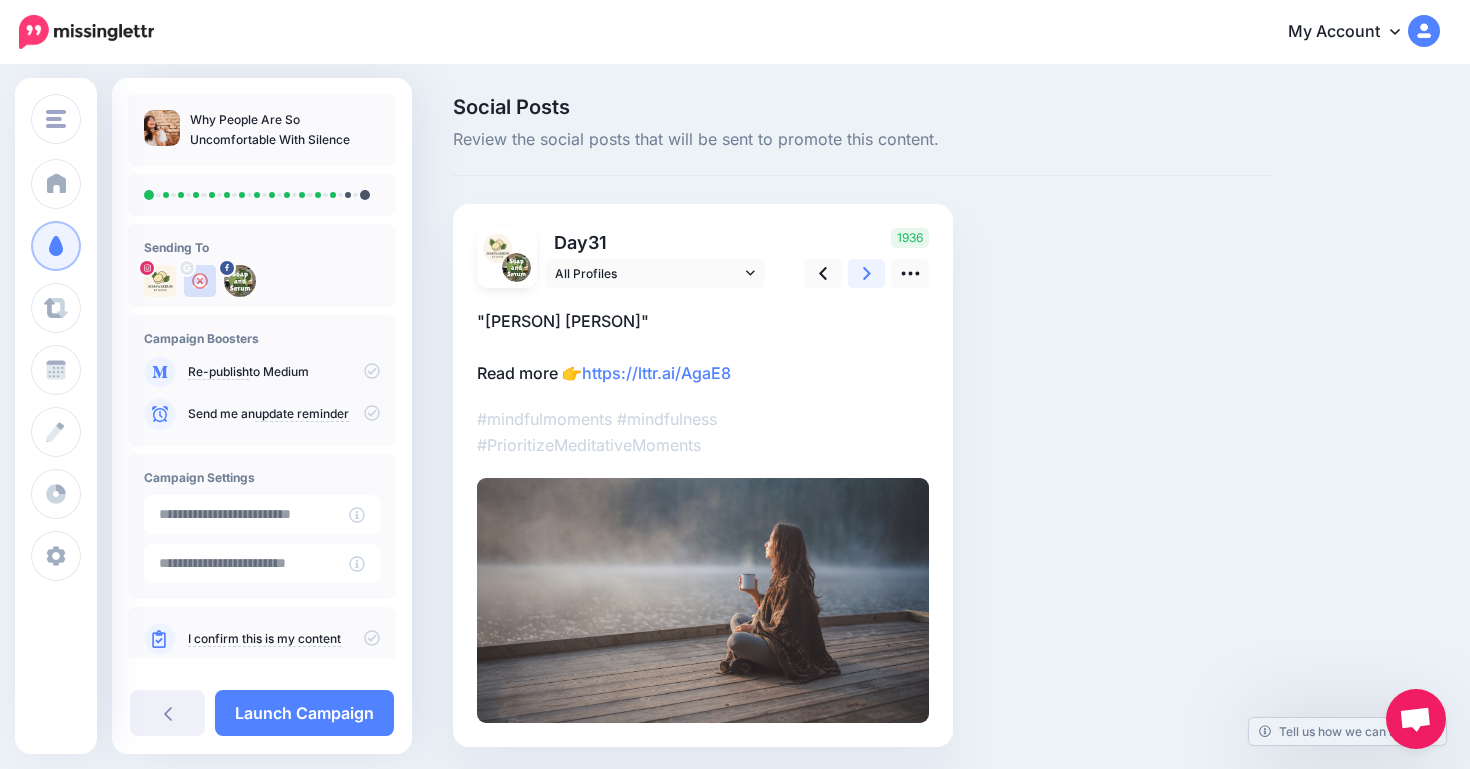click at bounding box center (867, 273) 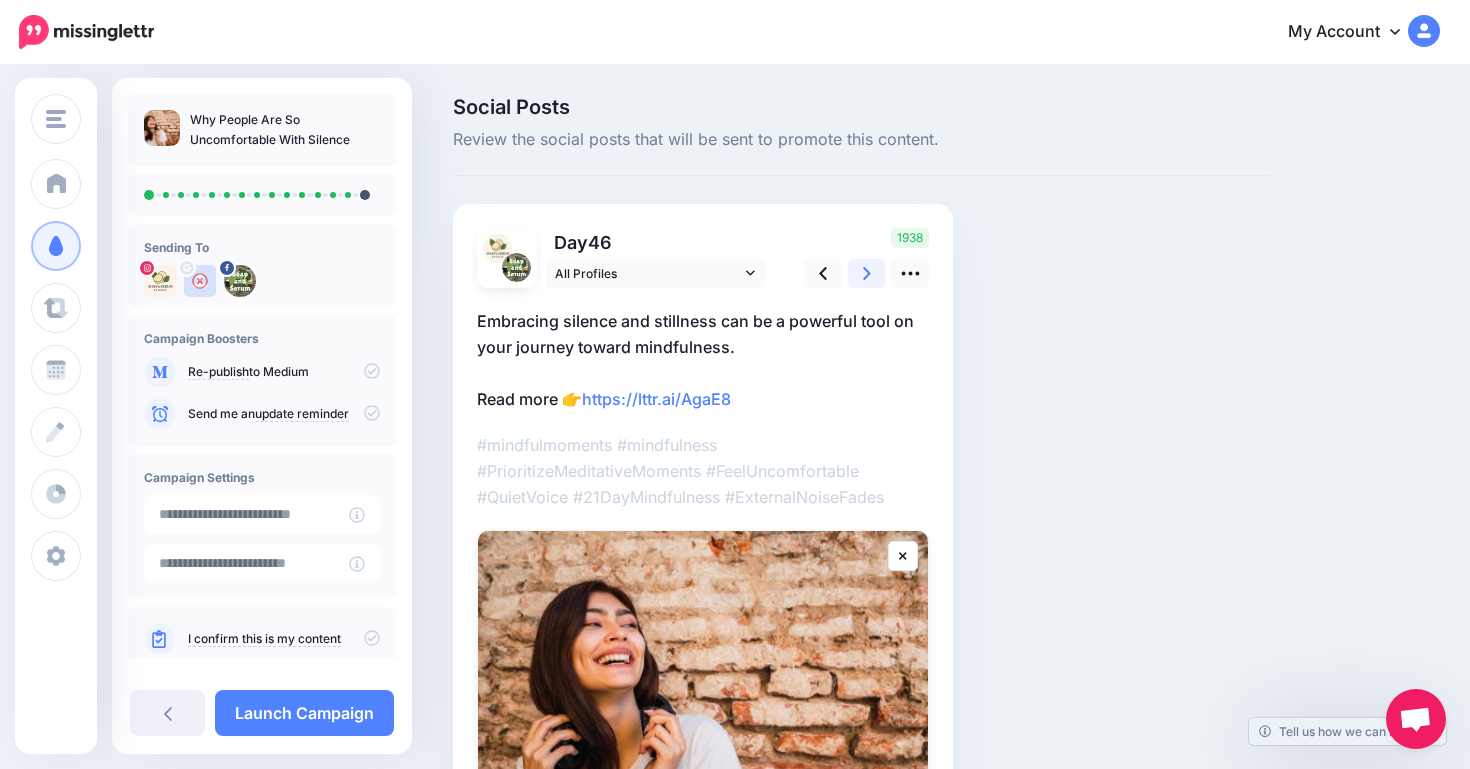 click at bounding box center (867, 273) 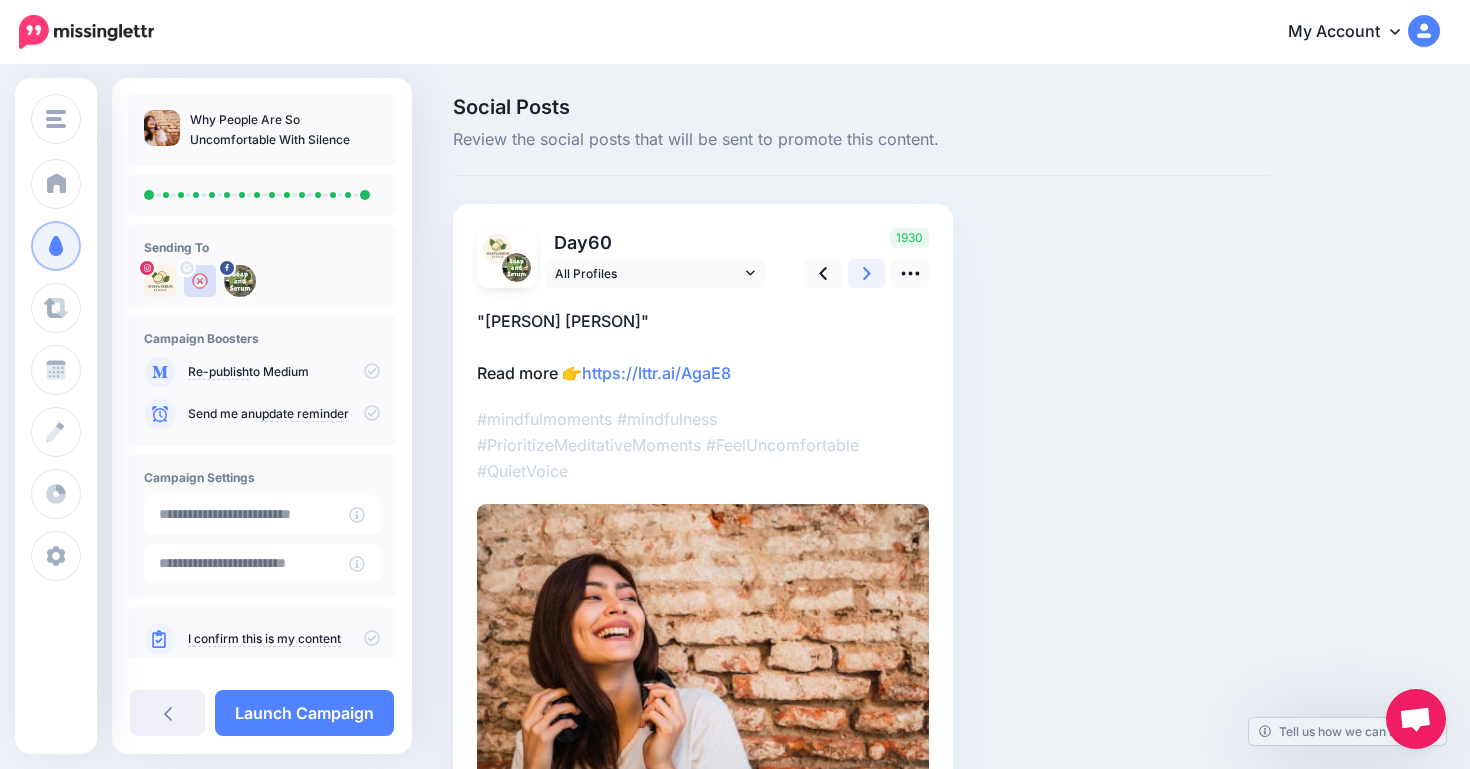 click at bounding box center [867, 273] 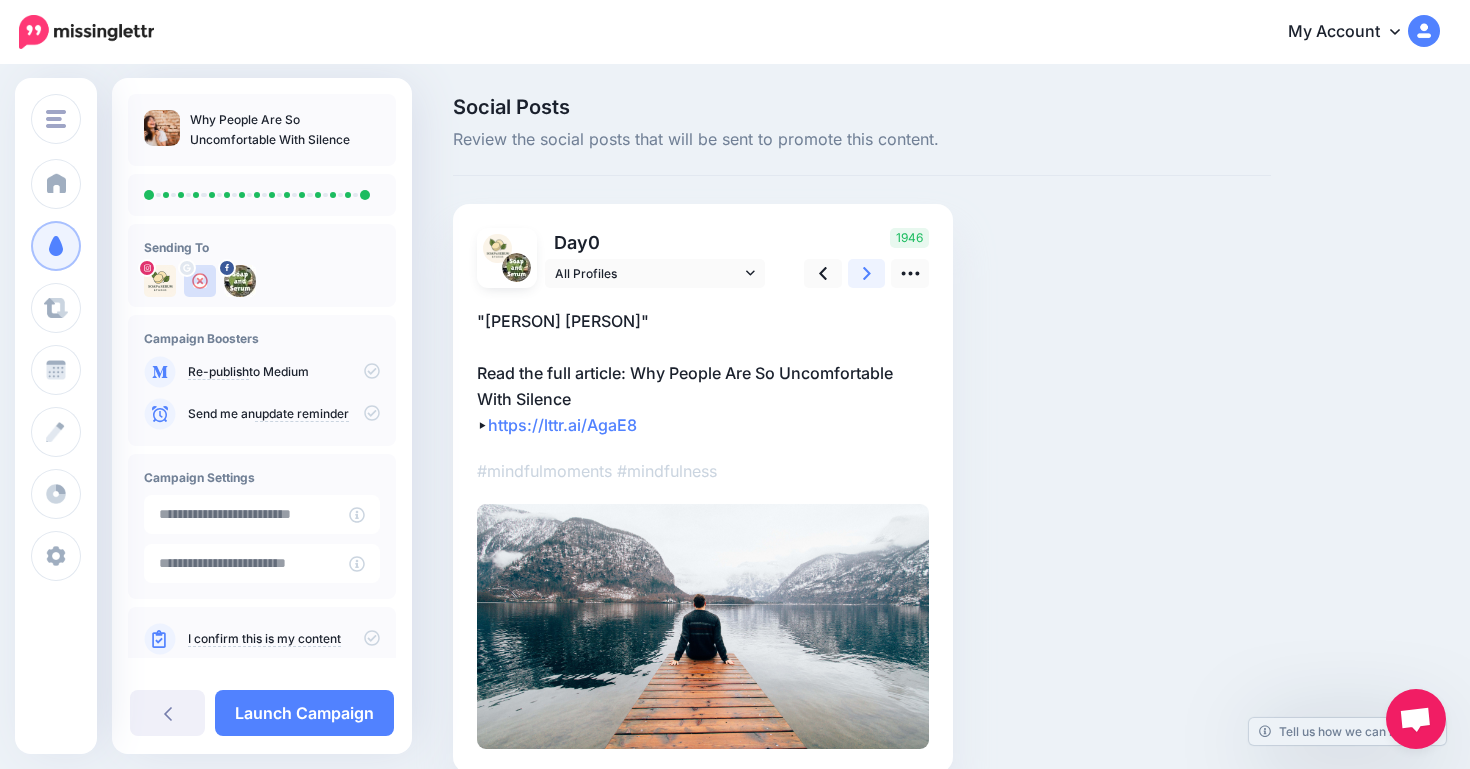 click at bounding box center (867, 273) 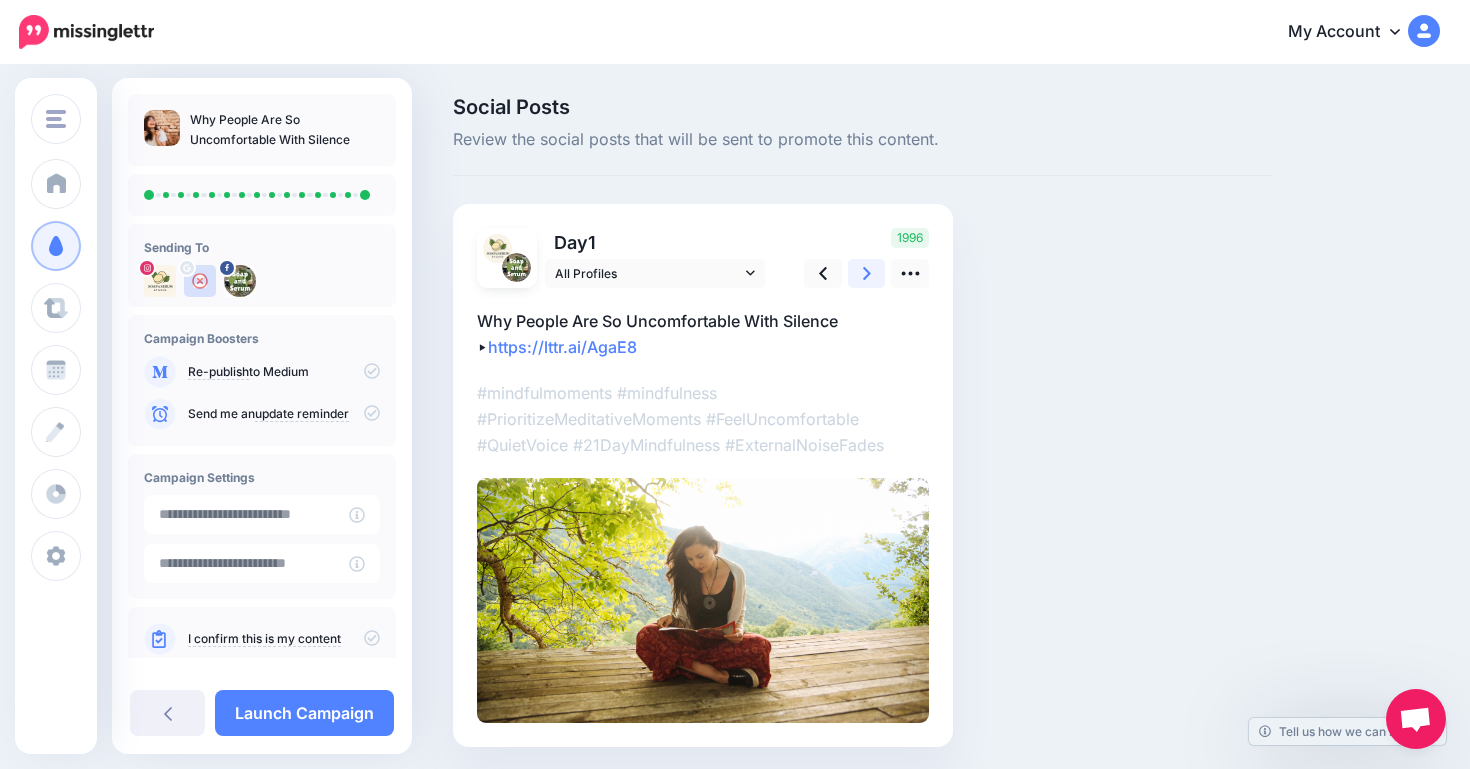 click at bounding box center (867, 273) 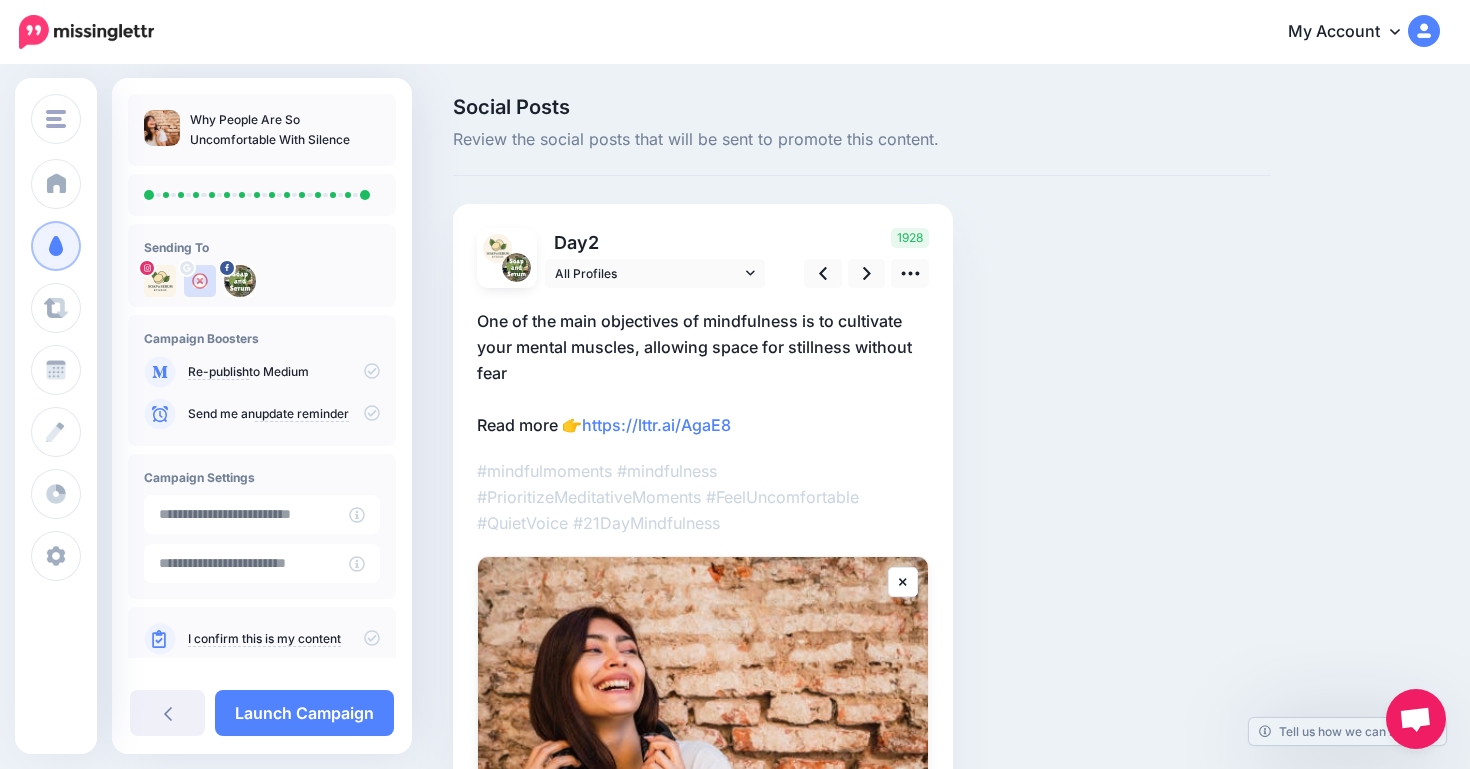 click 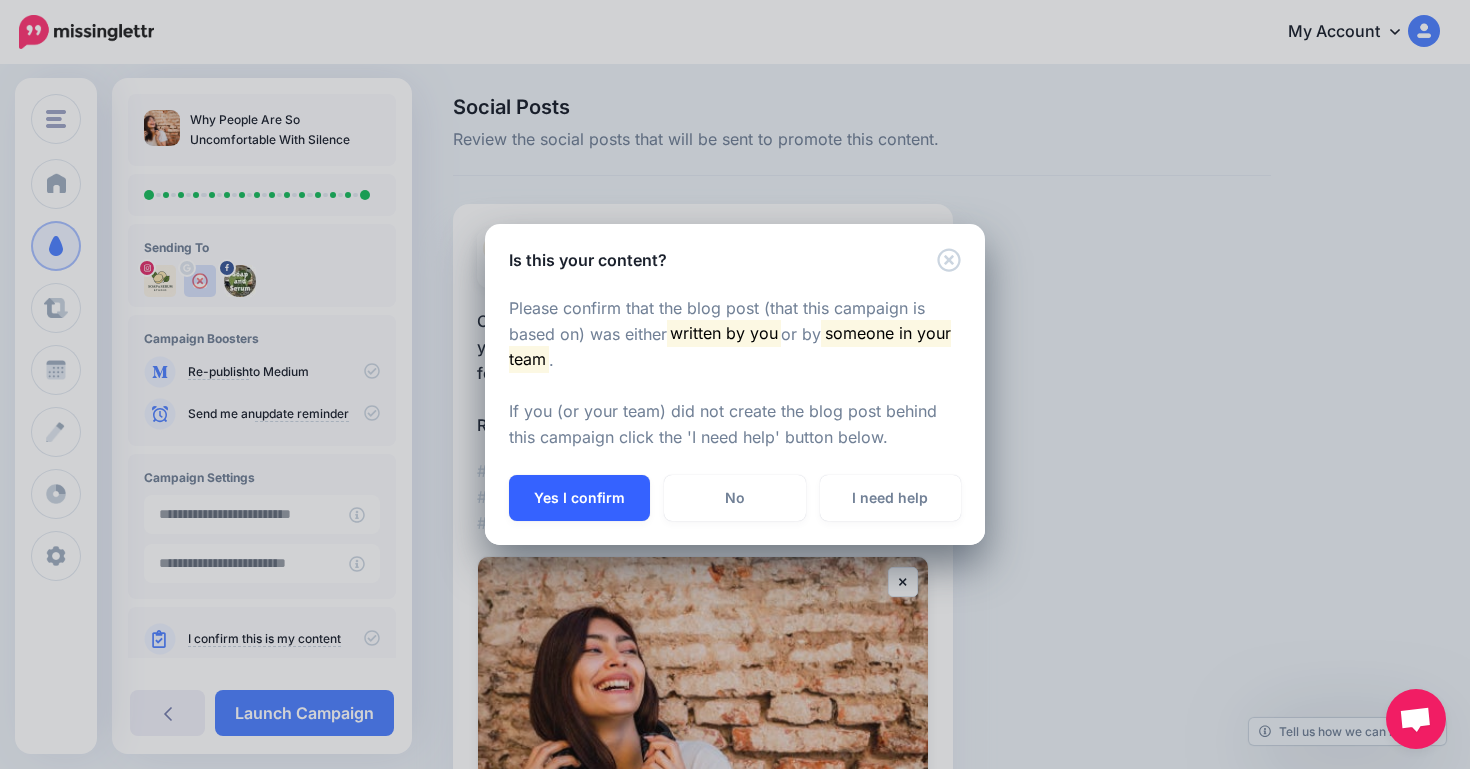 click on "Yes I confirm" at bounding box center [579, 498] 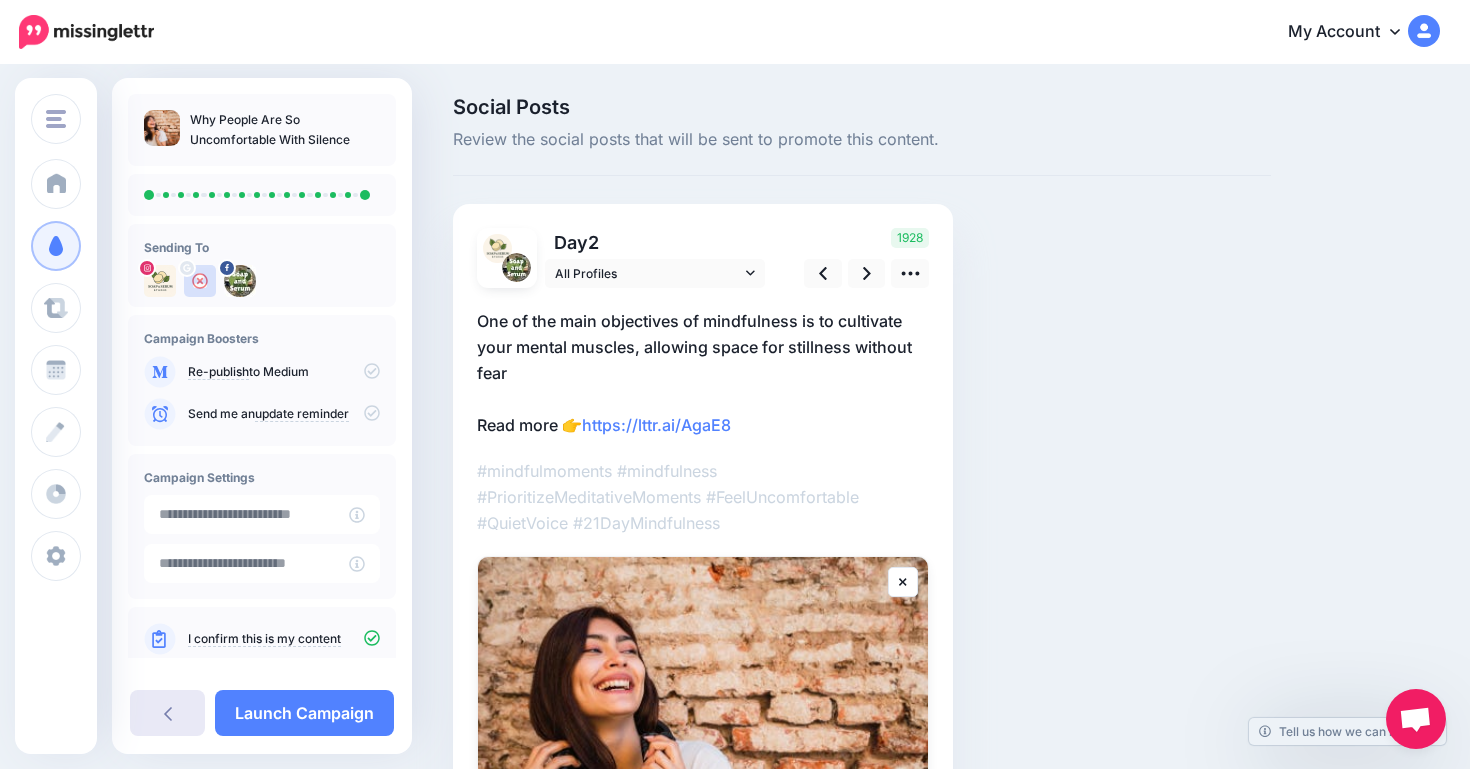click at bounding box center (167, 713) 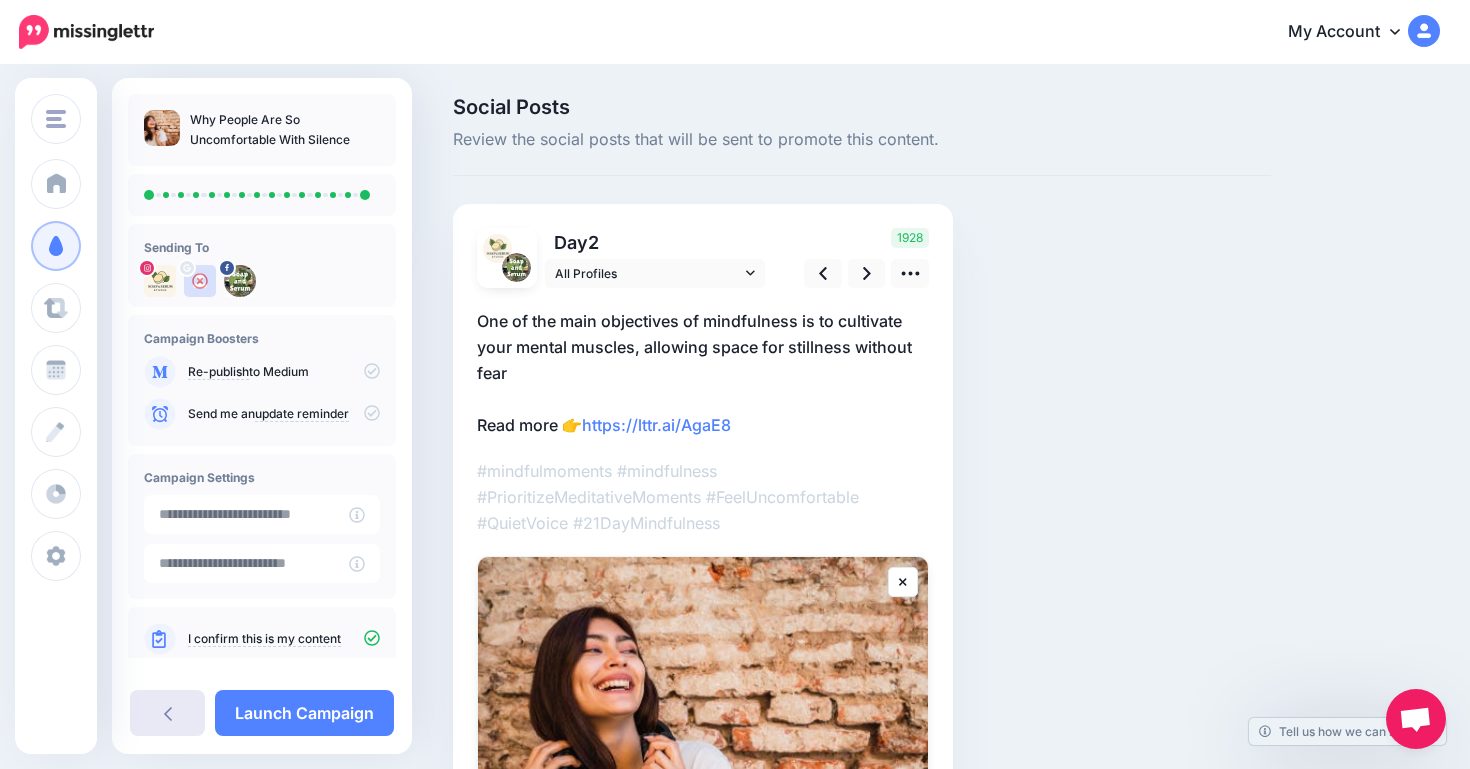 click at bounding box center (167, 713) 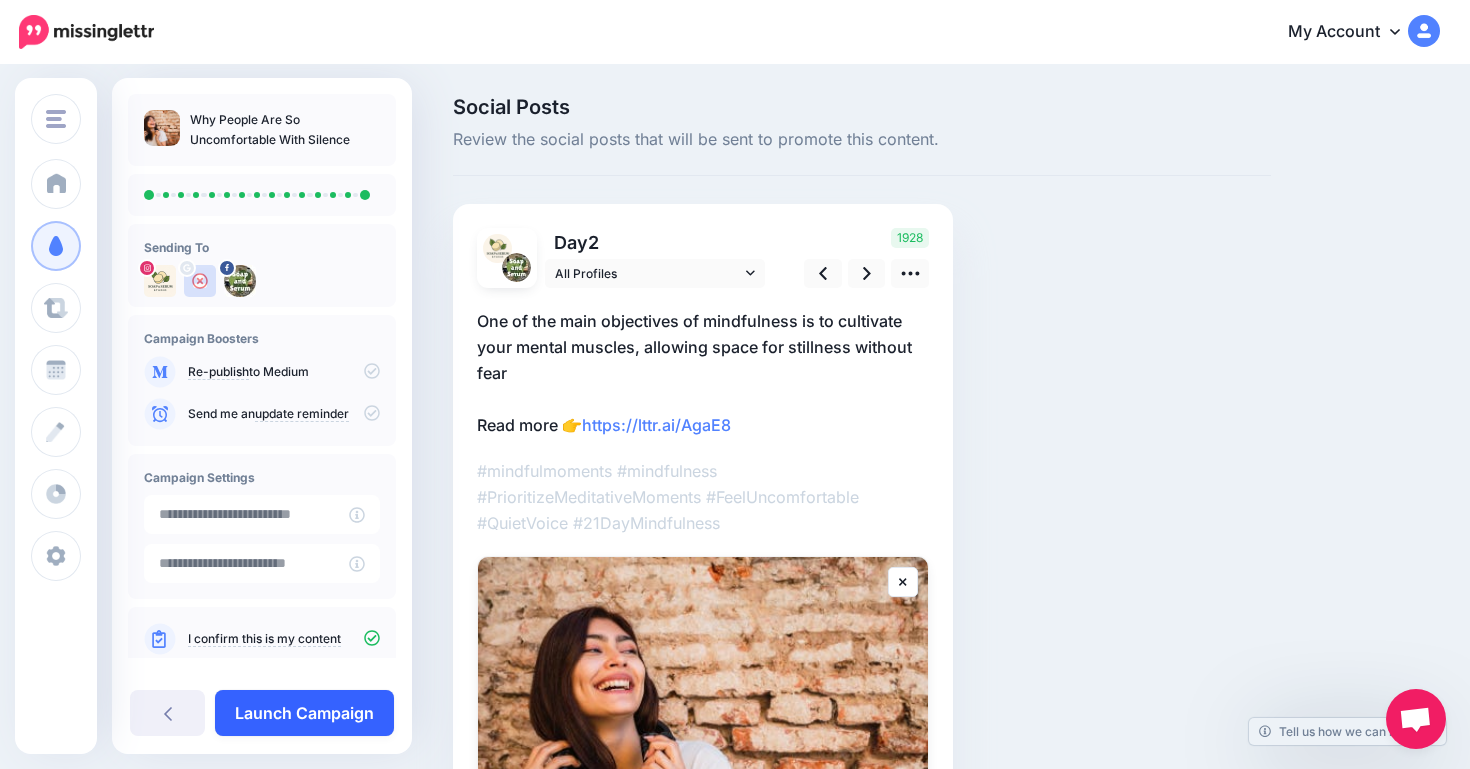 click on "Launch Campaign" at bounding box center [304, 713] 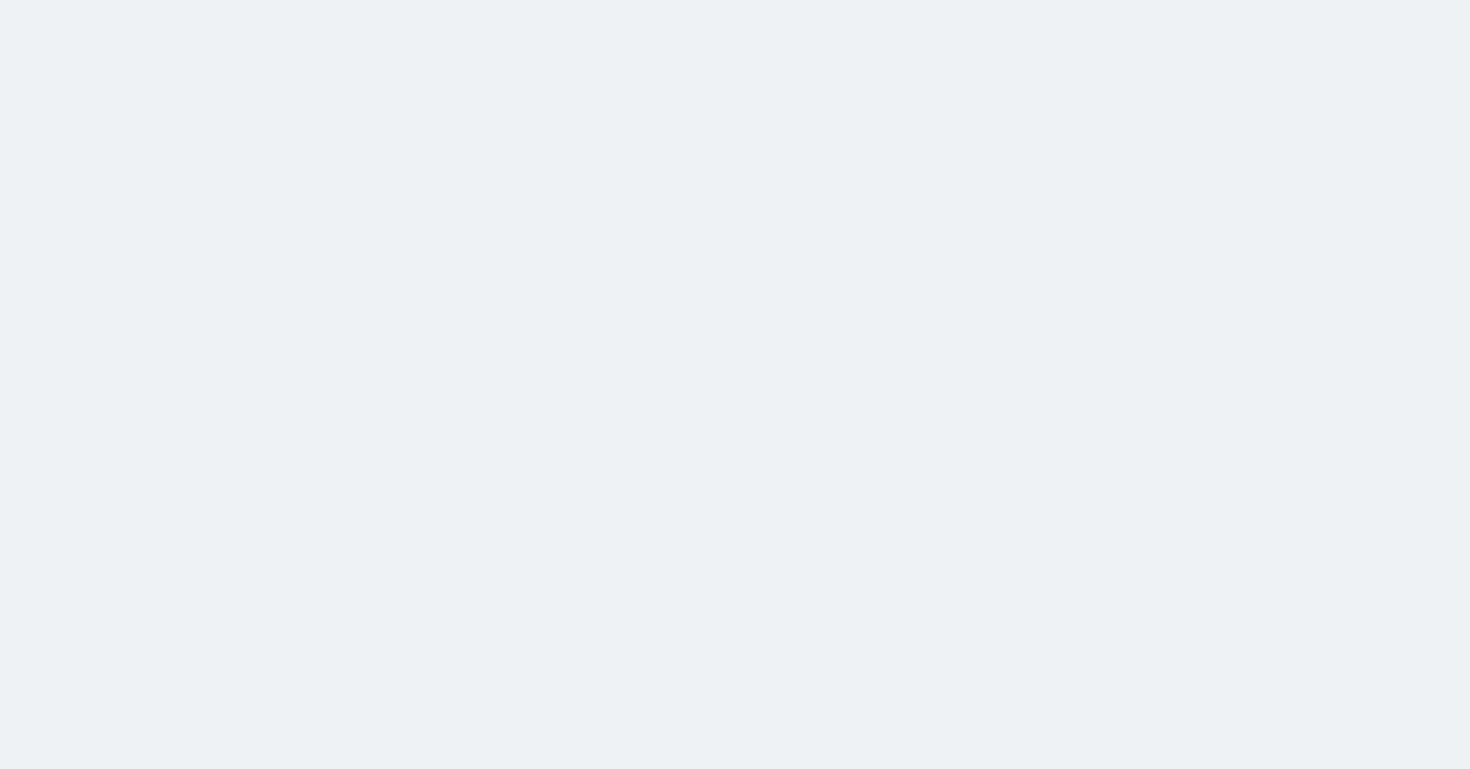 scroll, scrollTop: 0, scrollLeft: 0, axis: both 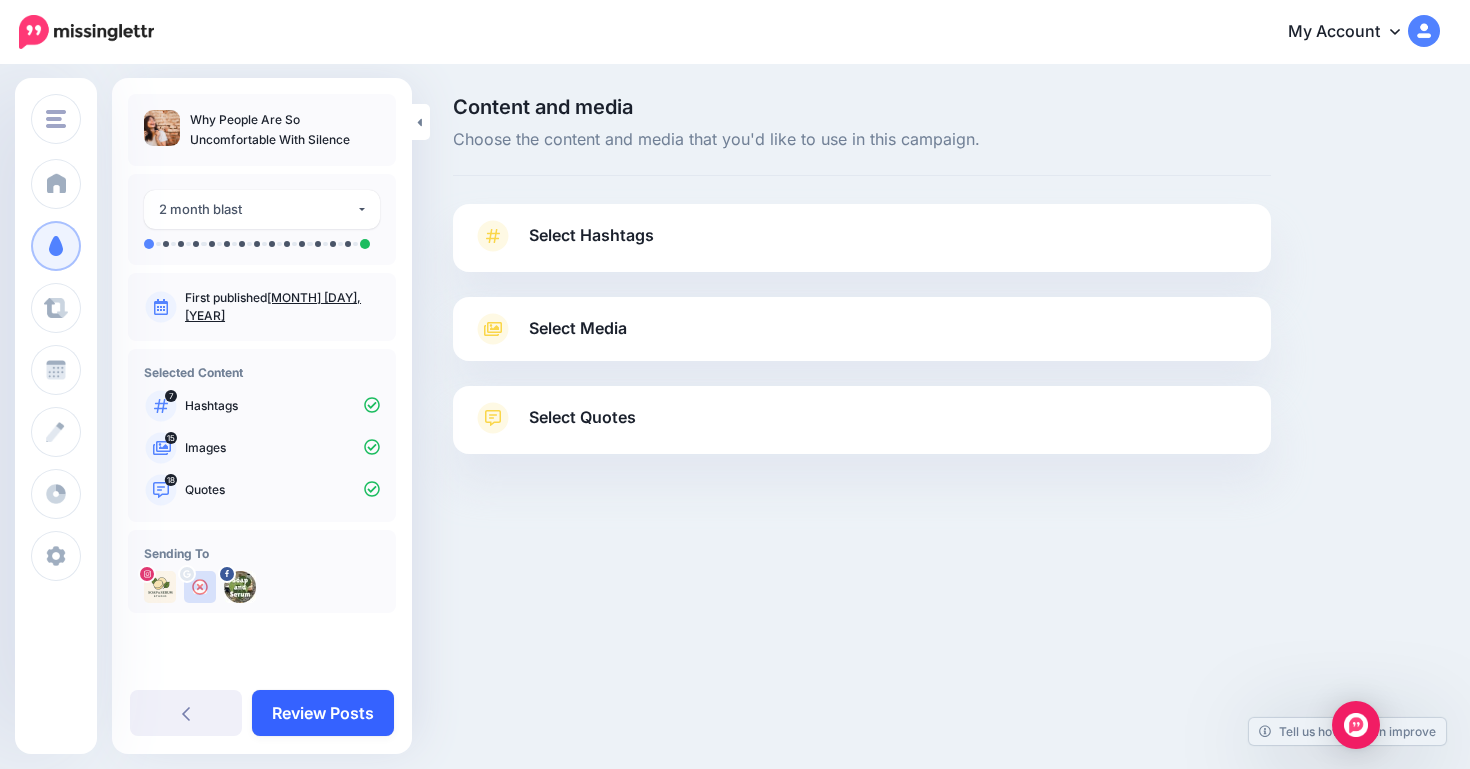 click on "Review Posts" at bounding box center (323, 713) 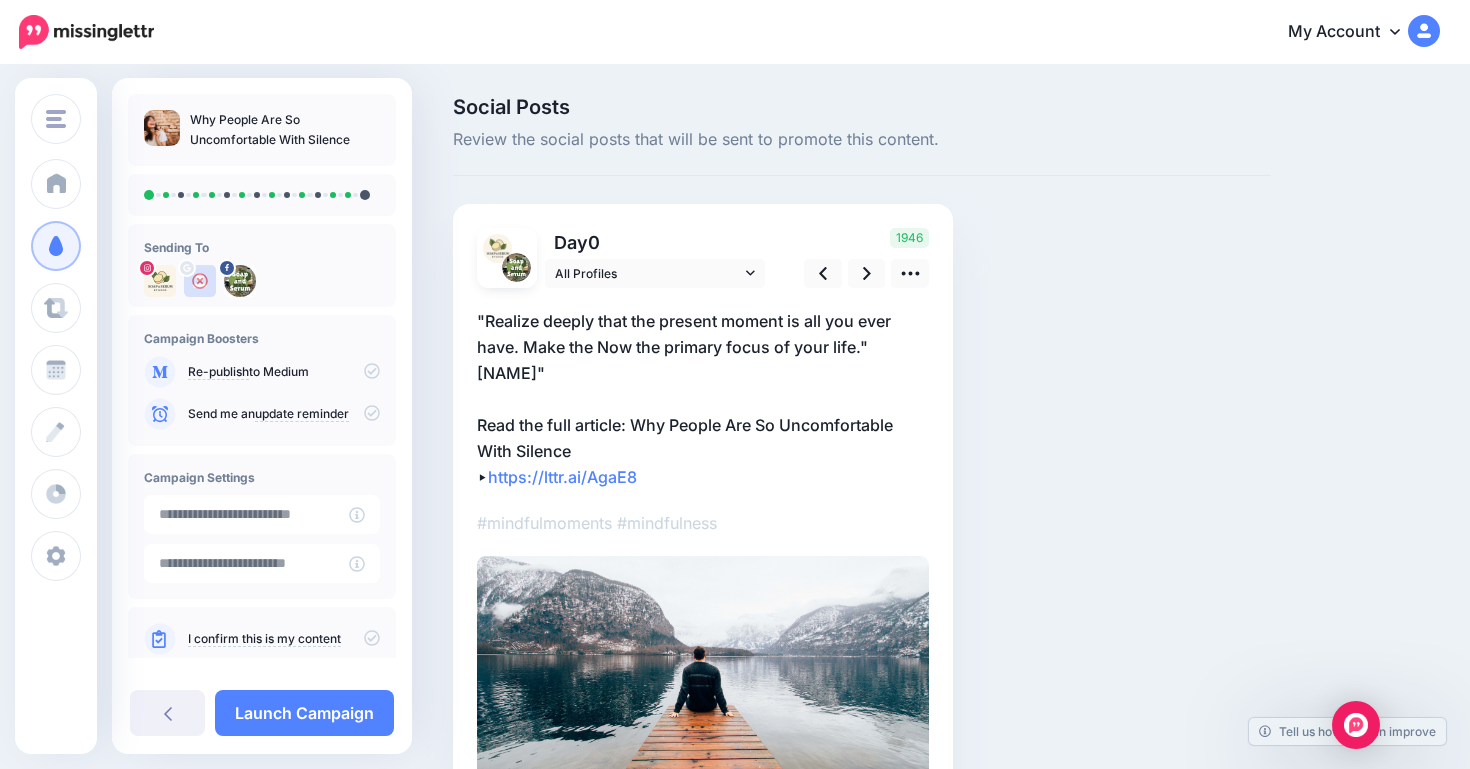 scroll, scrollTop: 0, scrollLeft: 0, axis: both 